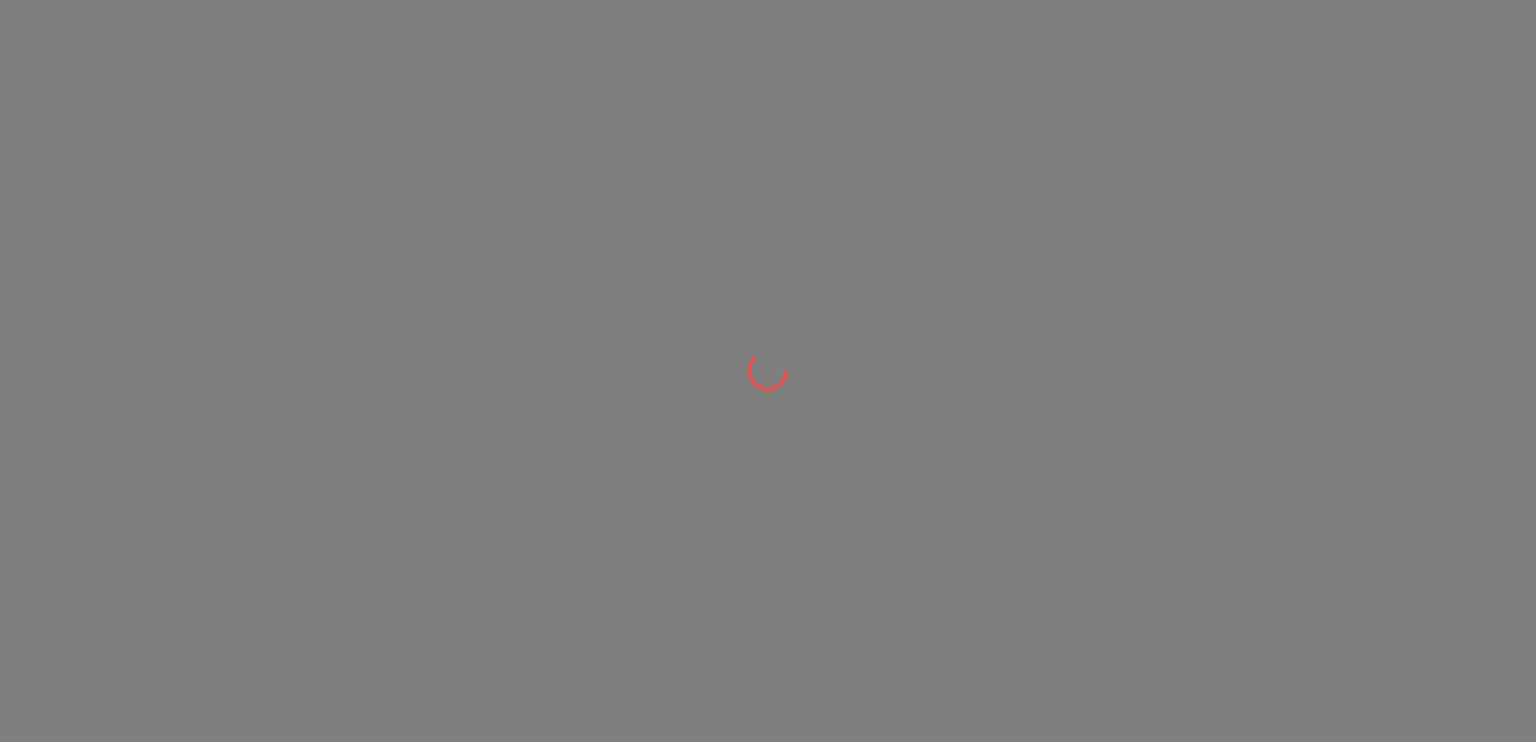 scroll, scrollTop: 0, scrollLeft: 0, axis: both 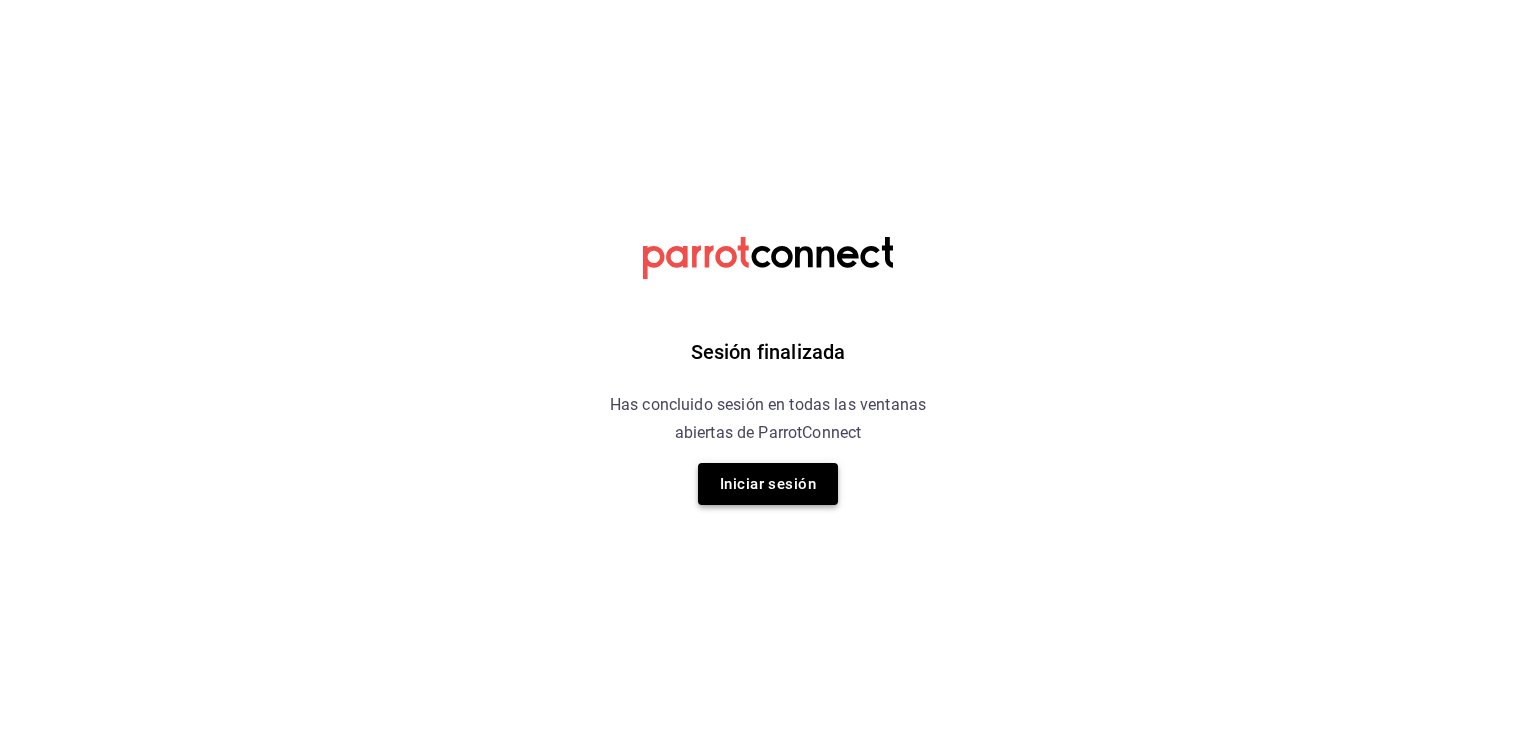 click on "Iniciar sesión" at bounding box center [768, 484] 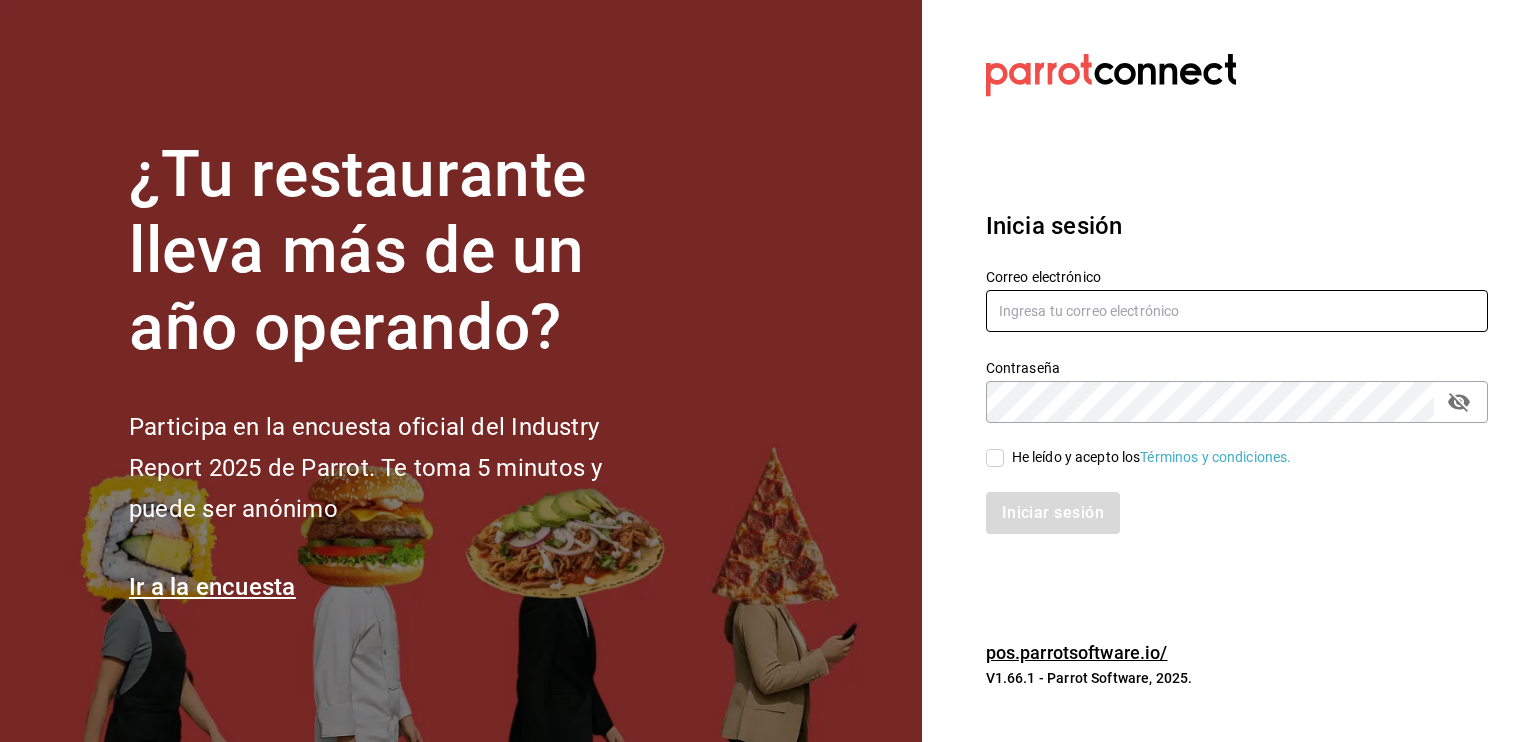 type on "info@example.com" 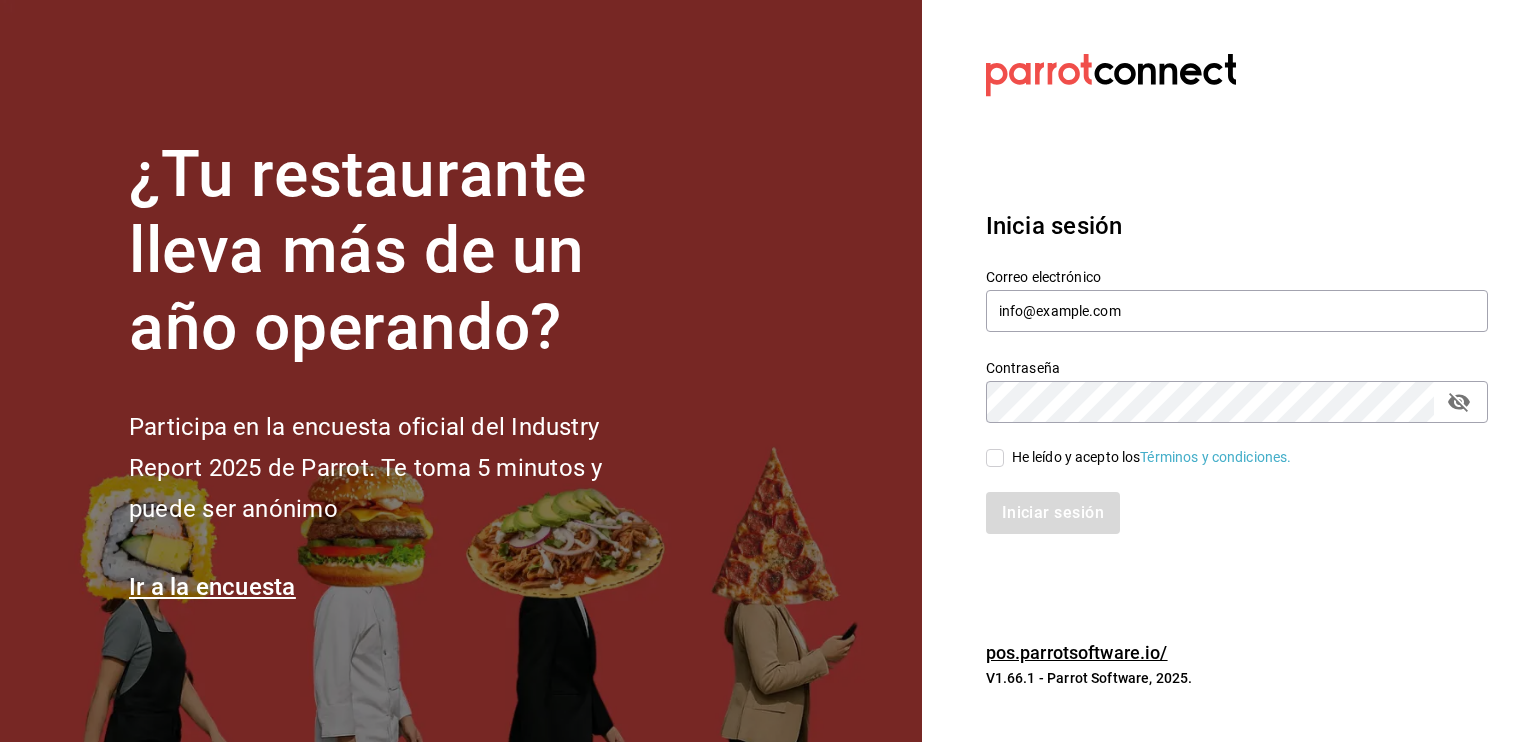 click on "He leído y acepto los  Términos y condiciones." at bounding box center [995, 458] 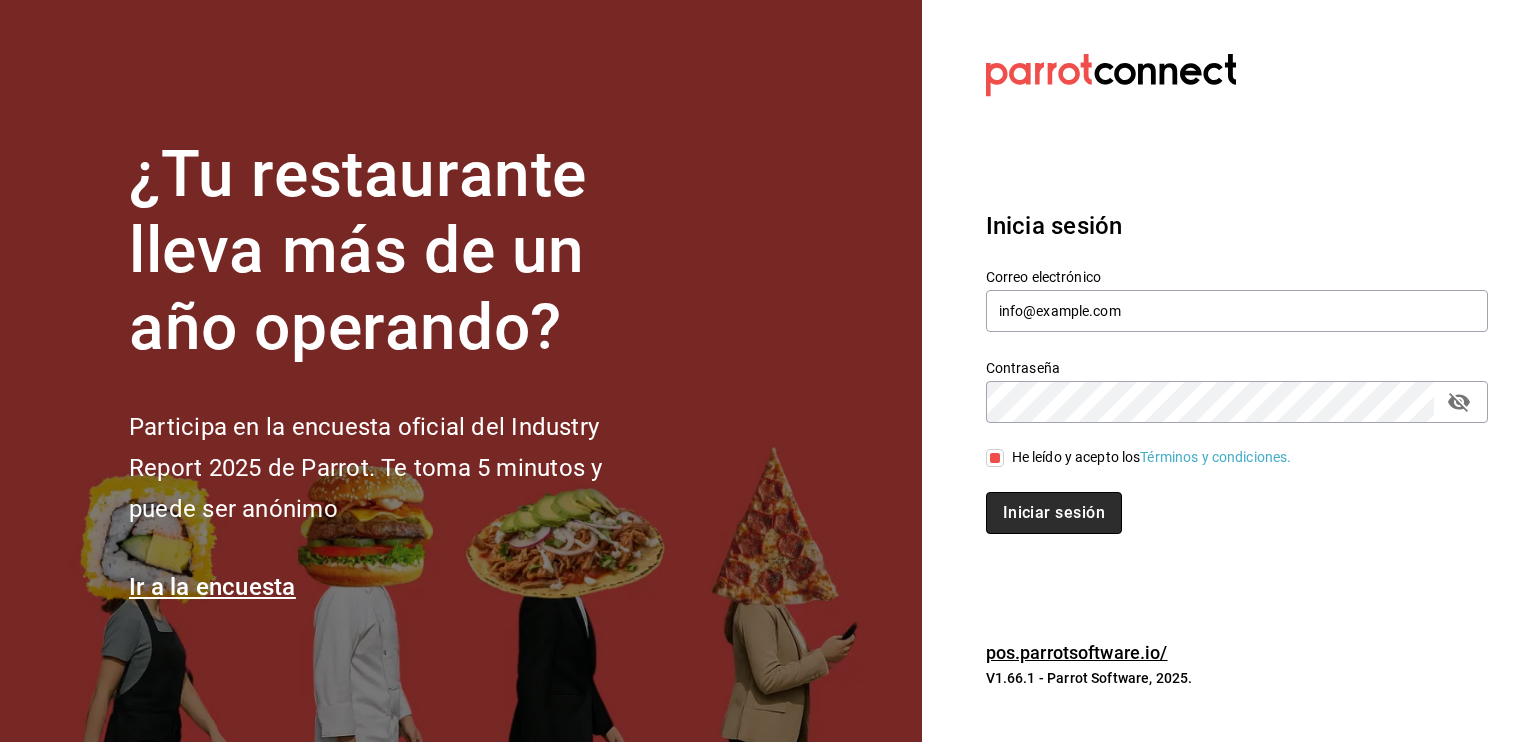 click on "Iniciar sesión" at bounding box center (1054, 513) 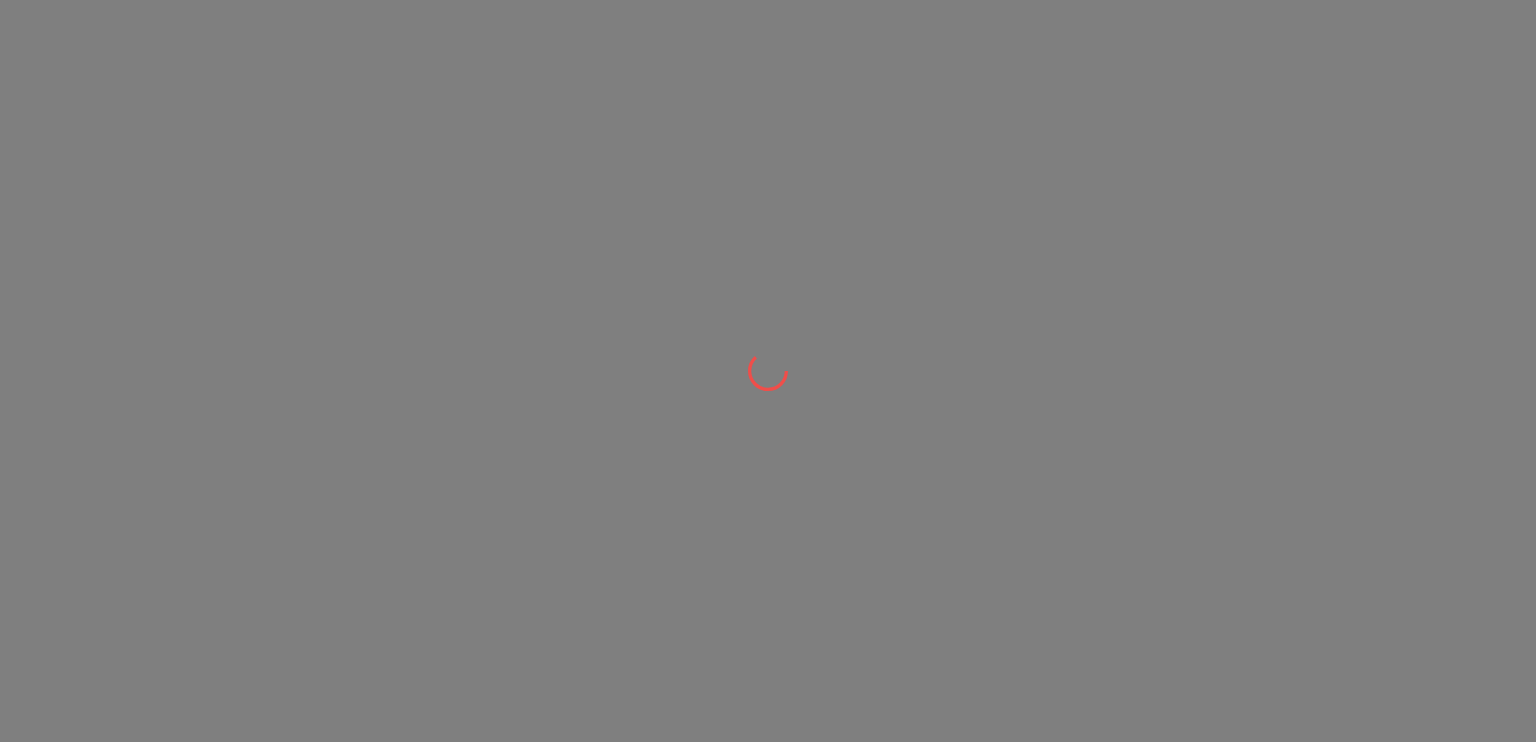 scroll, scrollTop: 0, scrollLeft: 0, axis: both 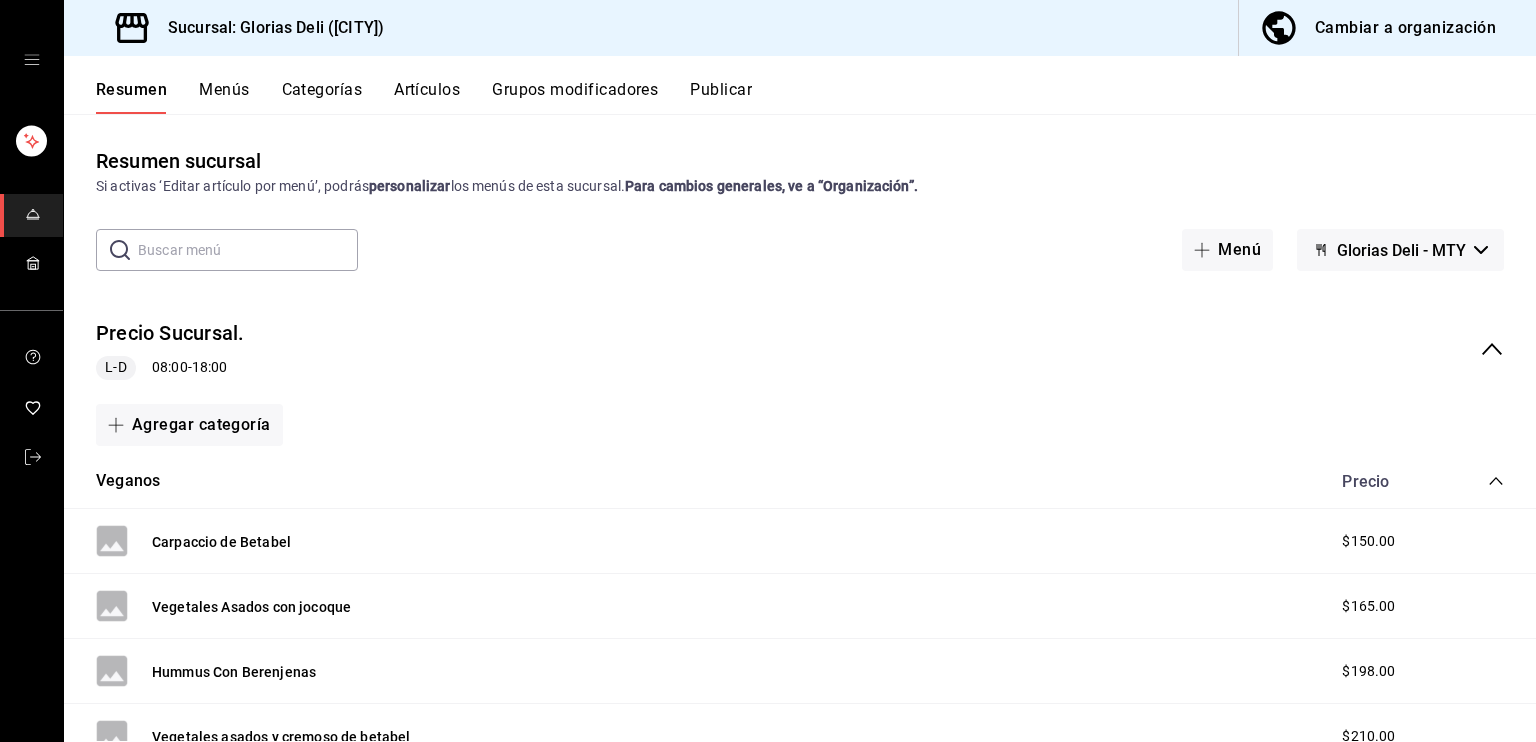 click on "Cambiar a organización" at bounding box center [1405, 28] 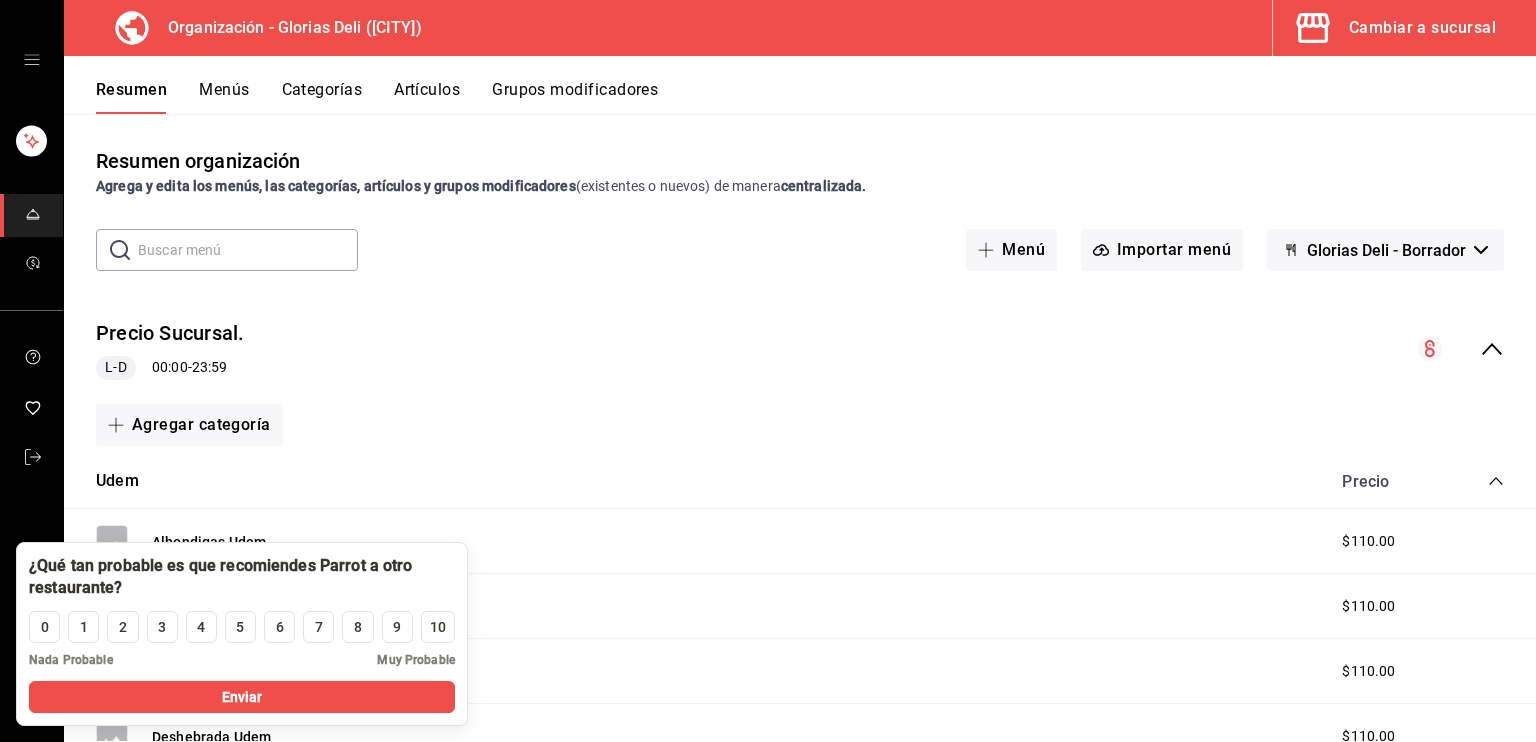 click on "Menús" at bounding box center [224, 97] 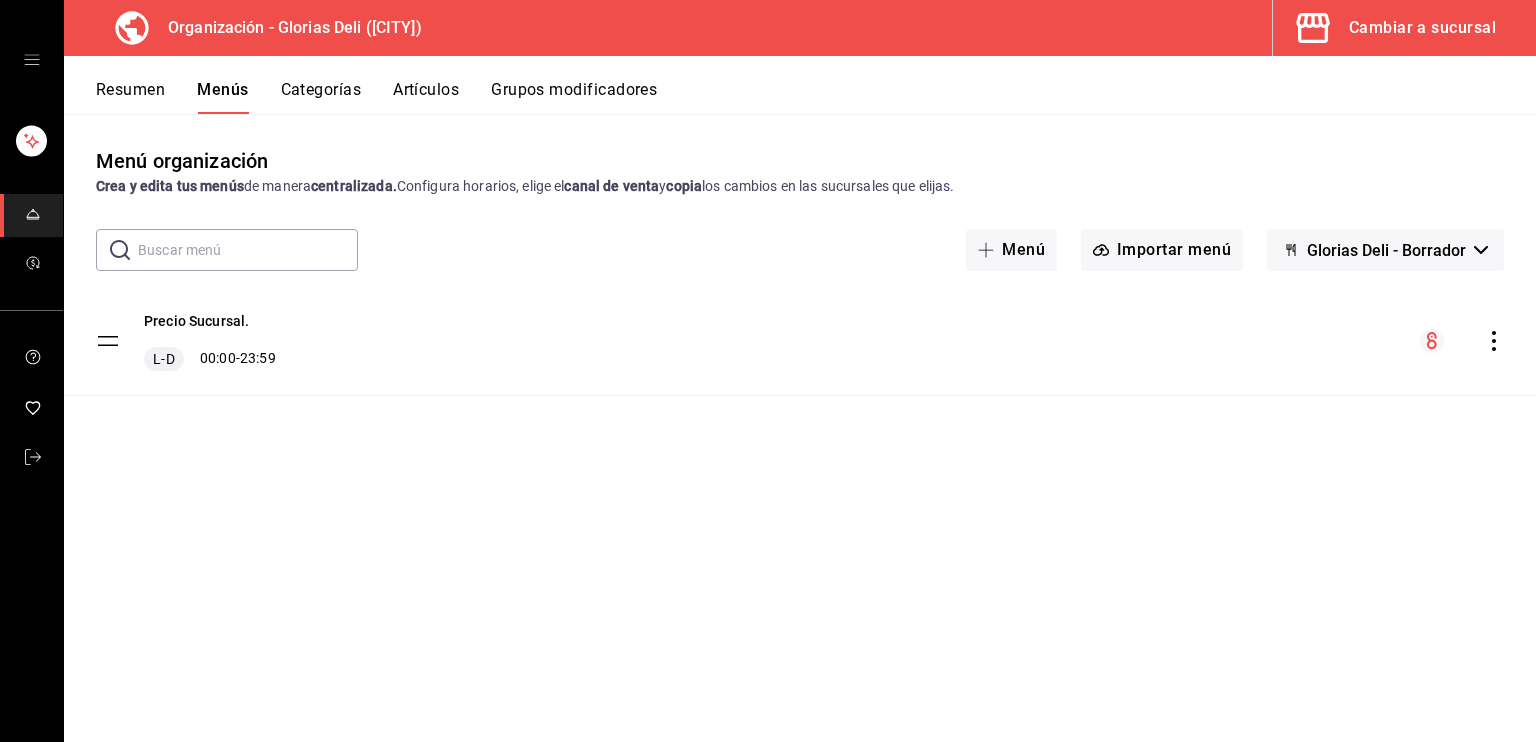 click on "Categorías" at bounding box center [321, 97] 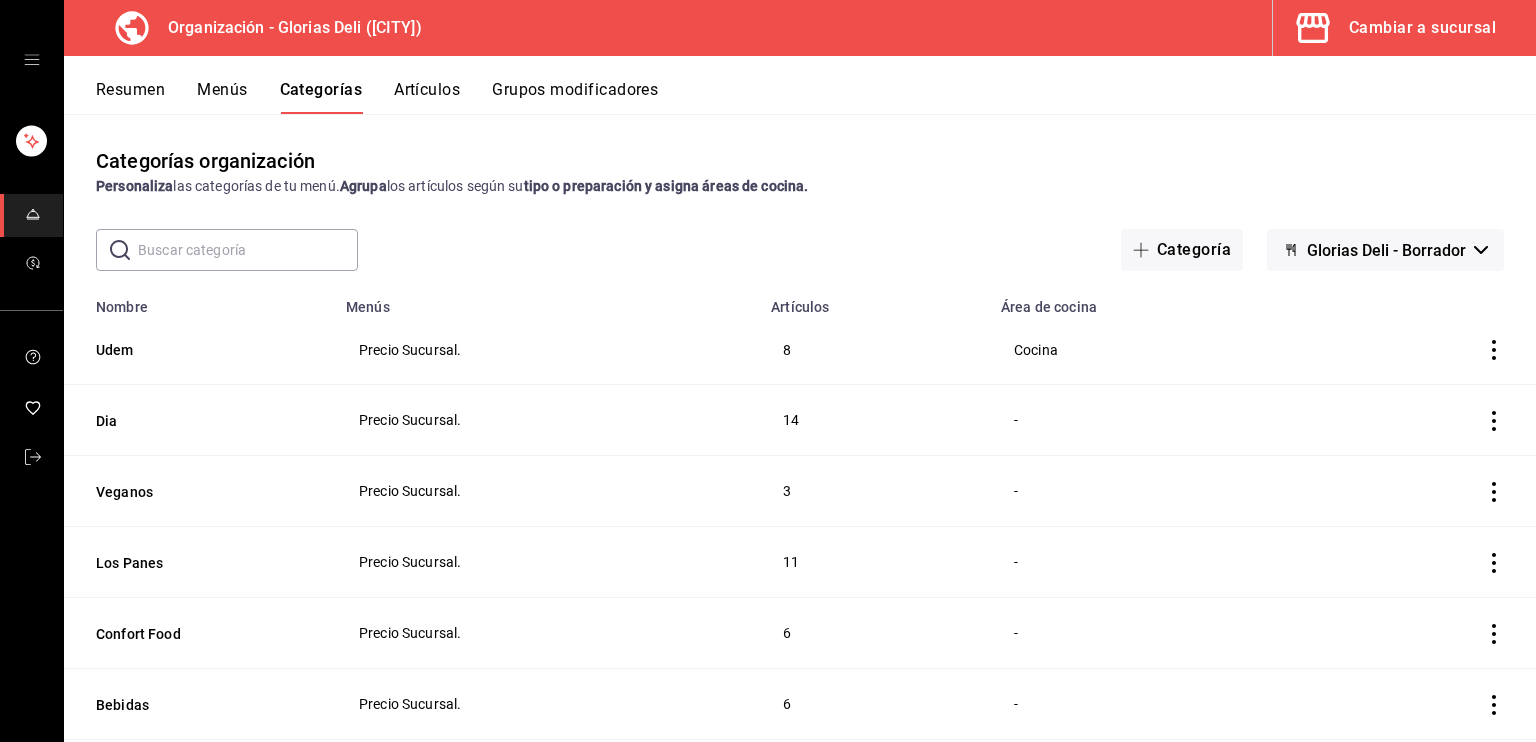 click 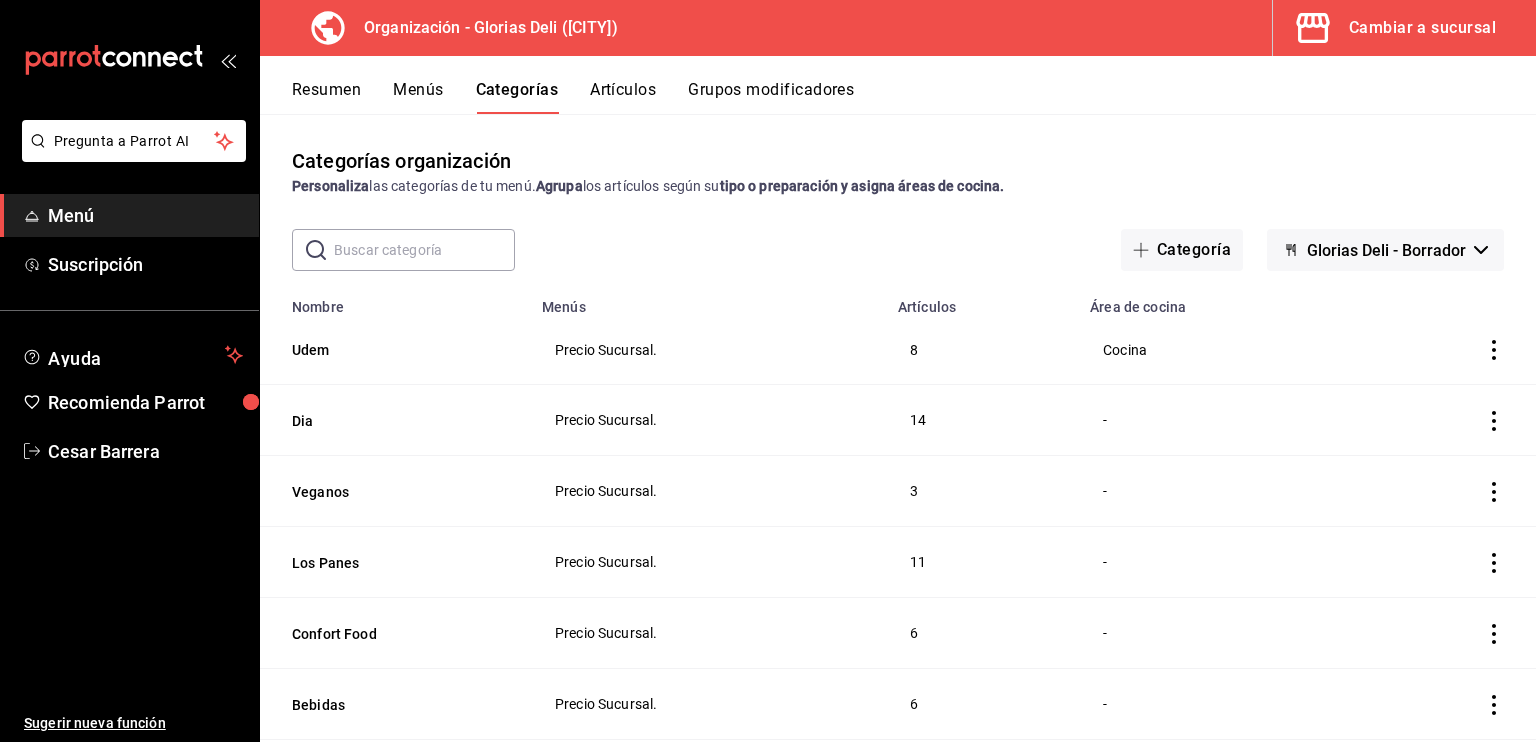 click on "Cambiar a sucursal" at bounding box center [1422, 28] 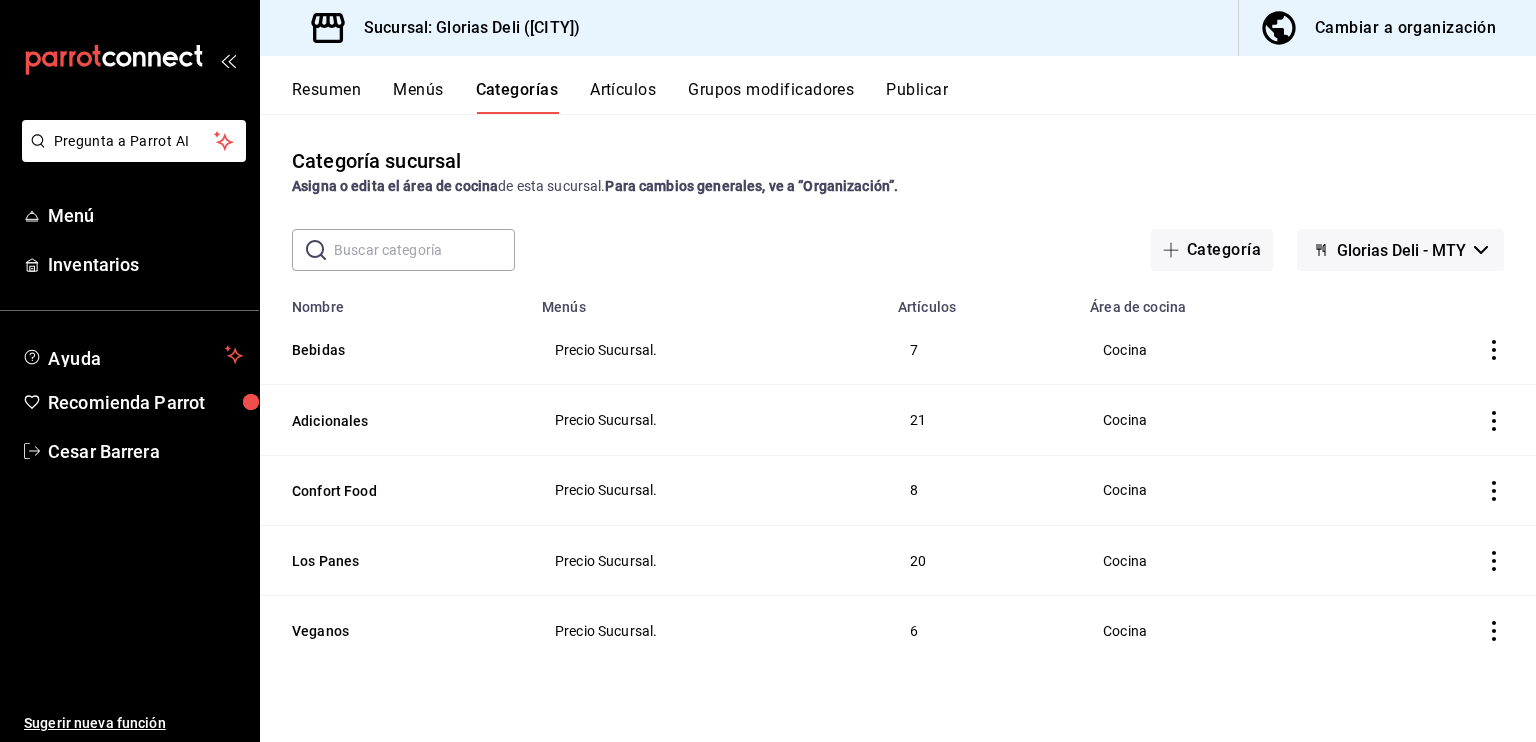 click on "Cambiar a organización" at bounding box center [1405, 28] 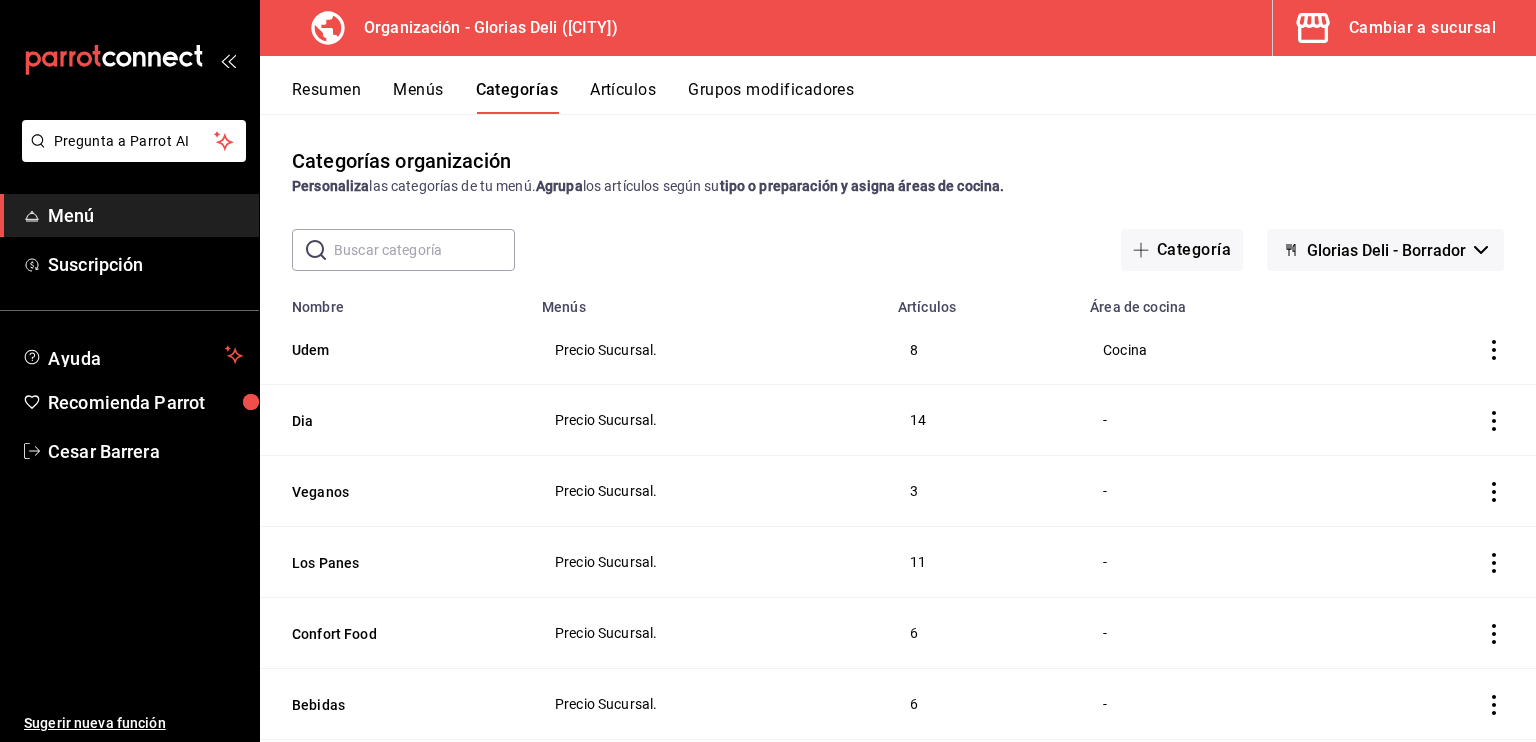 click on "Cambiar a sucursal" at bounding box center (1422, 28) 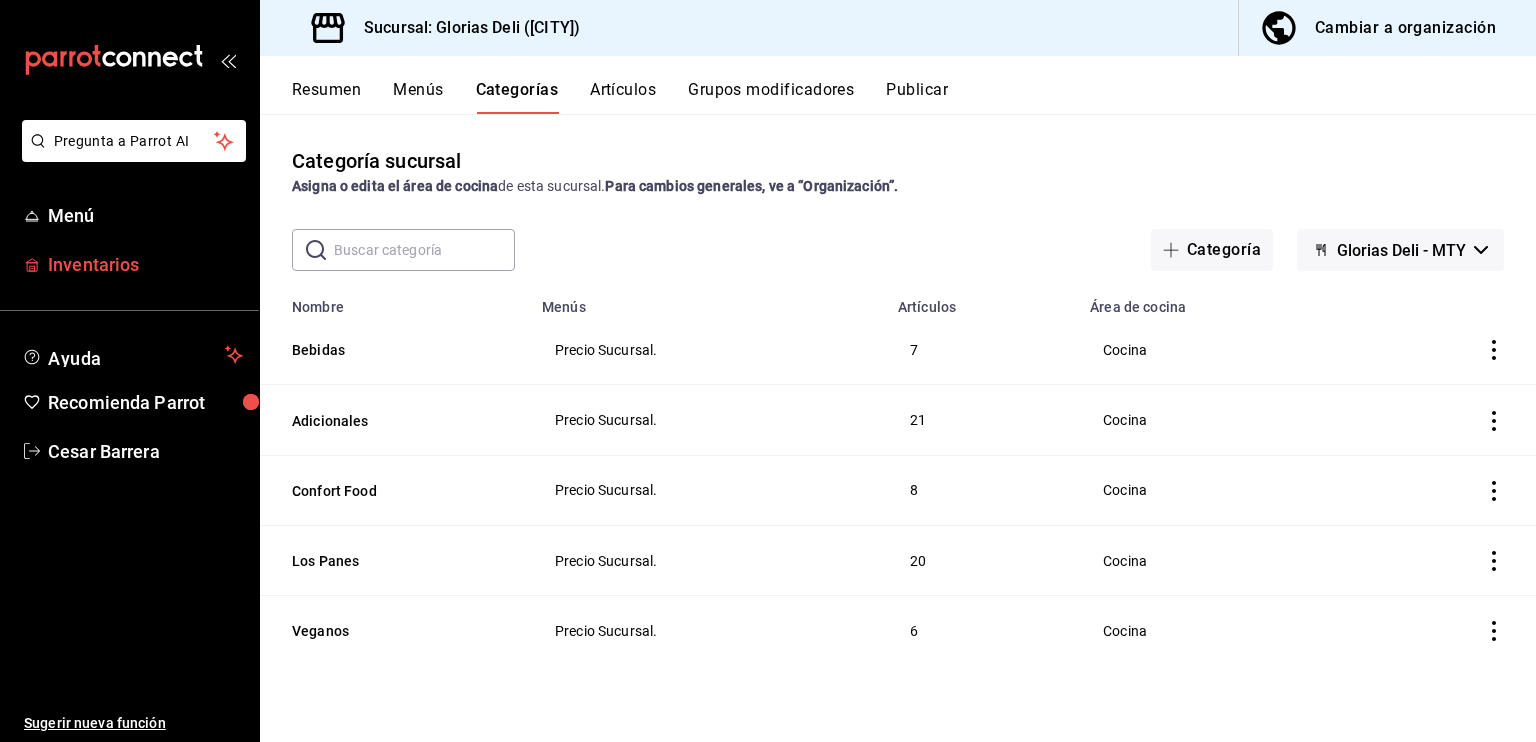 click on "Inventarios" at bounding box center (145, 264) 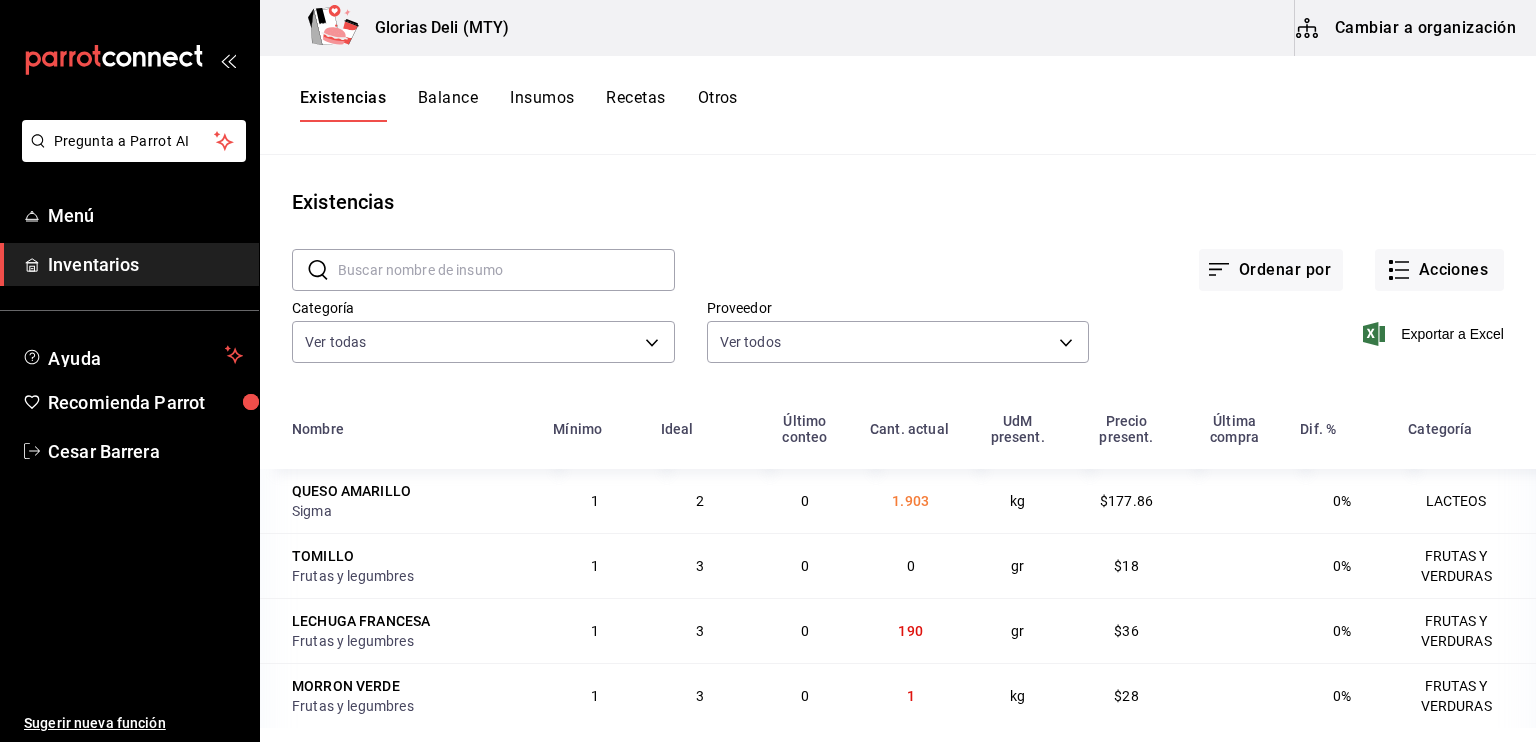 click on "Cambiar a organización" at bounding box center [1407, 28] 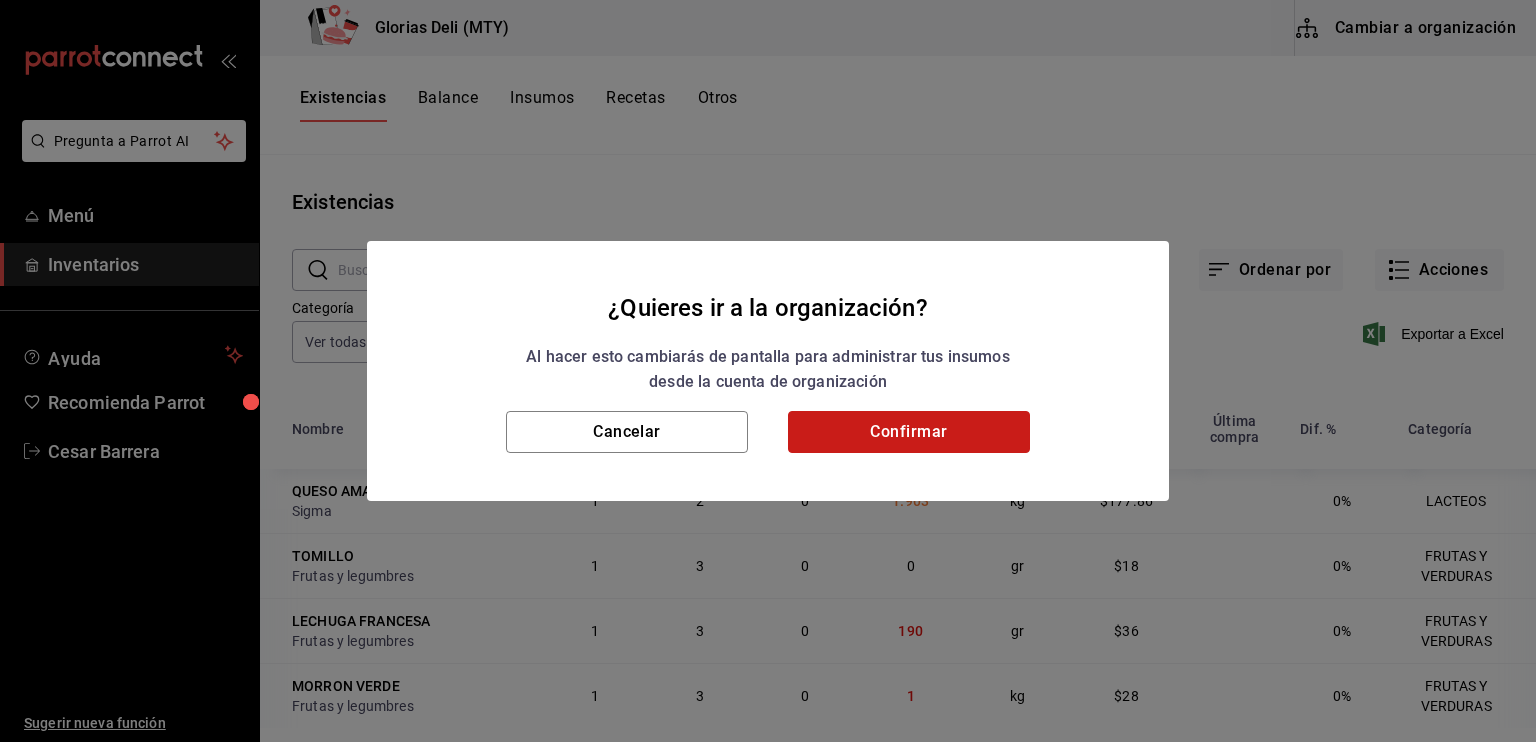 click on "Confirmar" at bounding box center [909, 432] 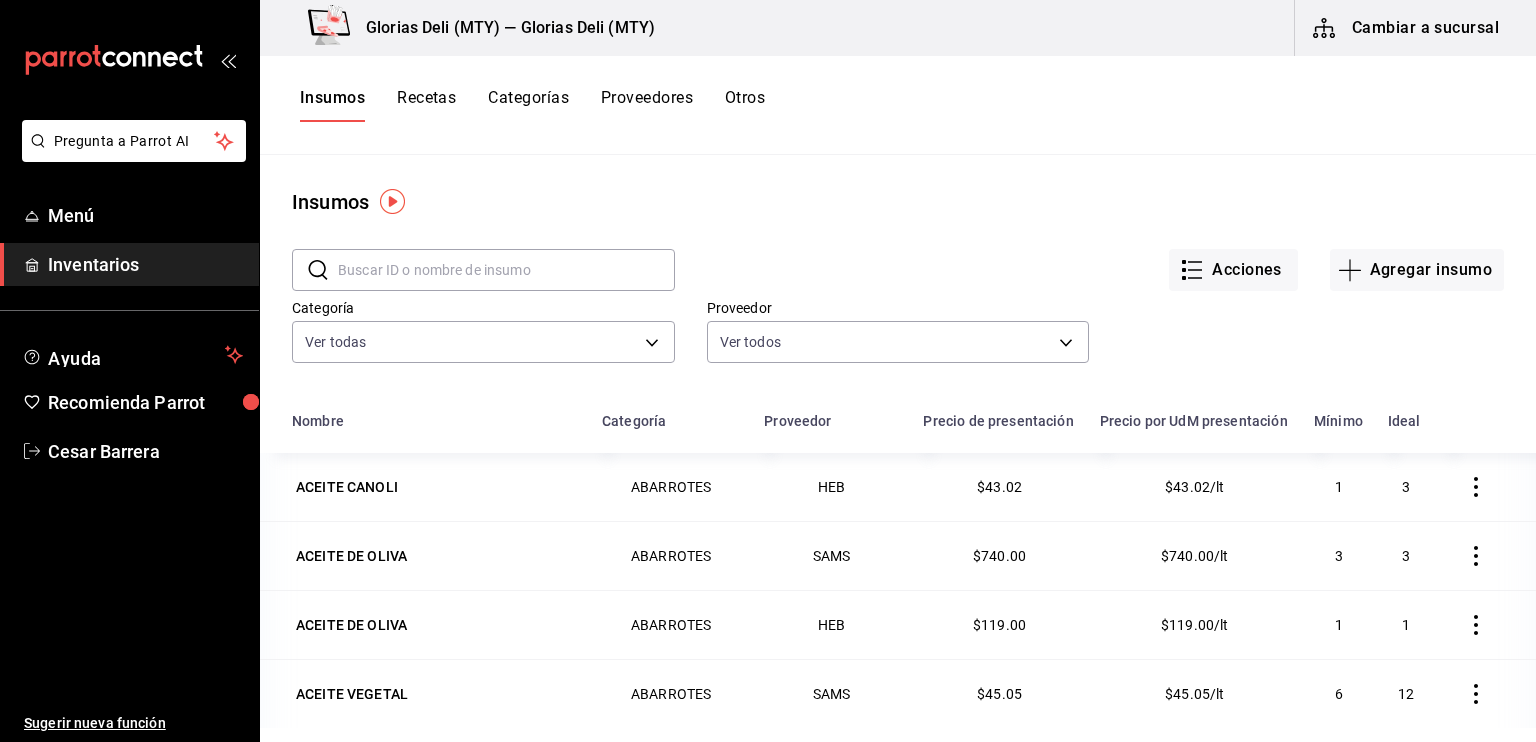 click on "Recetas" at bounding box center [426, 105] 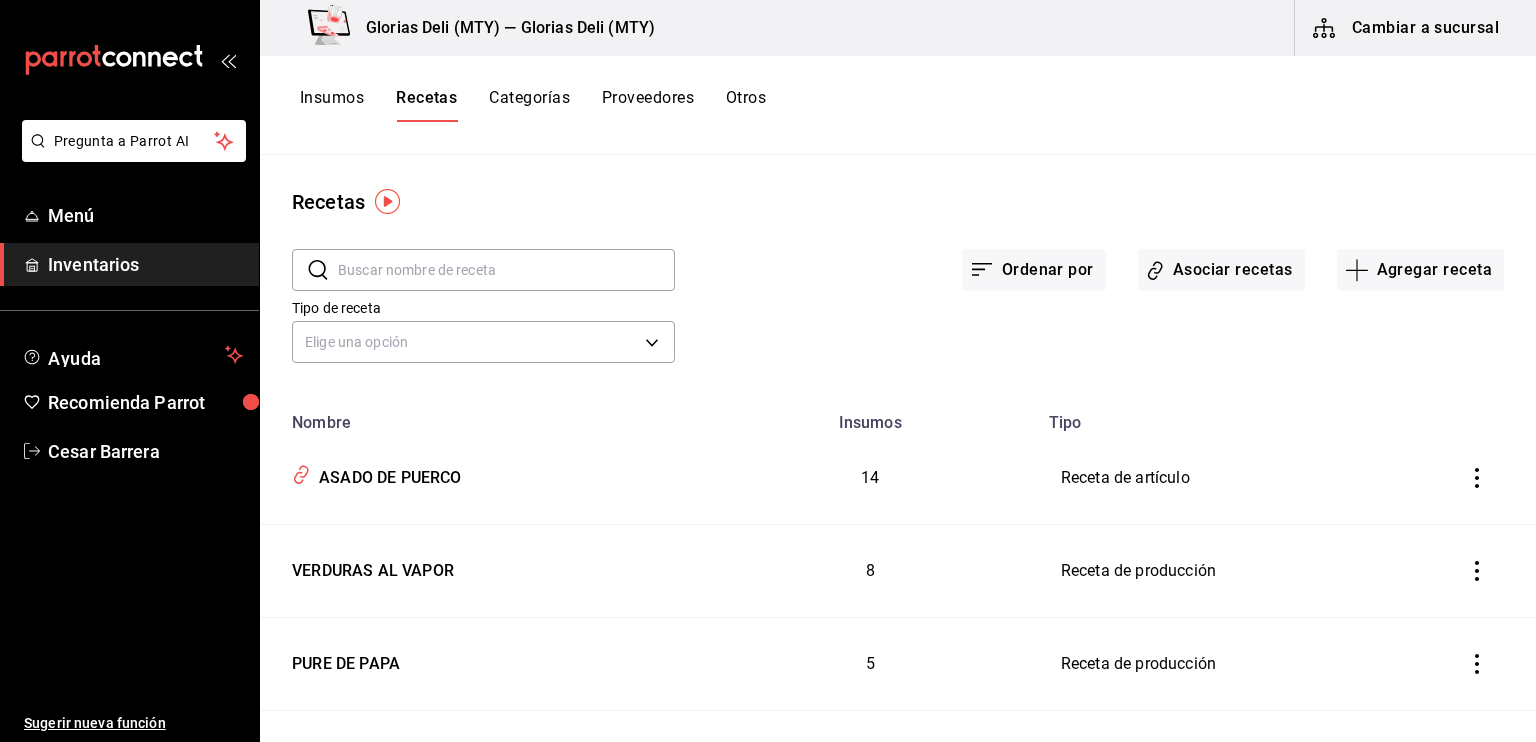 click 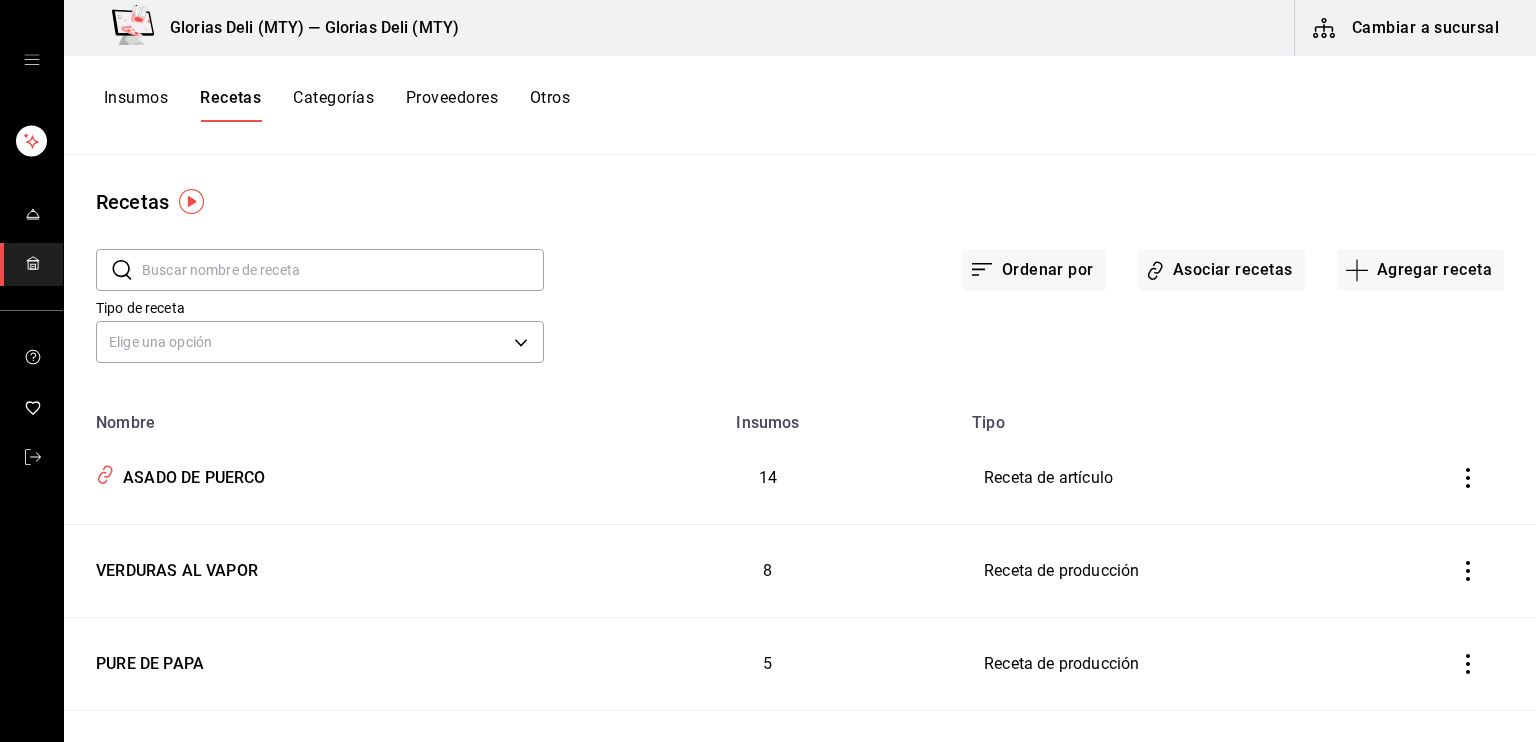 click 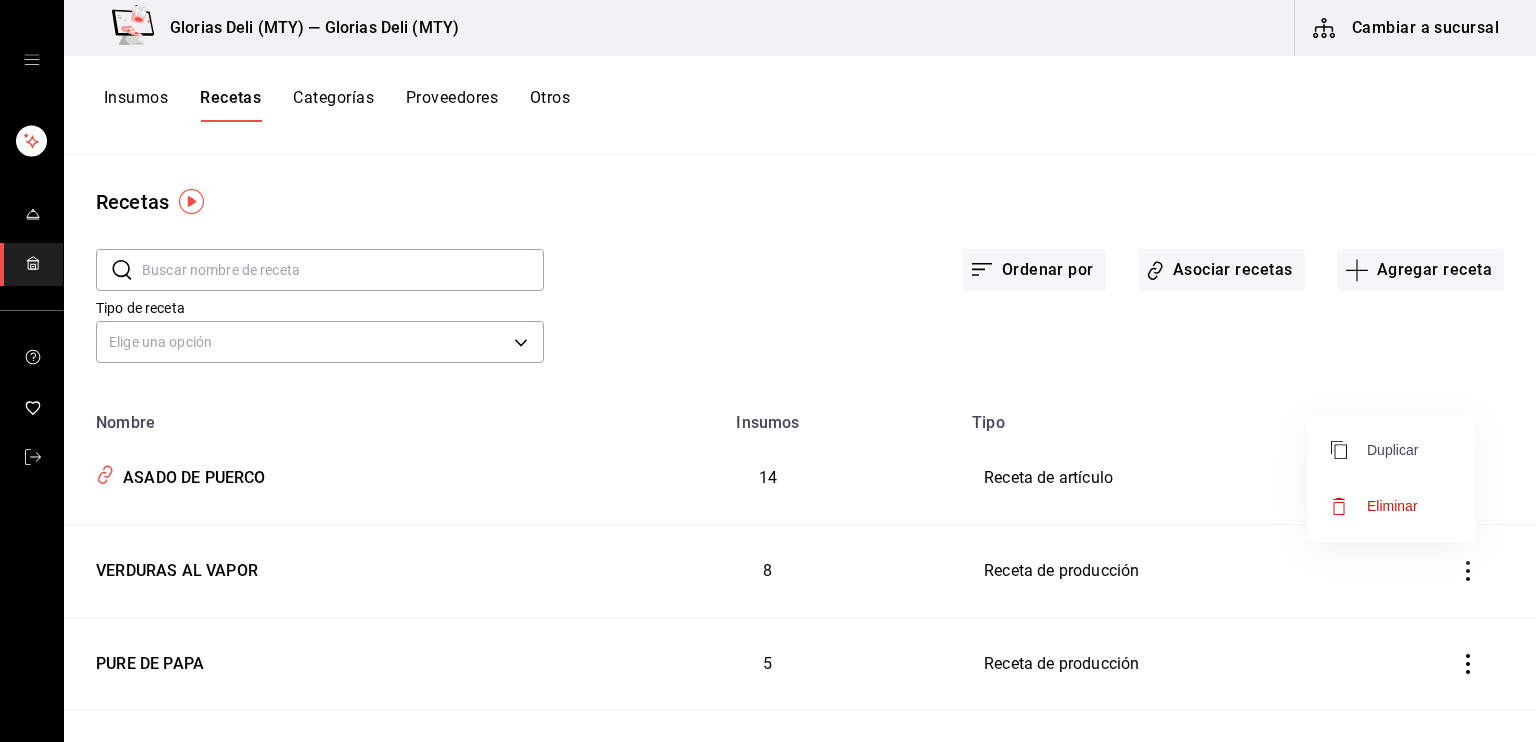 click on "Duplicar" at bounding box center (1374, 450) 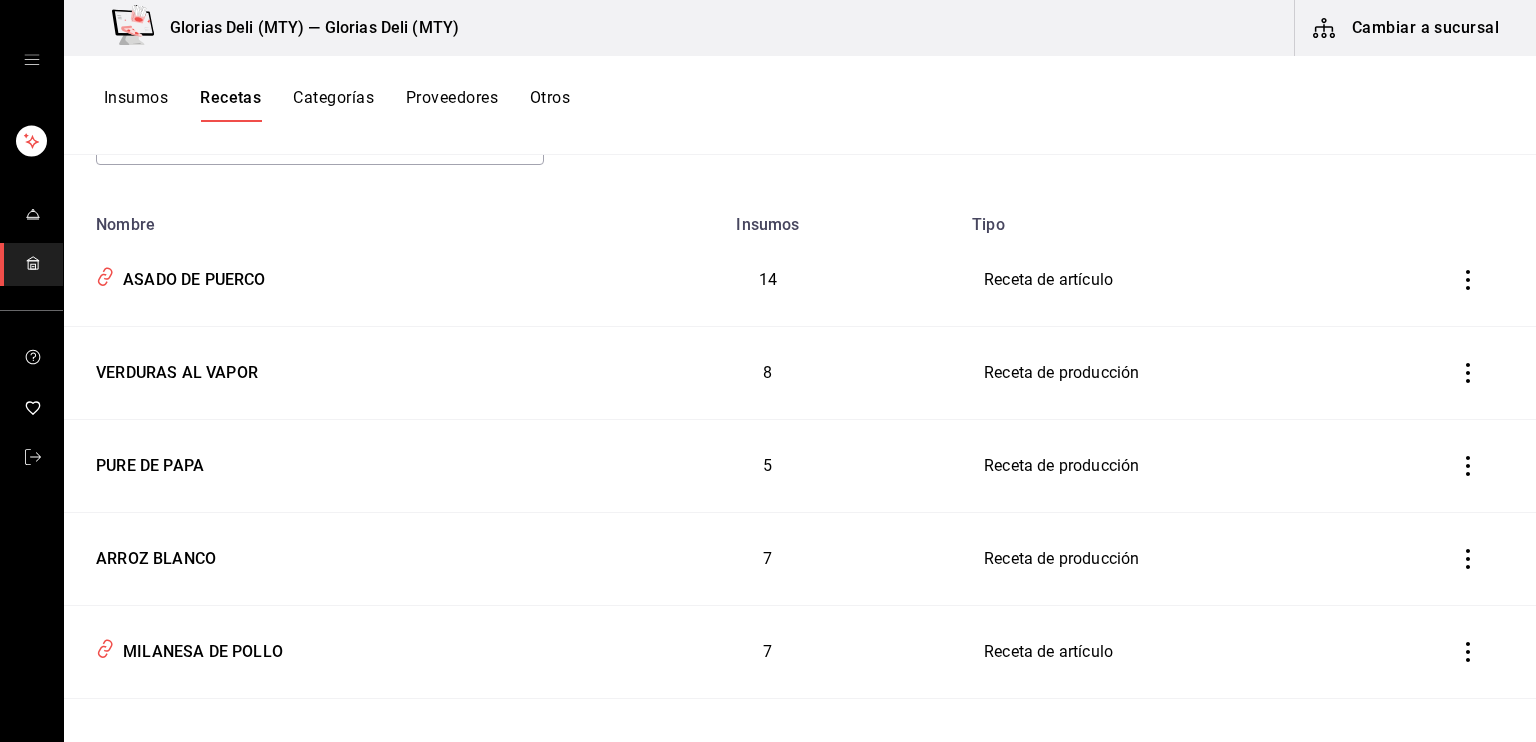 scroll, scrollTop: 200, scrollLeft: 0, axis: vertical 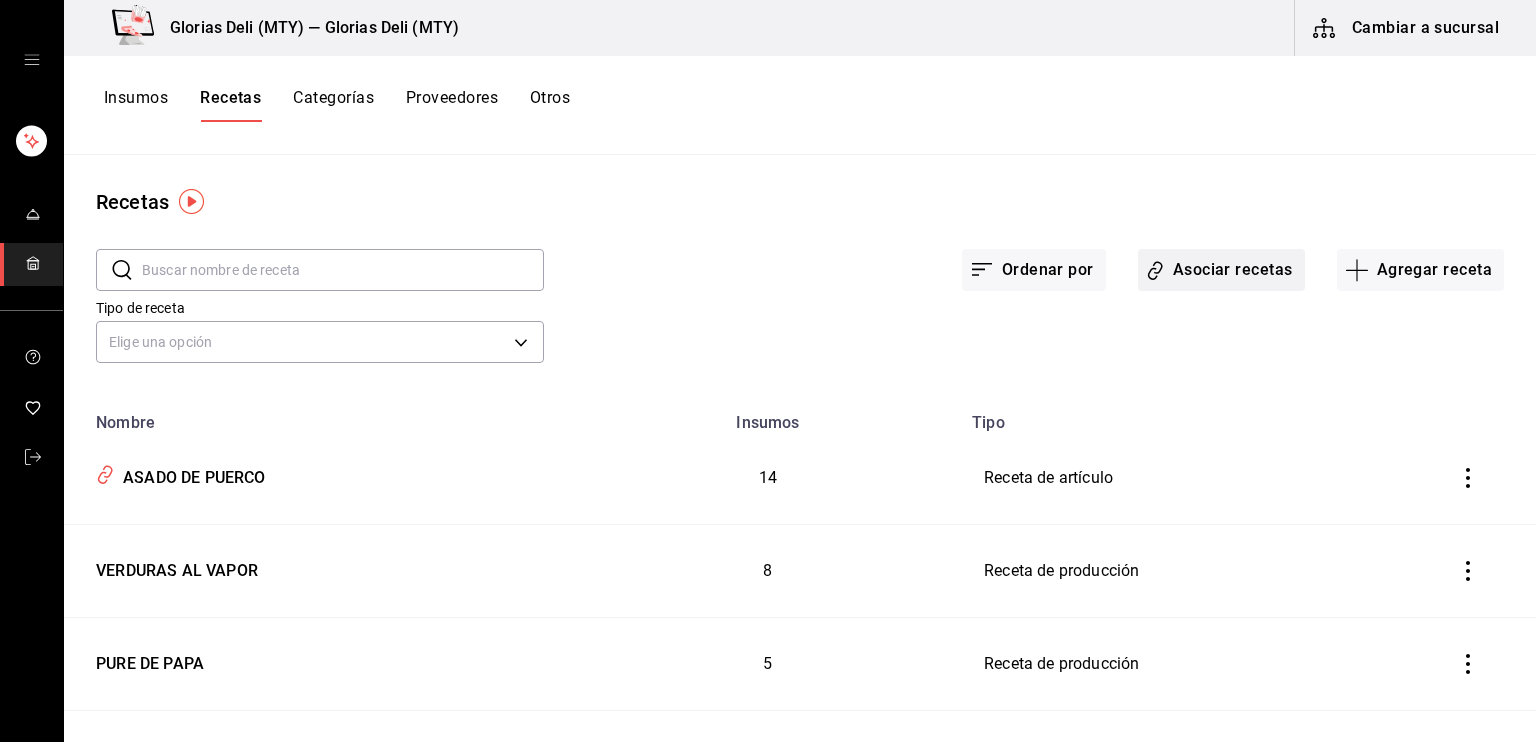 click on "Asociar recetas" at bounding box center [1221, 270] 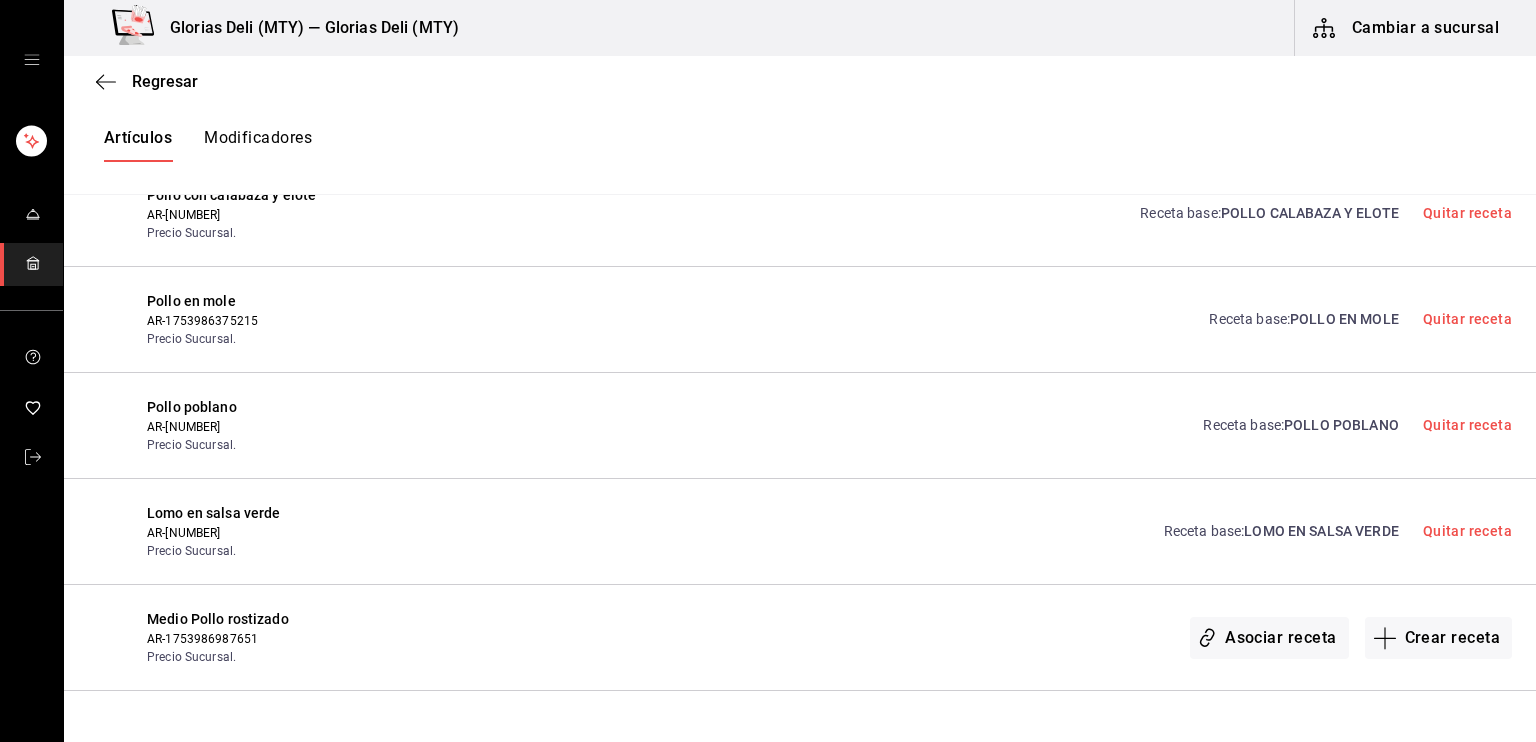 scroll, scrollTop: 6892, scrollLeft: 0, axis: vertical 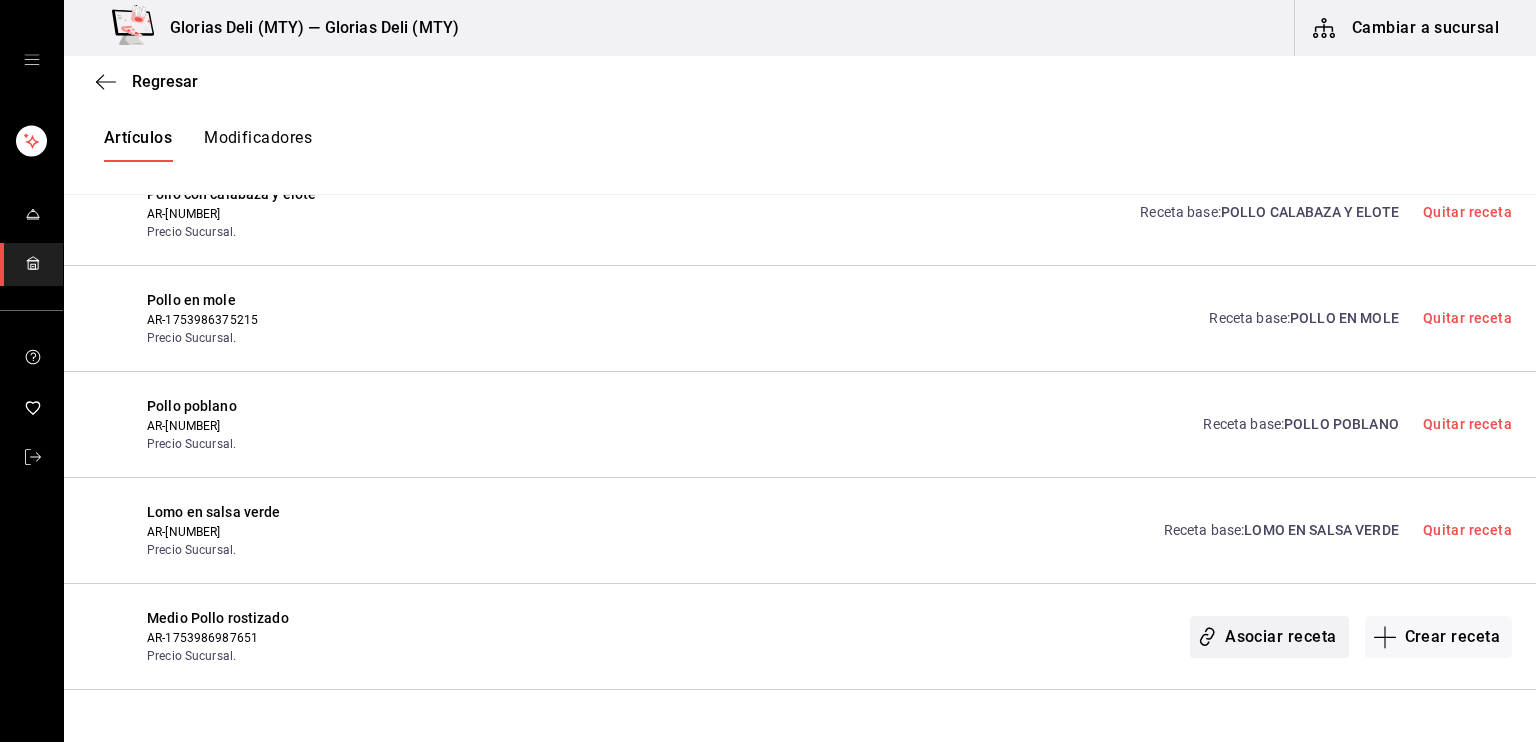 click 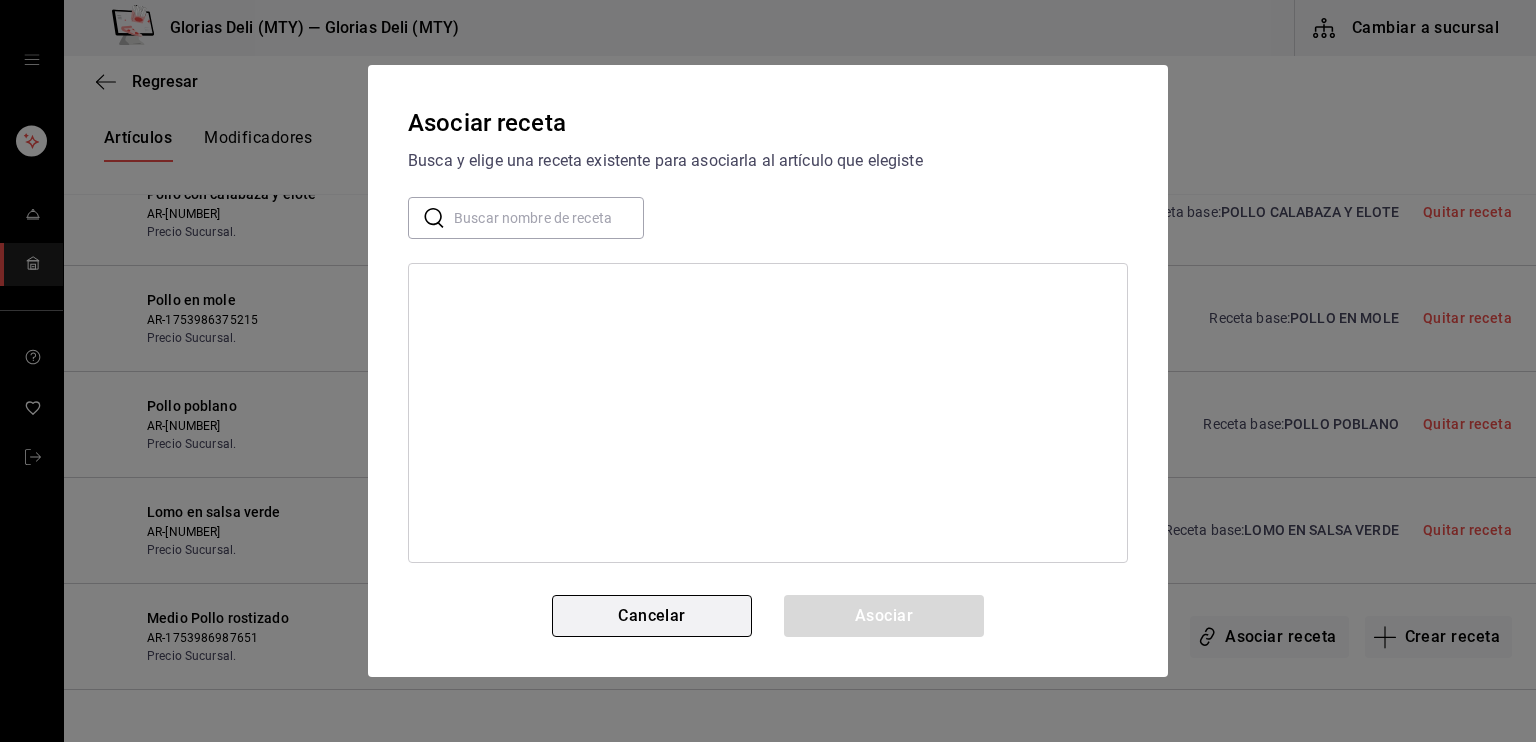 click on "Cancelar" at bounding box center (652, 616) 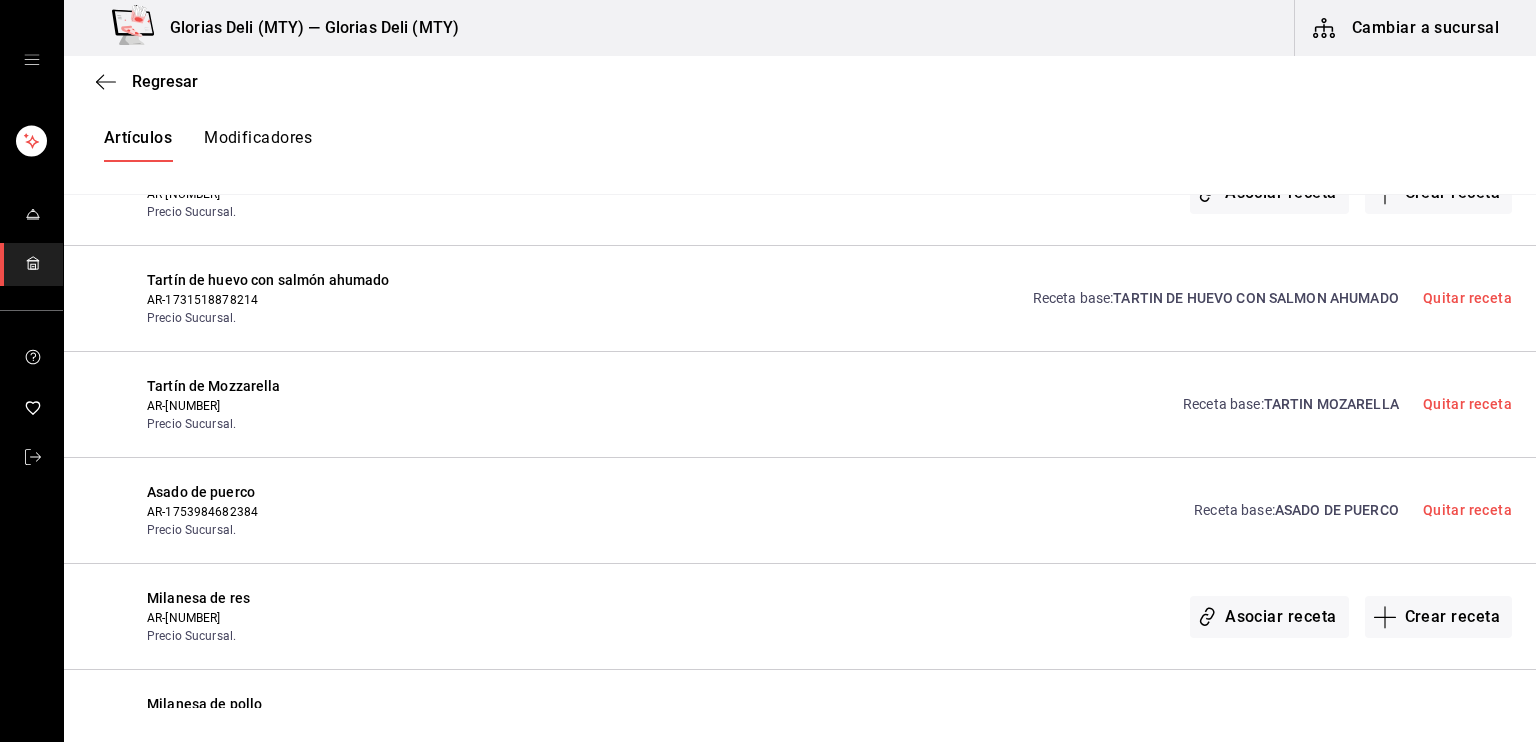 scroll, scrollTop: 8284, scrollLeft: 0, axis: vertical 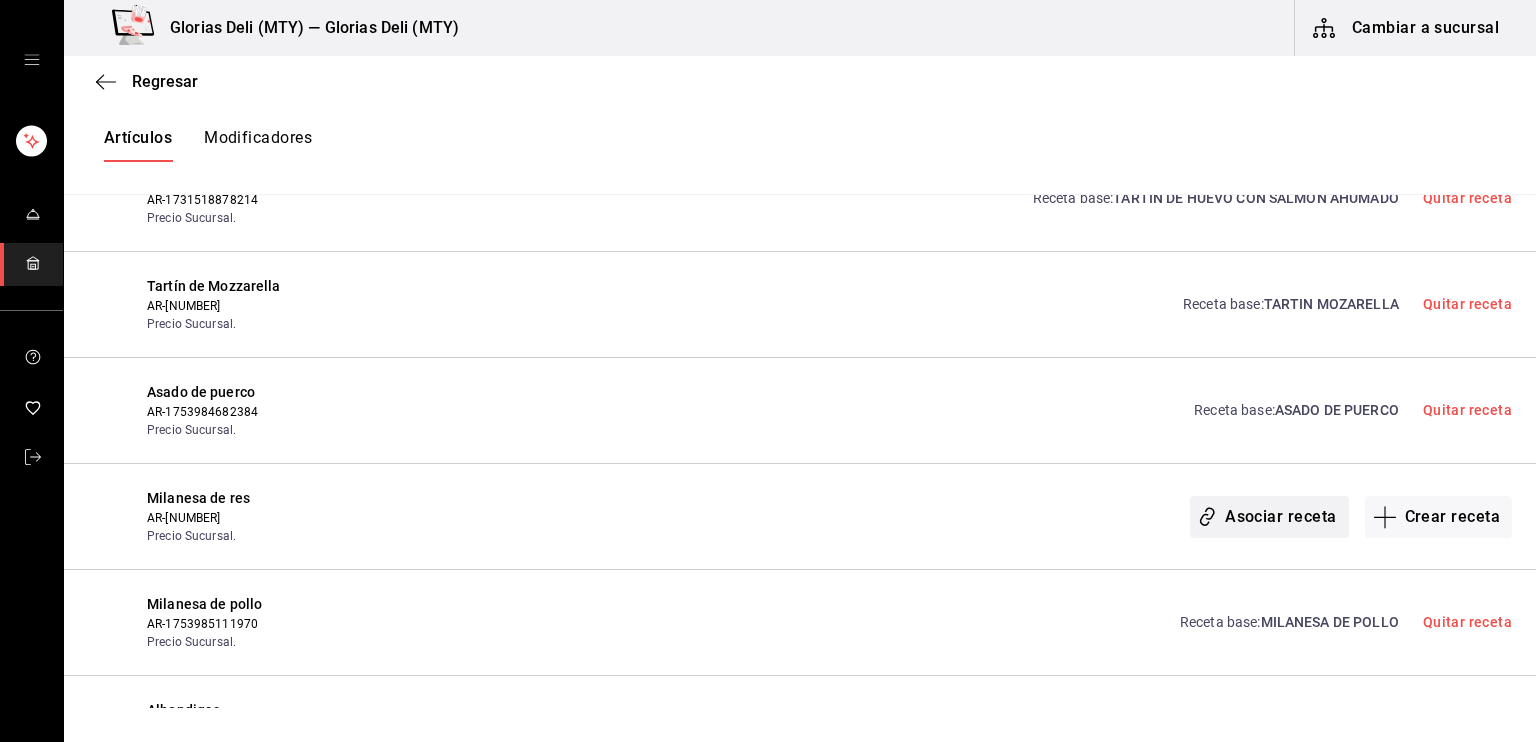 click 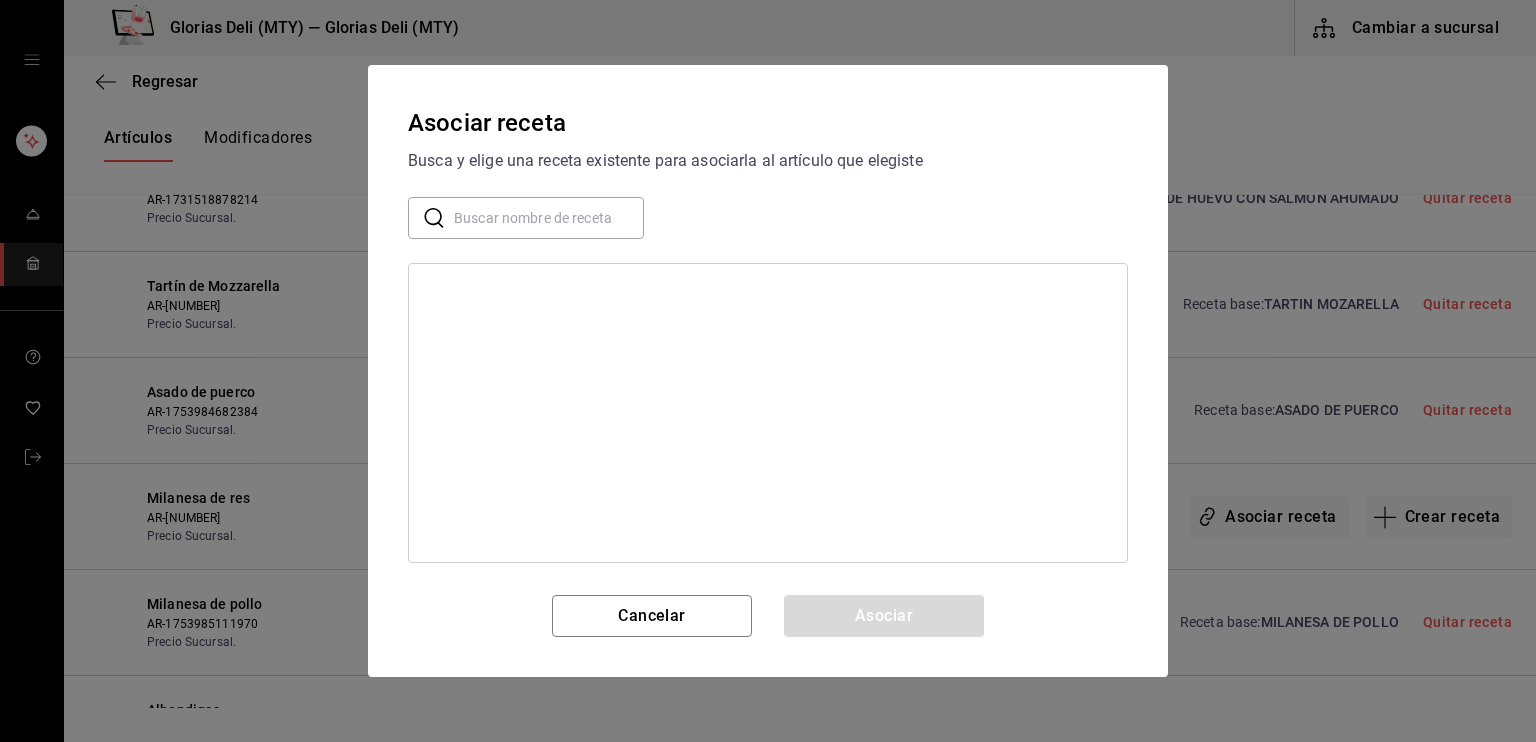 click at bounding box center [549, 218] 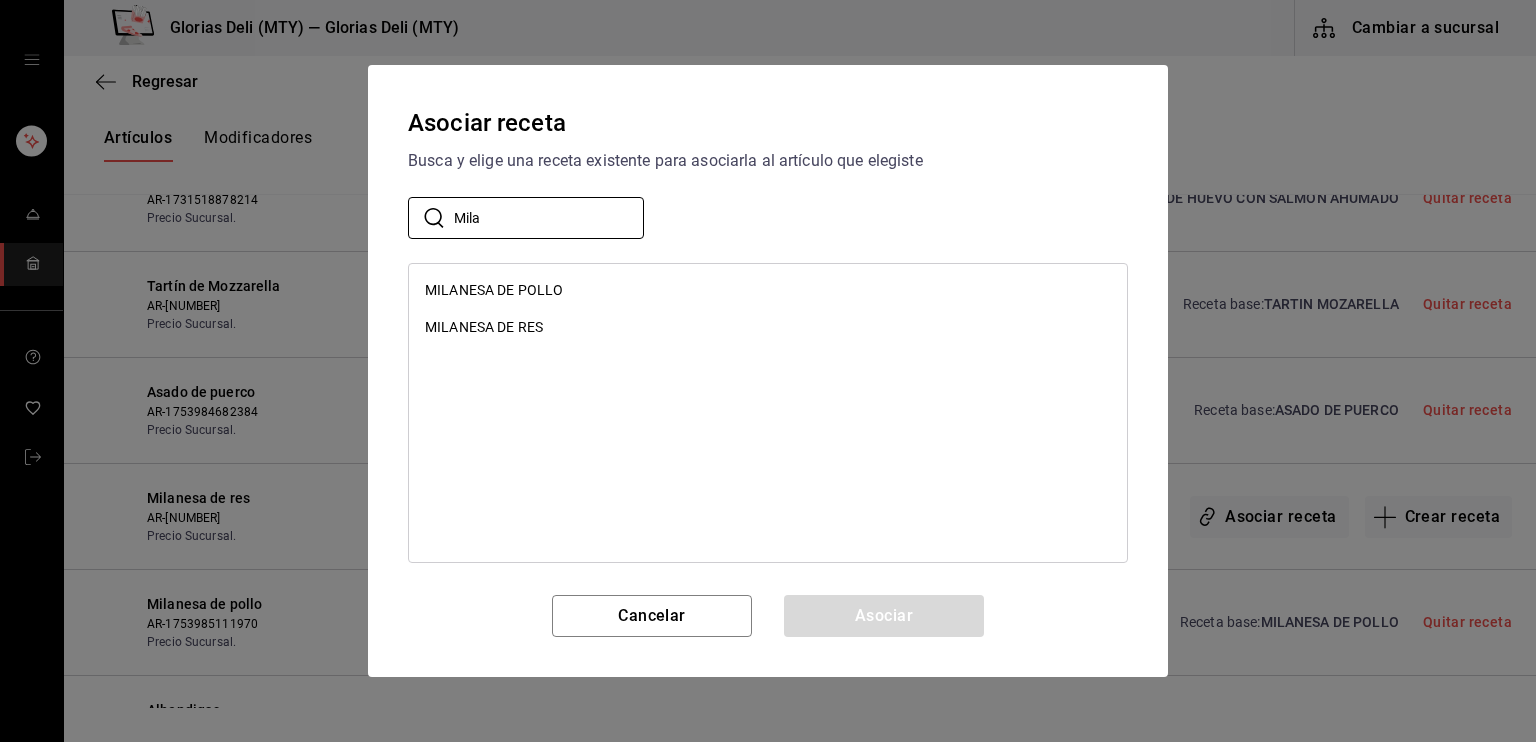 type on "Mila" 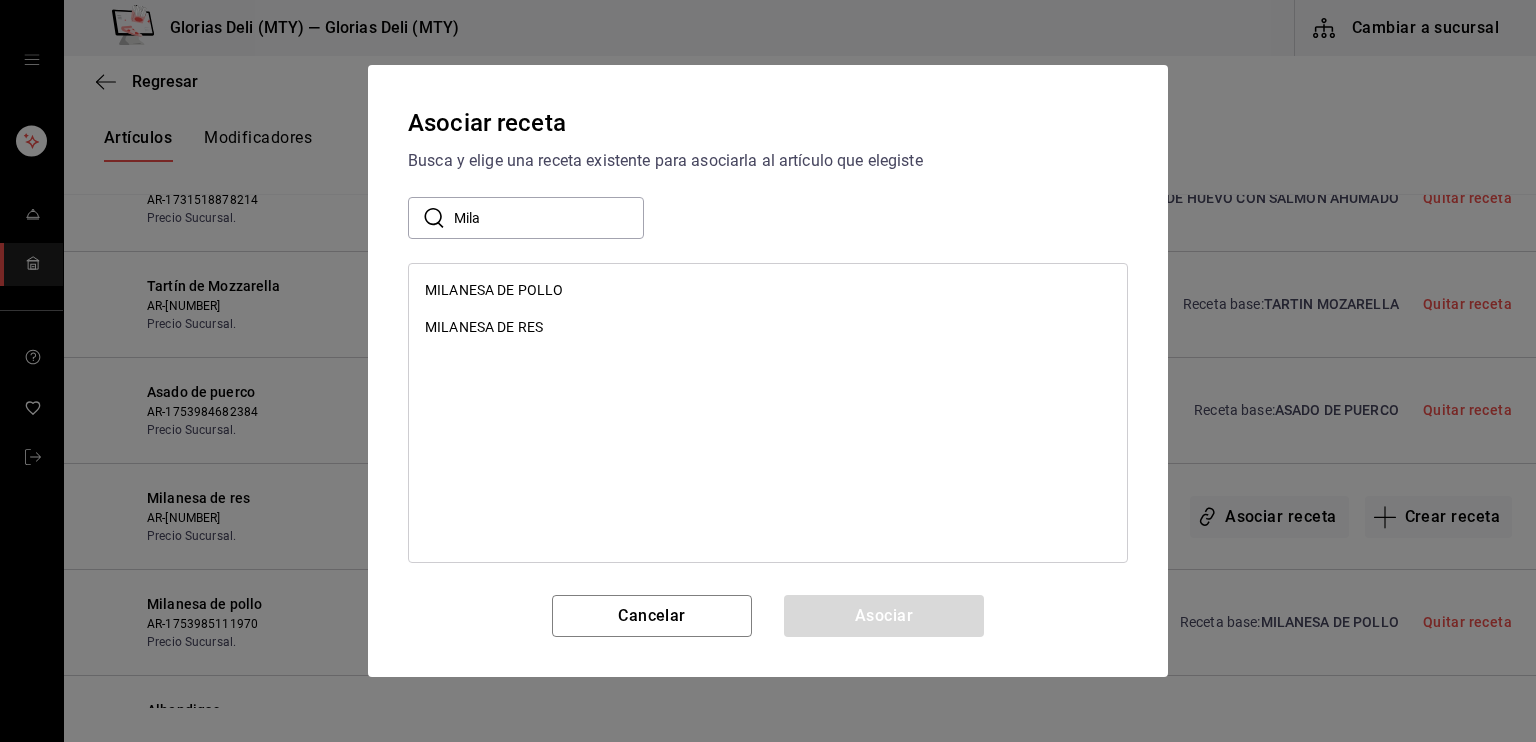 click on "MILANESA DE RES" at bounding box center [484, 327] 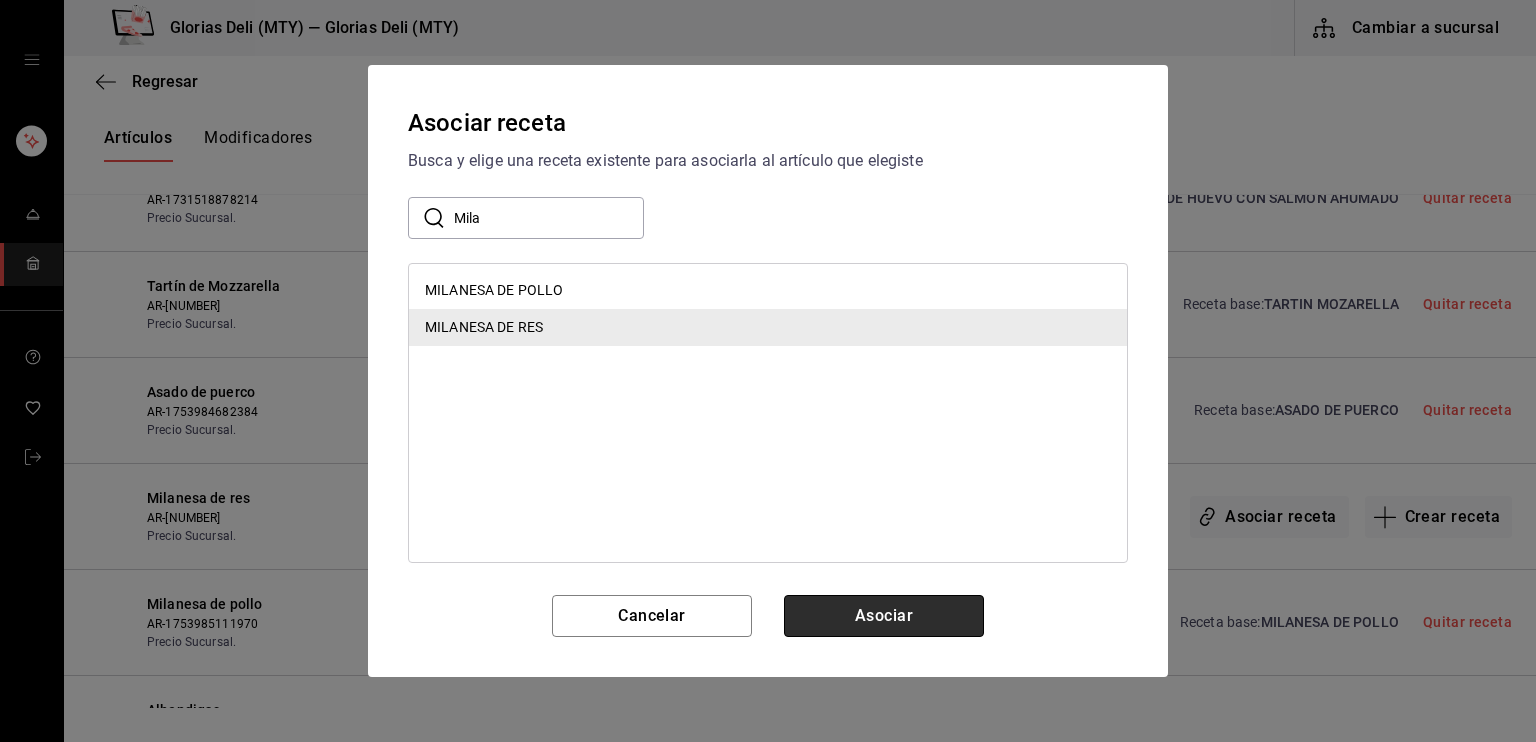 click on "Asociar" at bounding box center [884, 616] 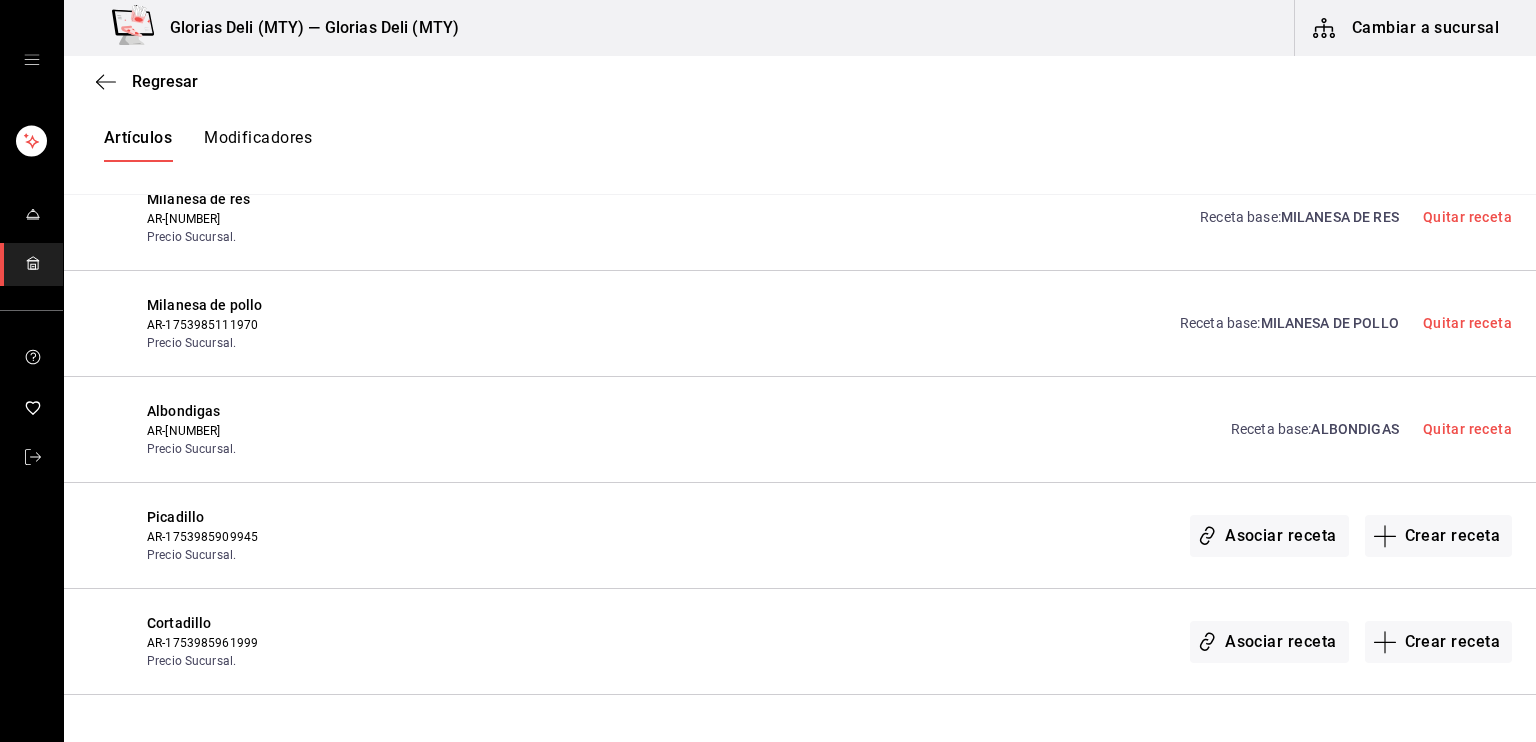 scroll, scrollTop: 8604, scrollLeft: 0, axis: vertical 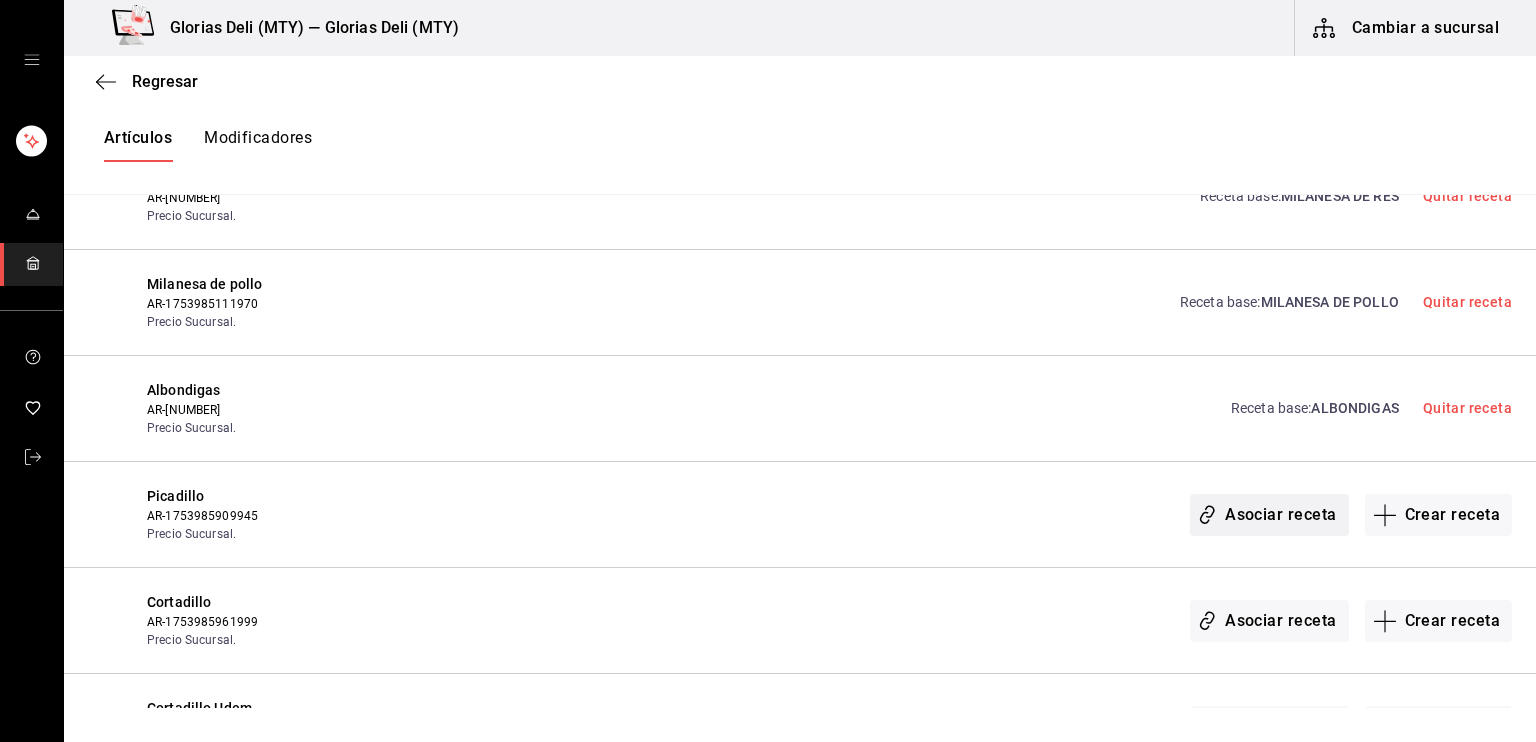 click 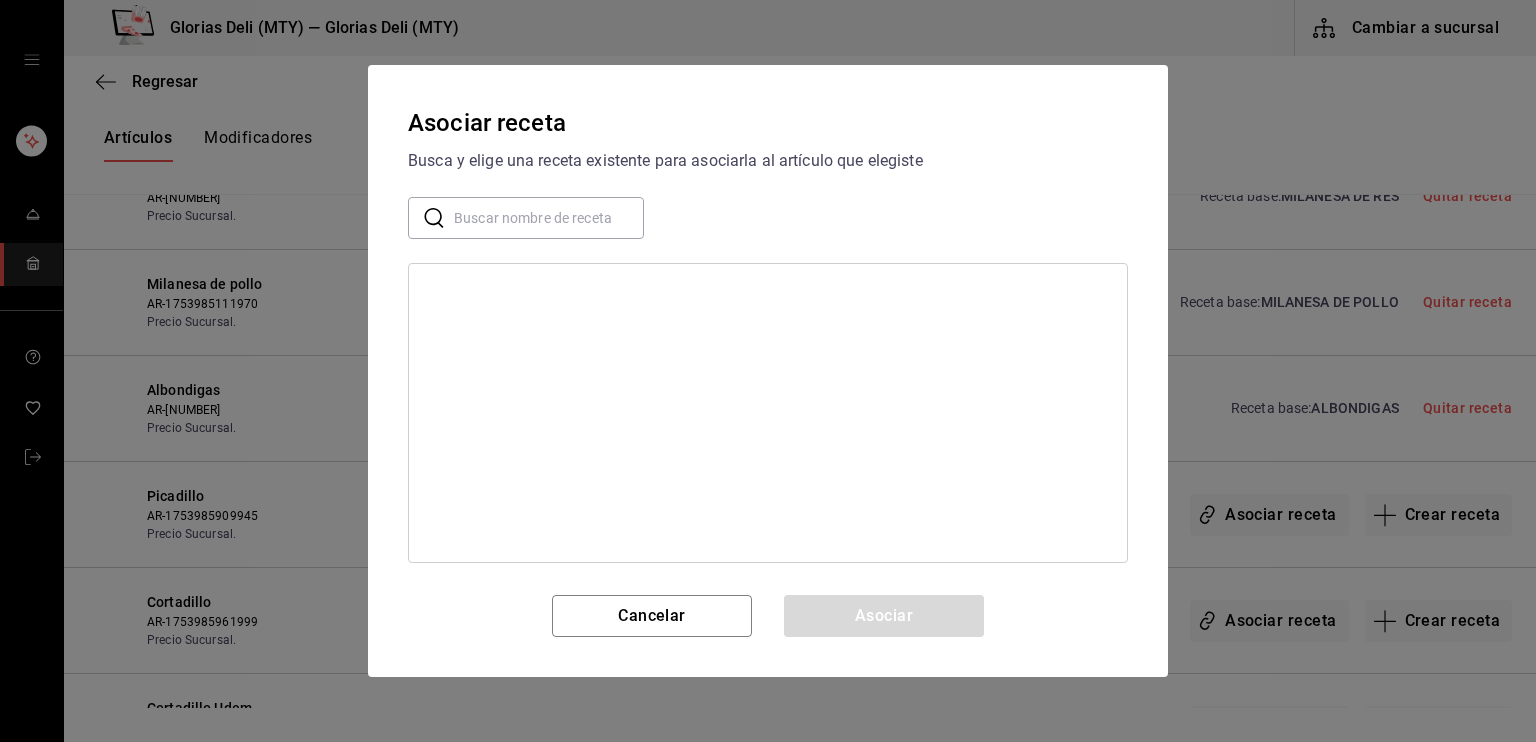 click at bounding box center [549, 218] 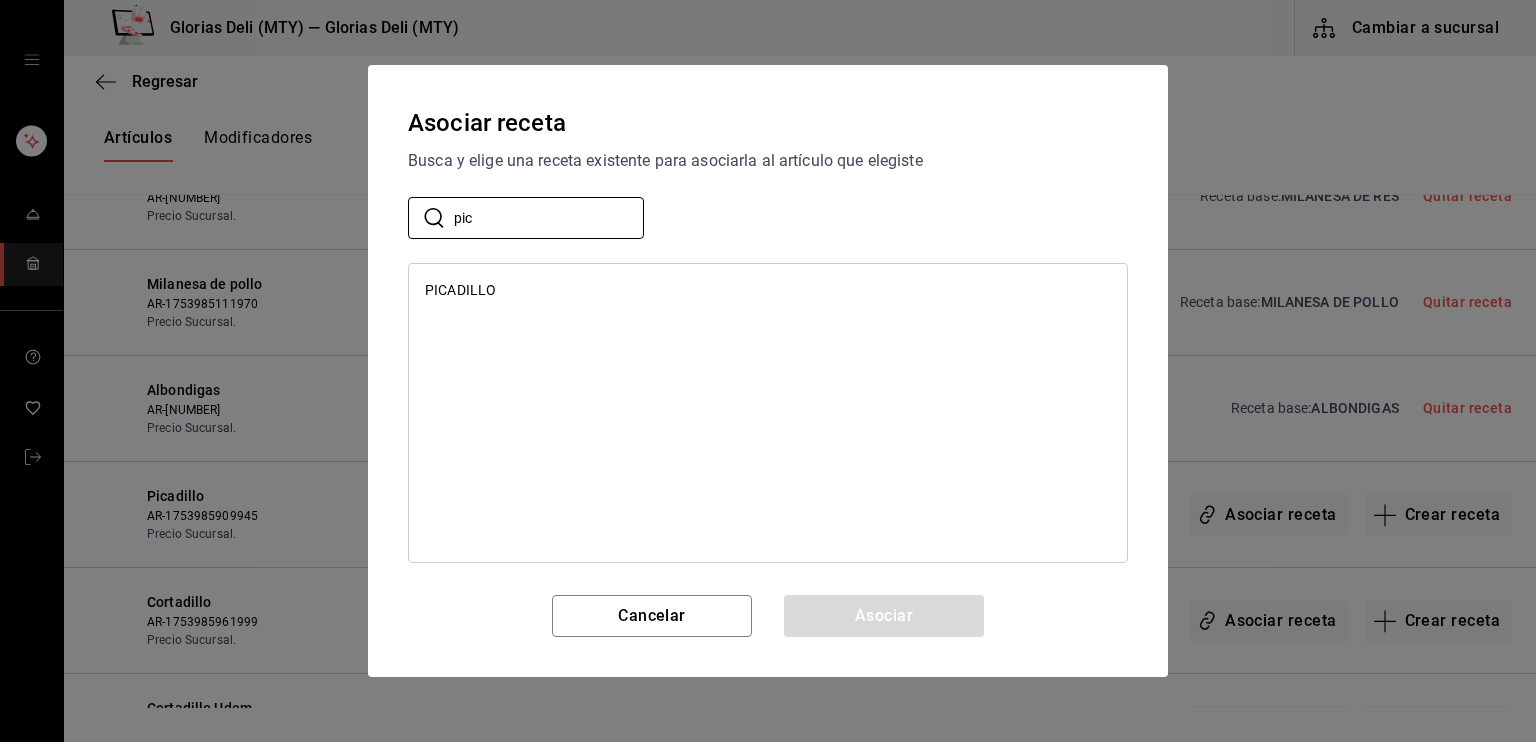 type on "pic" 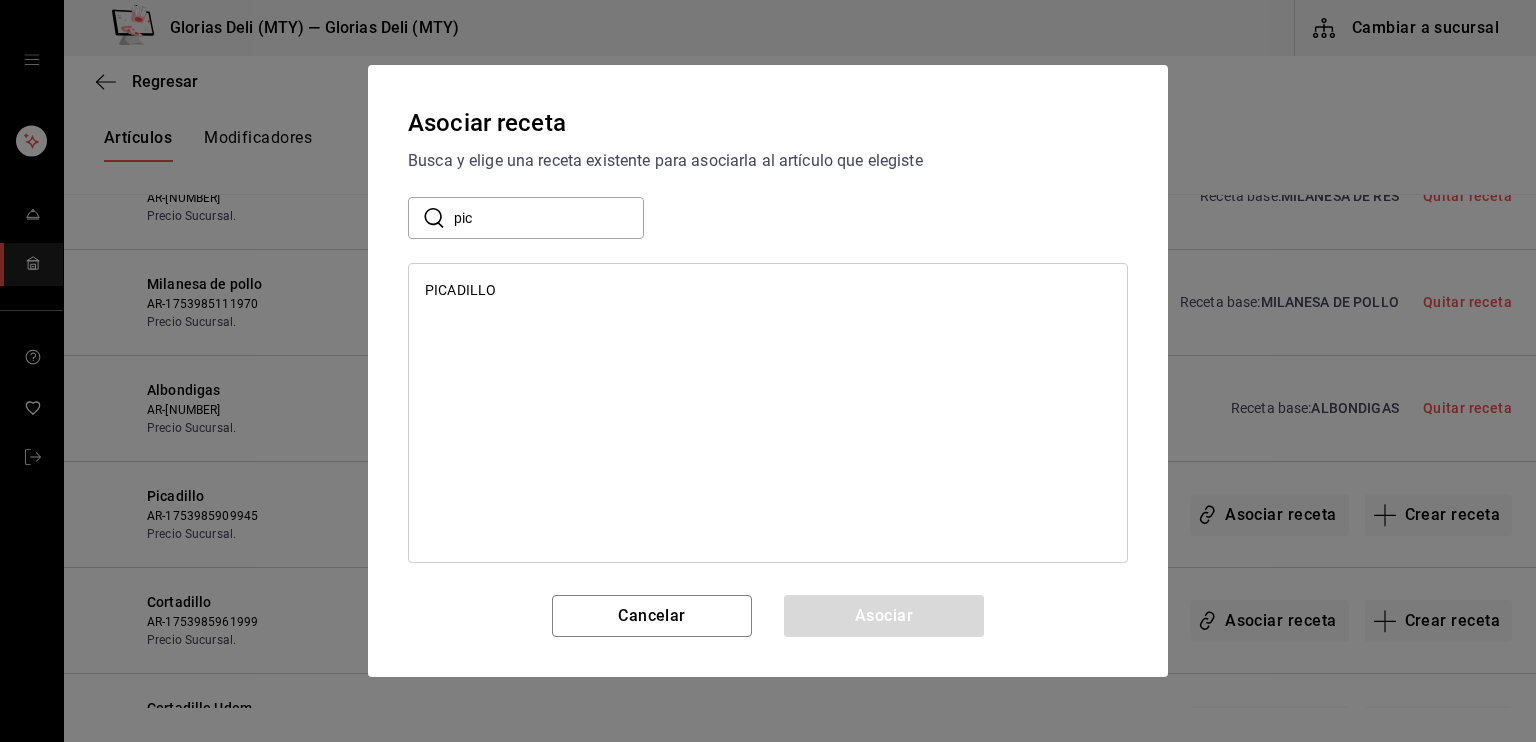 click on "PICADILLO" at bounding box center [460, 290] 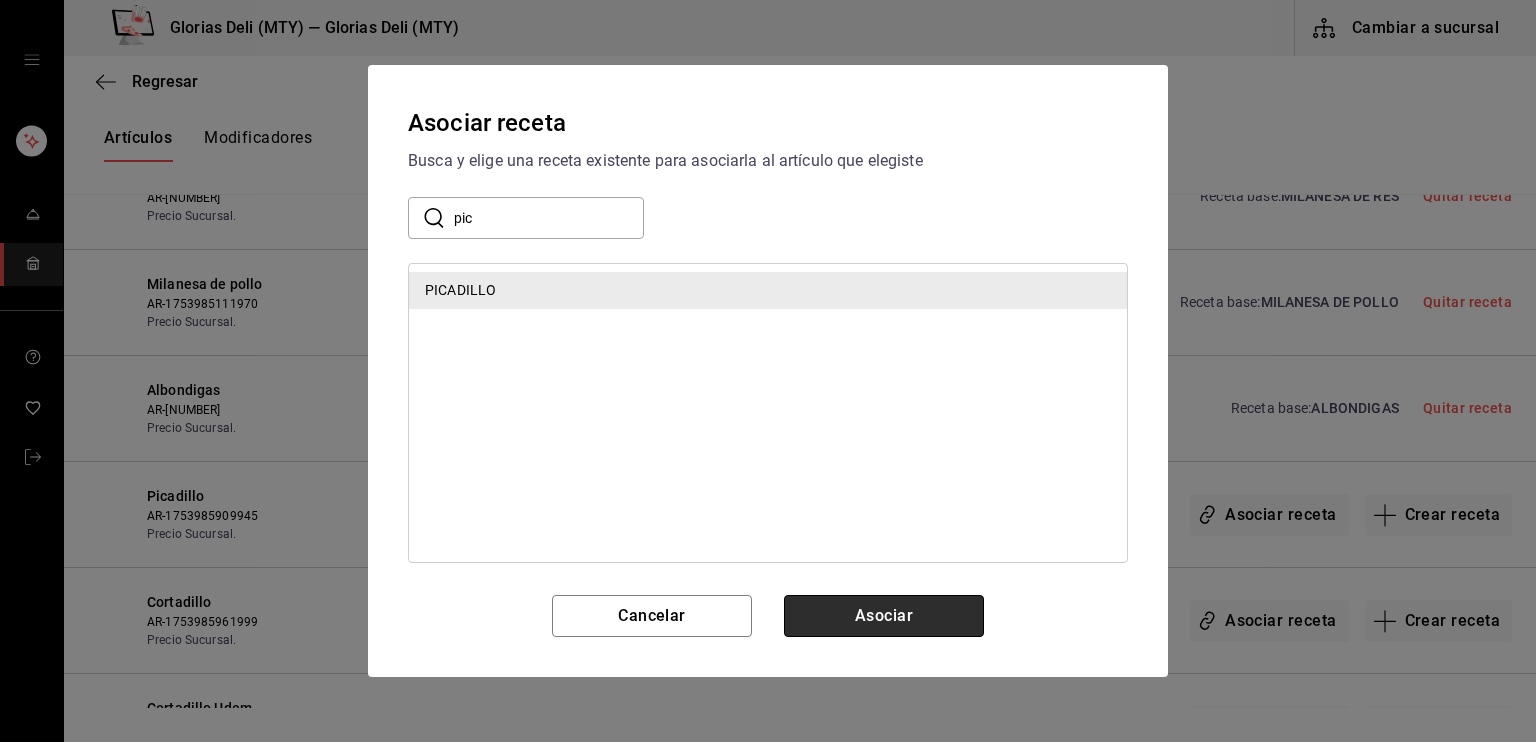 click on "Asociar" at bounding box center [884, 616] 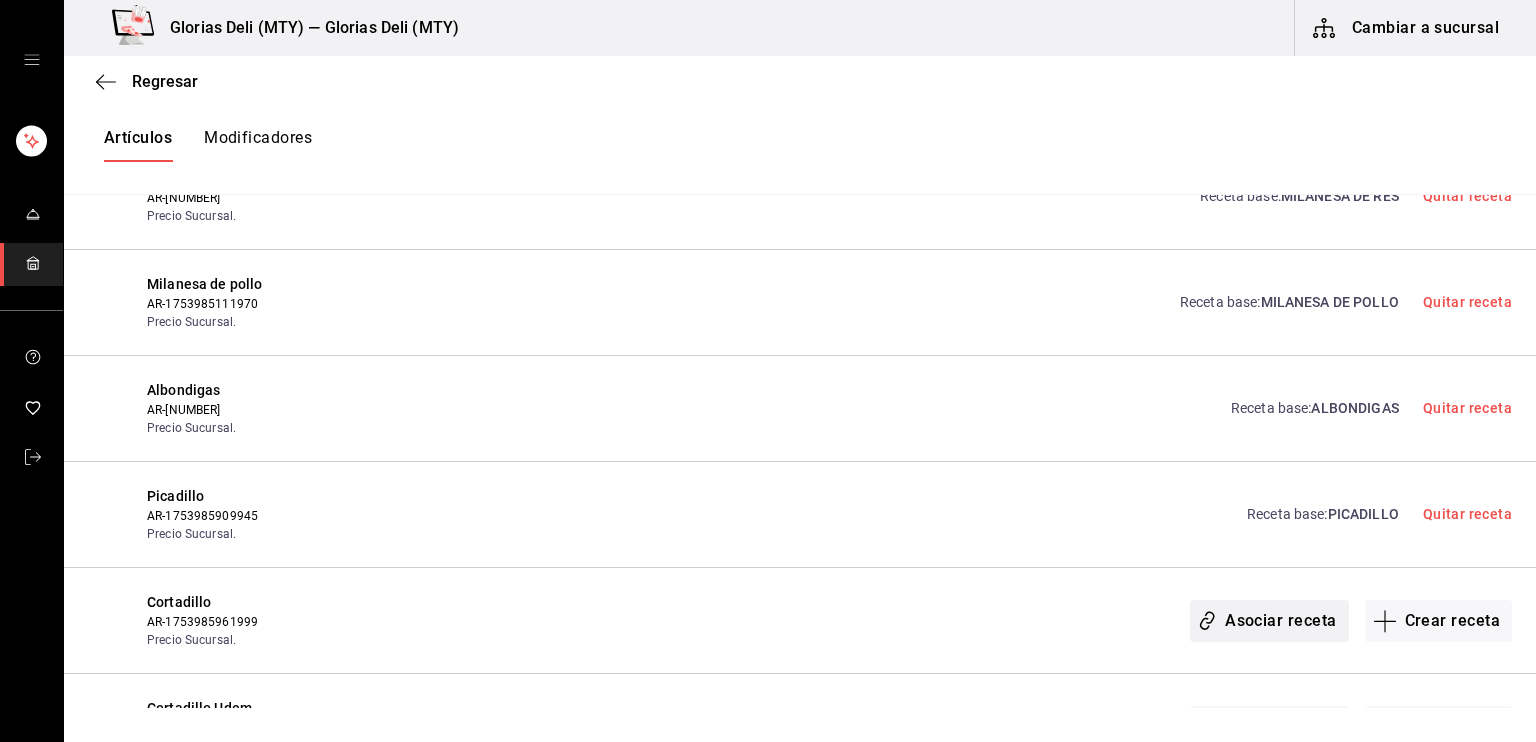 click 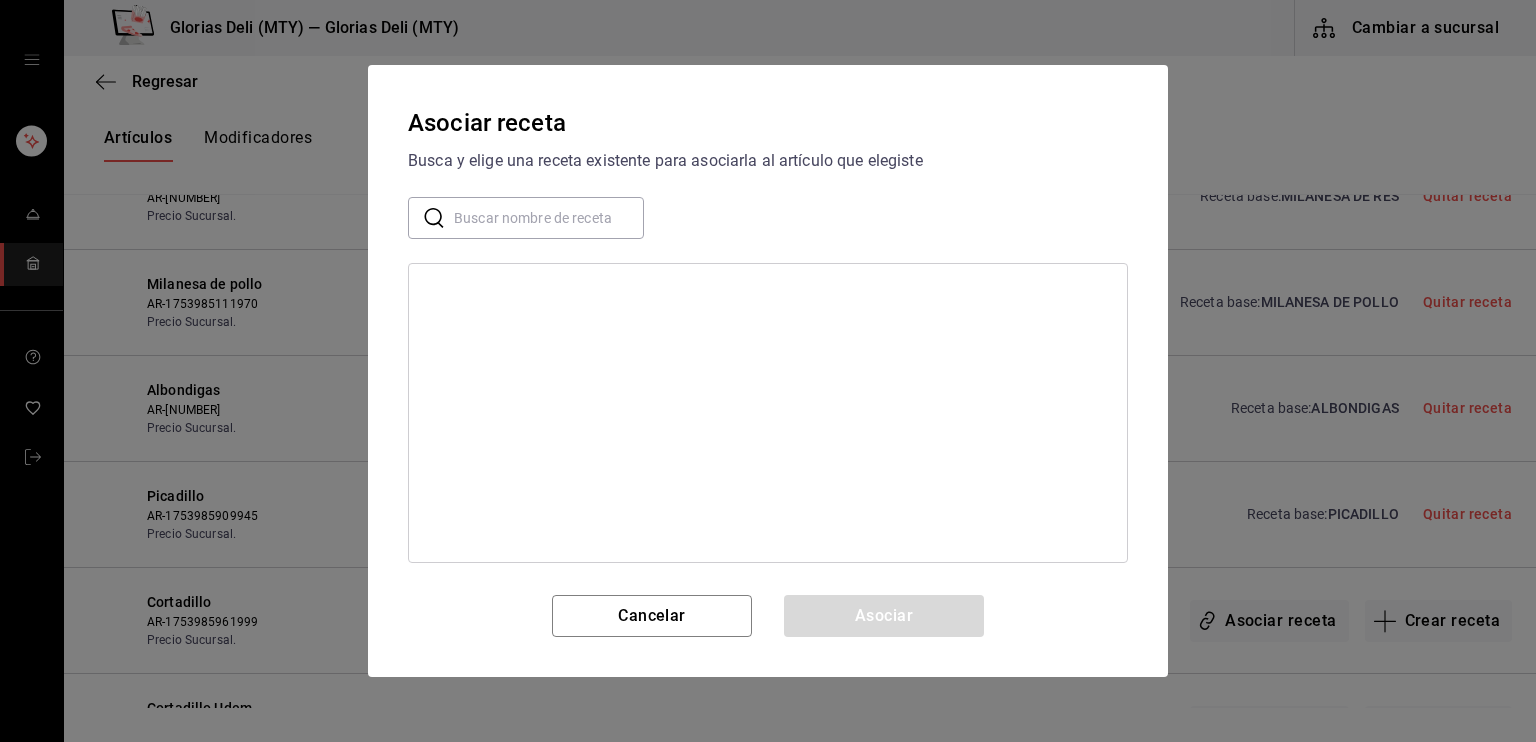 click at bounding box center [549, 218] 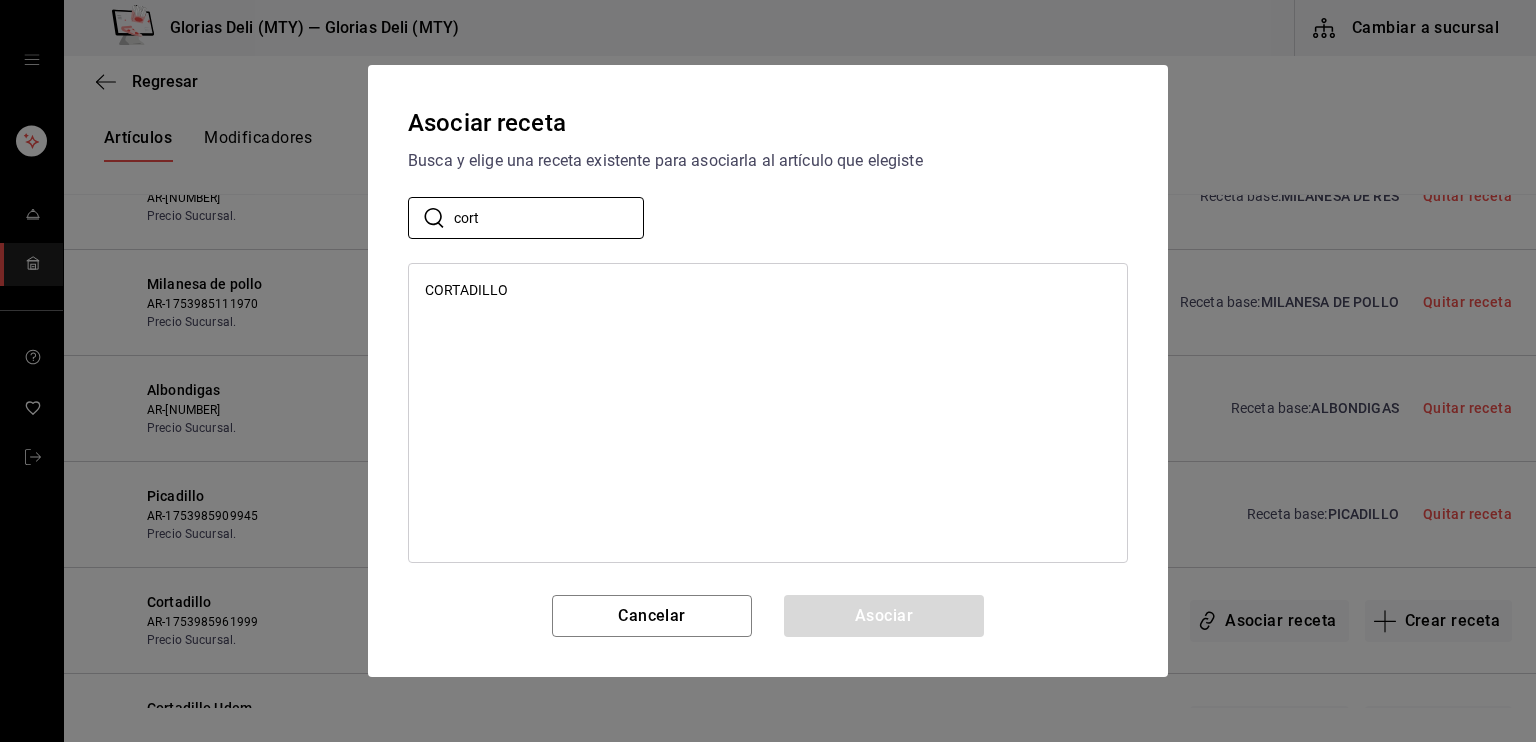 type on "cort" 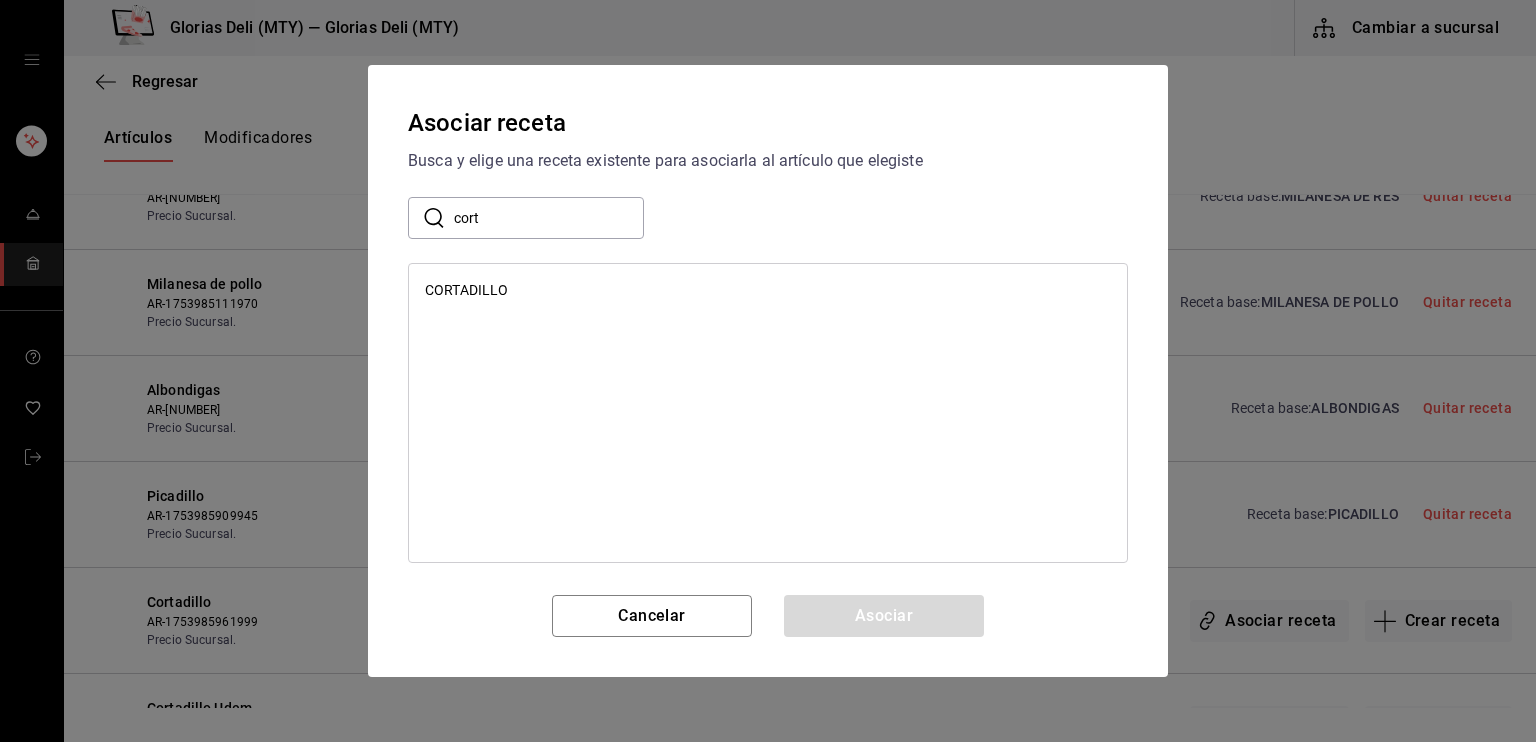click on "CORTADILLO" at bounding box center [466, 290] 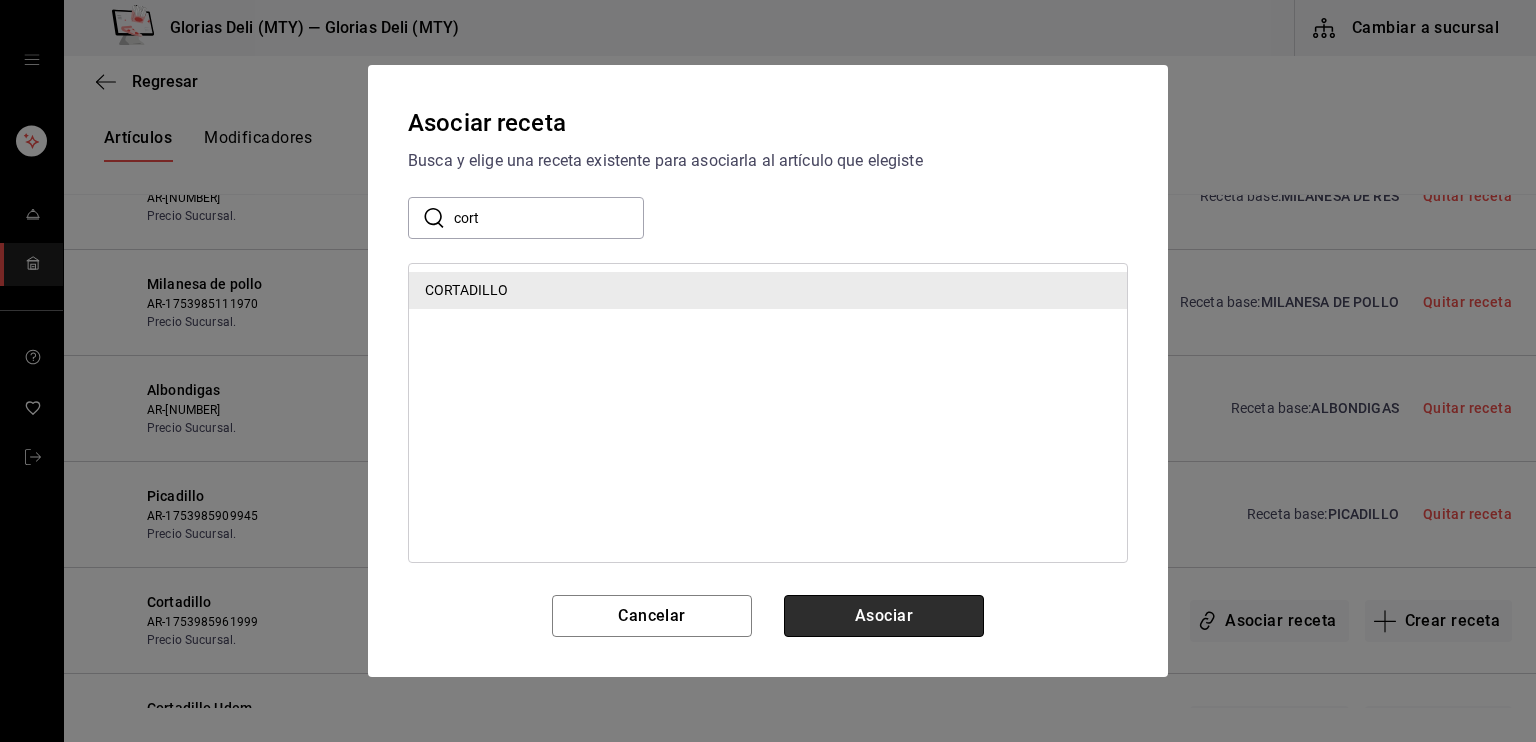 click on "Asociar" at bounding box center [884, 616] 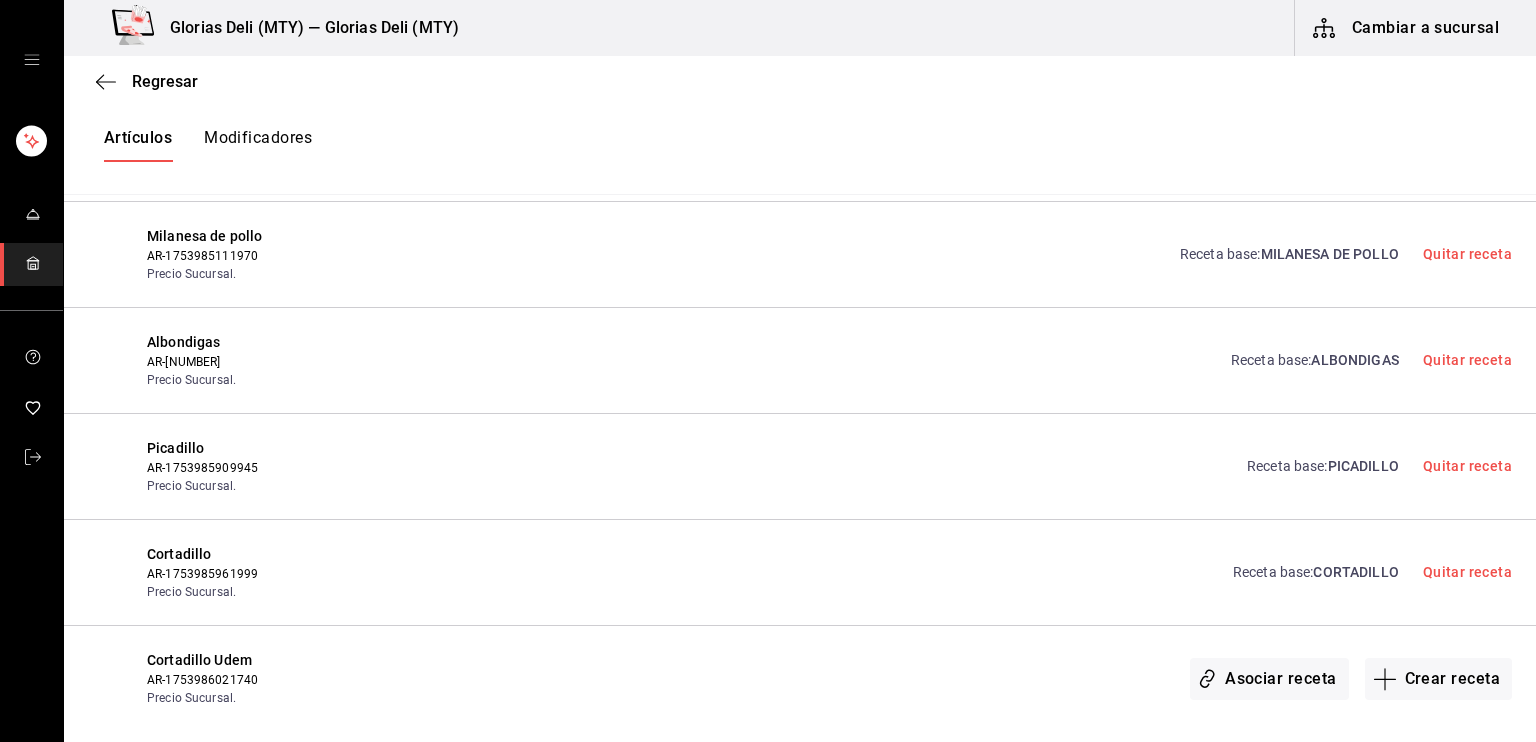 scroll, scrollTop: 8659, scrollLeft: 0, axis: vertical 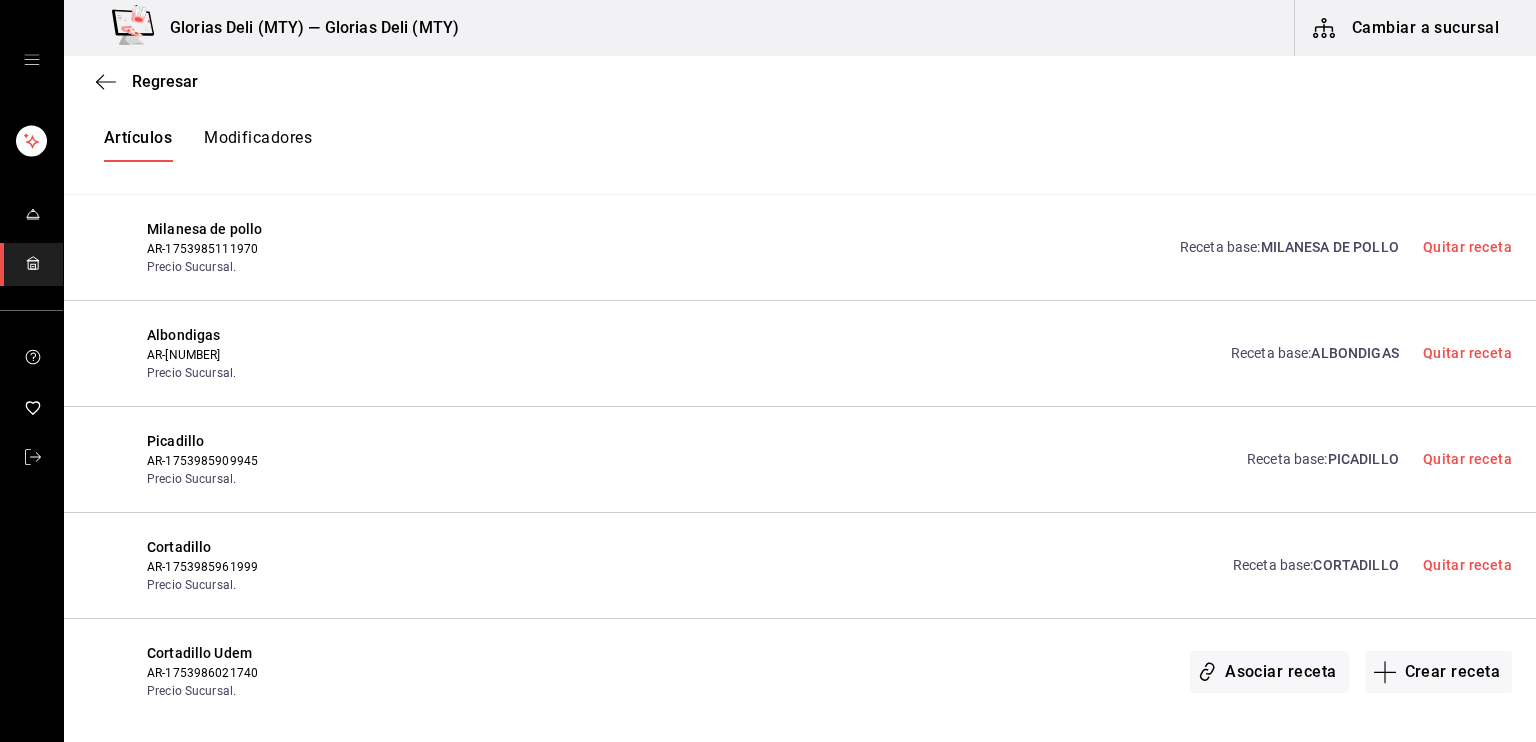 click on "AR-1753986021740" at bounding box center [304, 673] 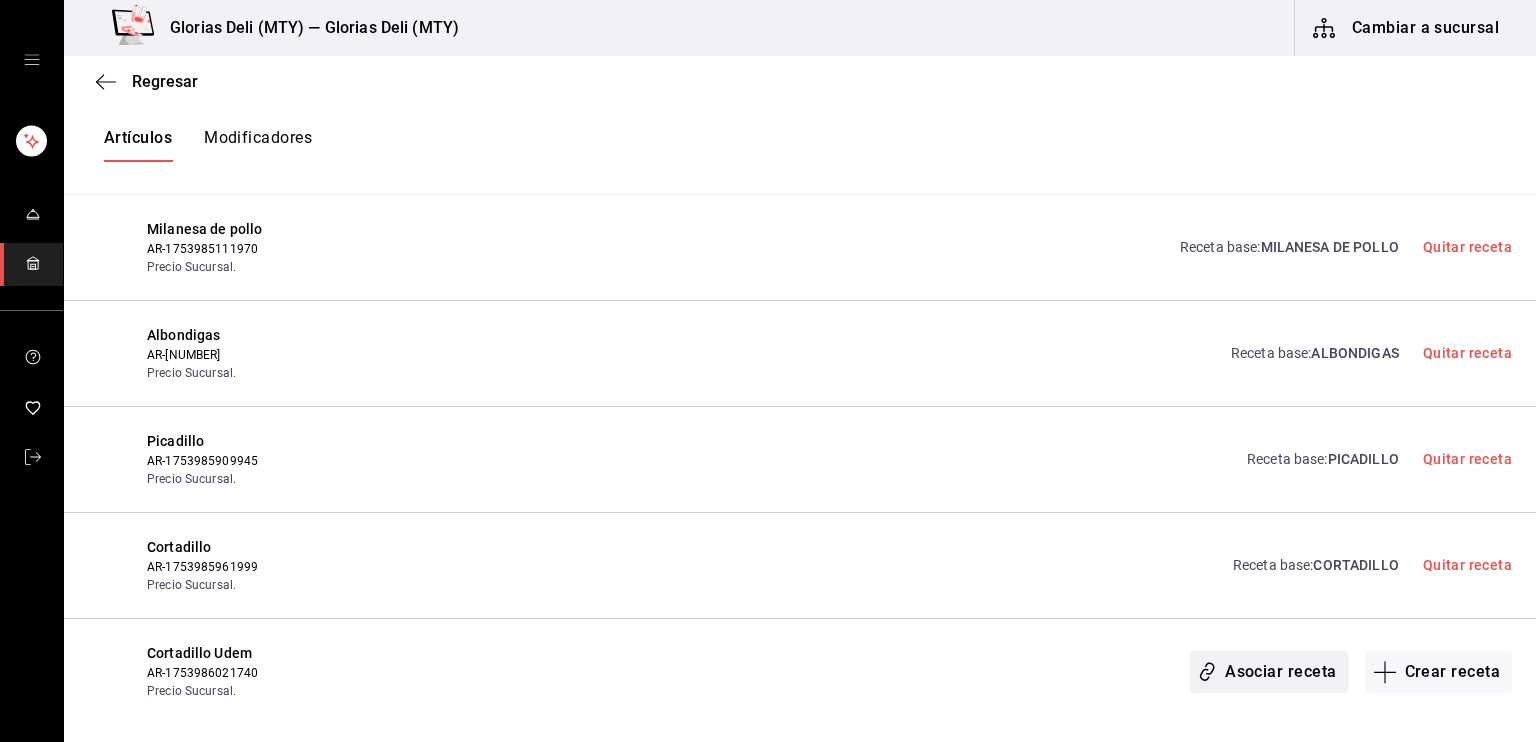 click 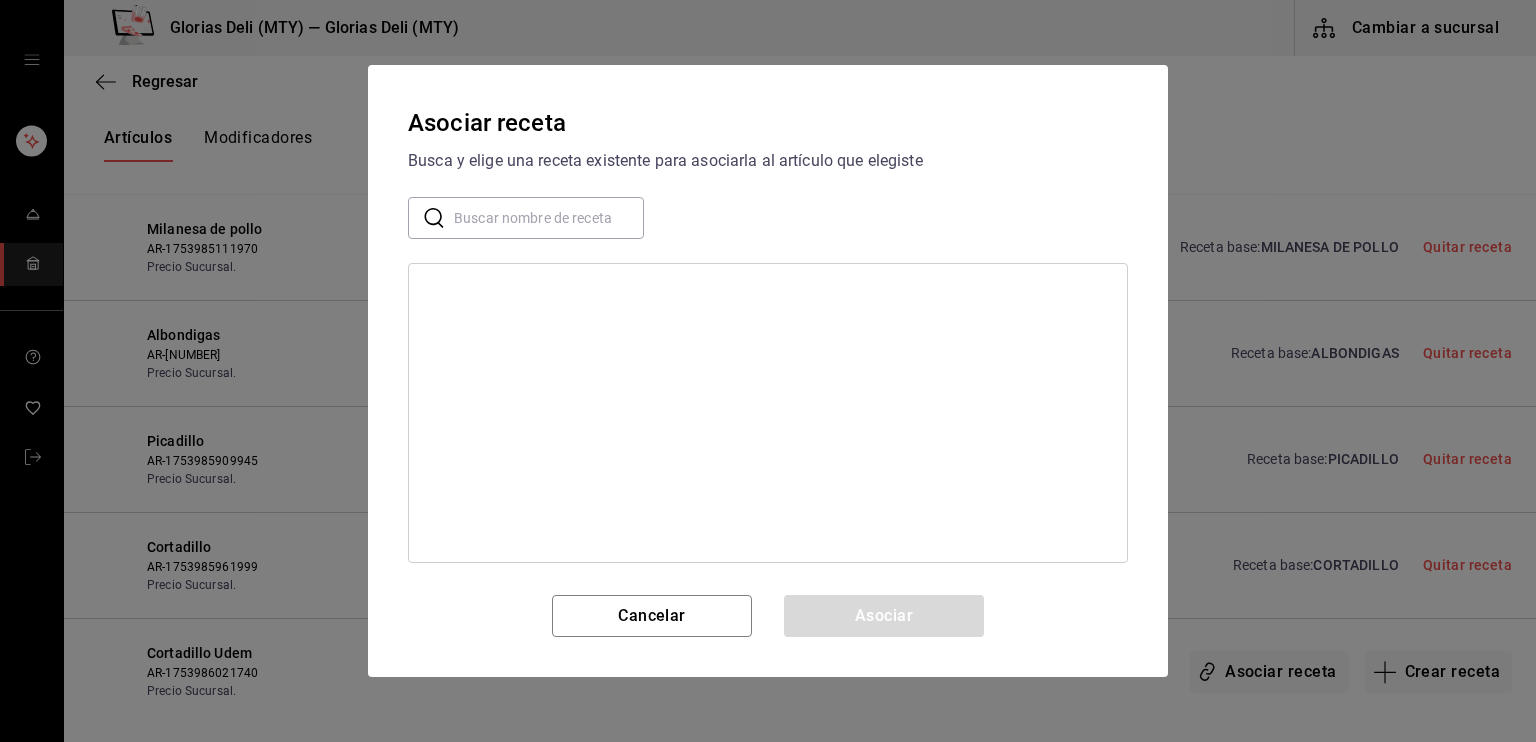 click at bounding box center (549, 218) 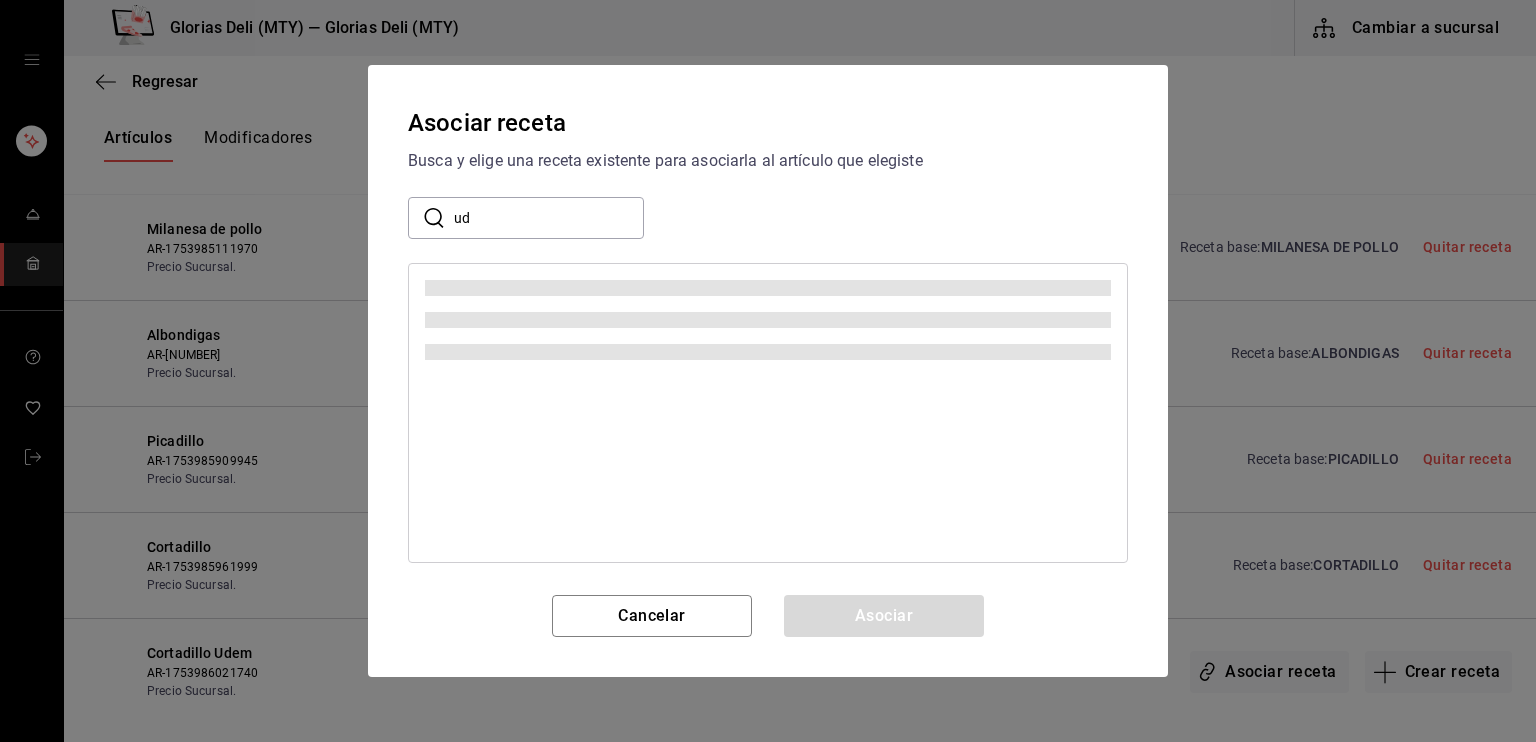type on "u" 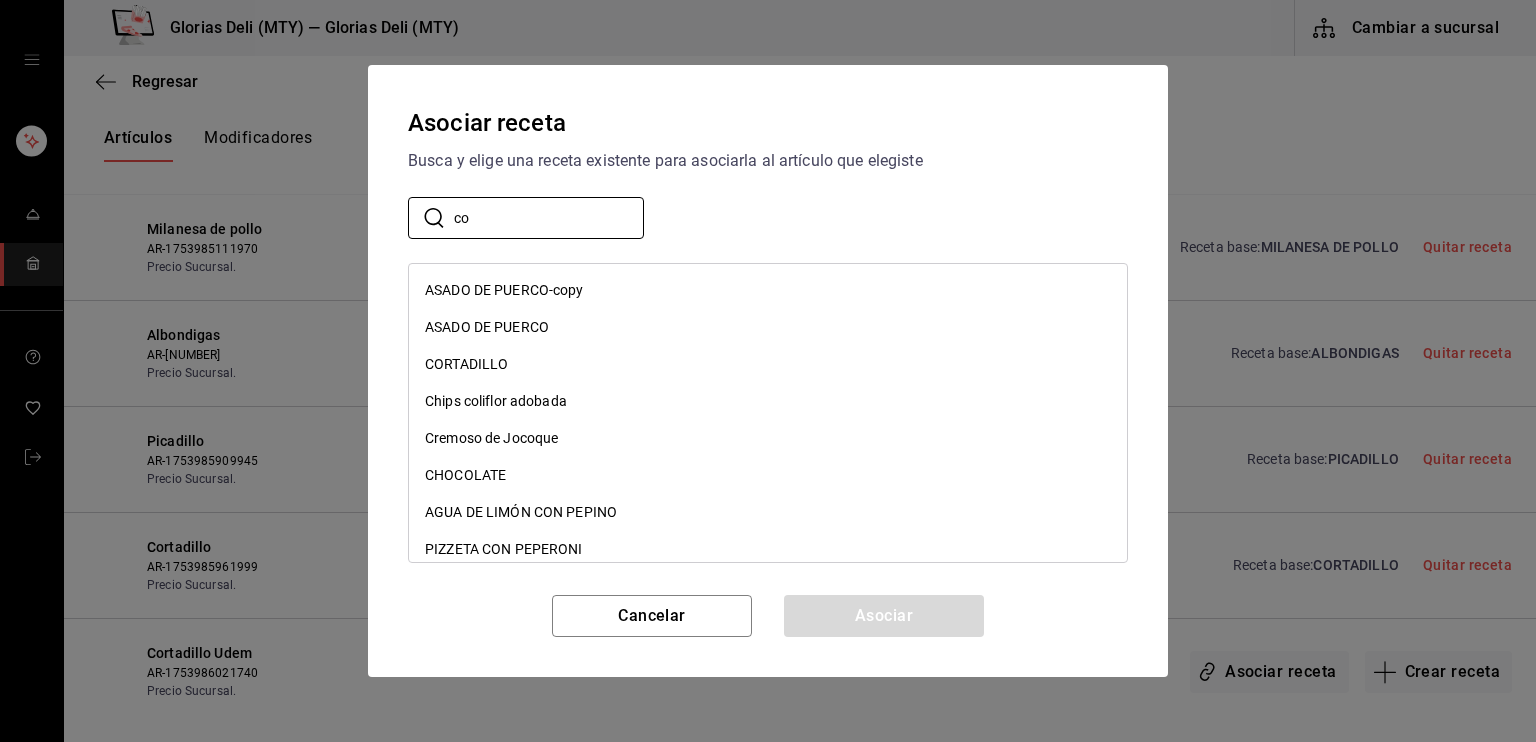 type on "co" 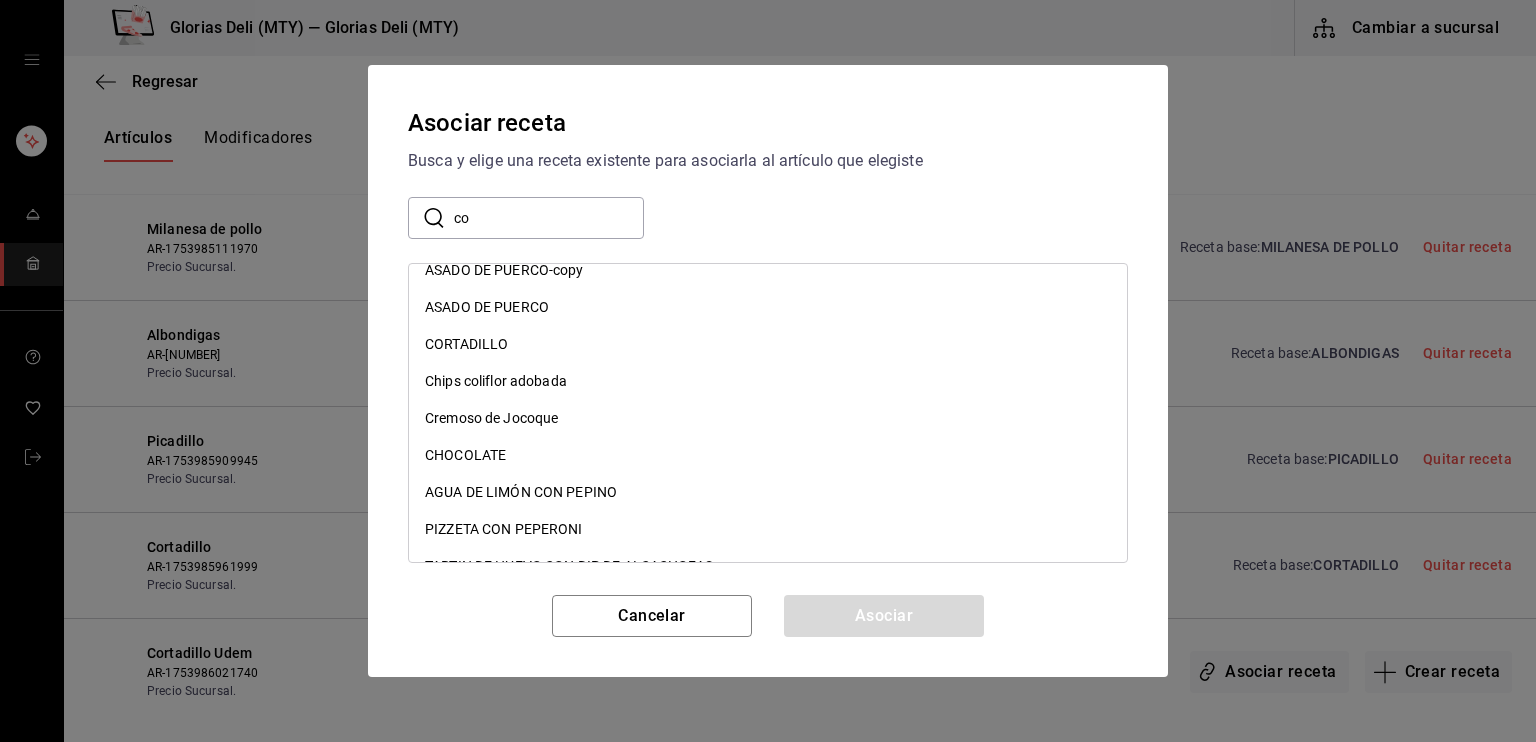 scroll, scrollTop: 0, scrollLeft: 0, axis: both 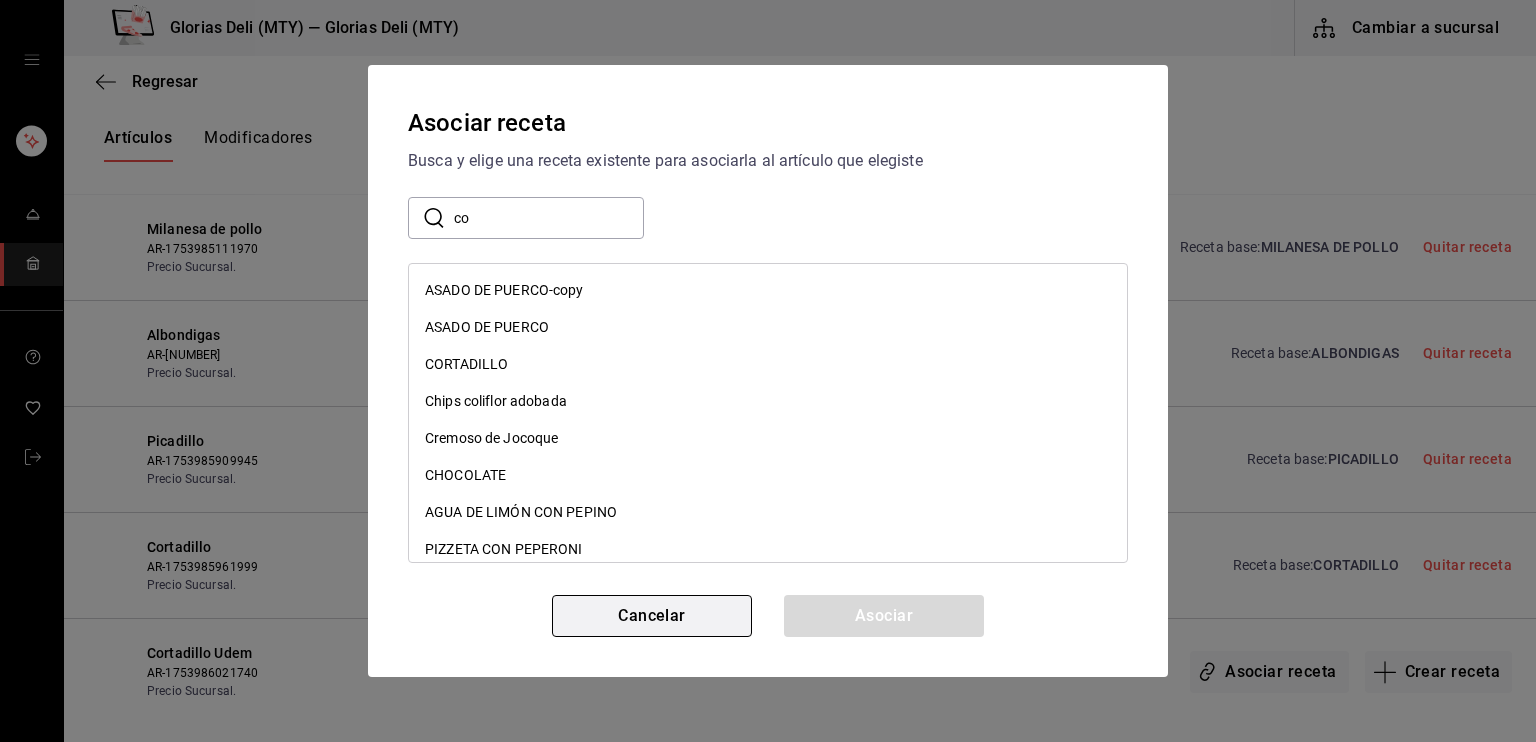click on "Cancelar" at bounding box center [652, 616] 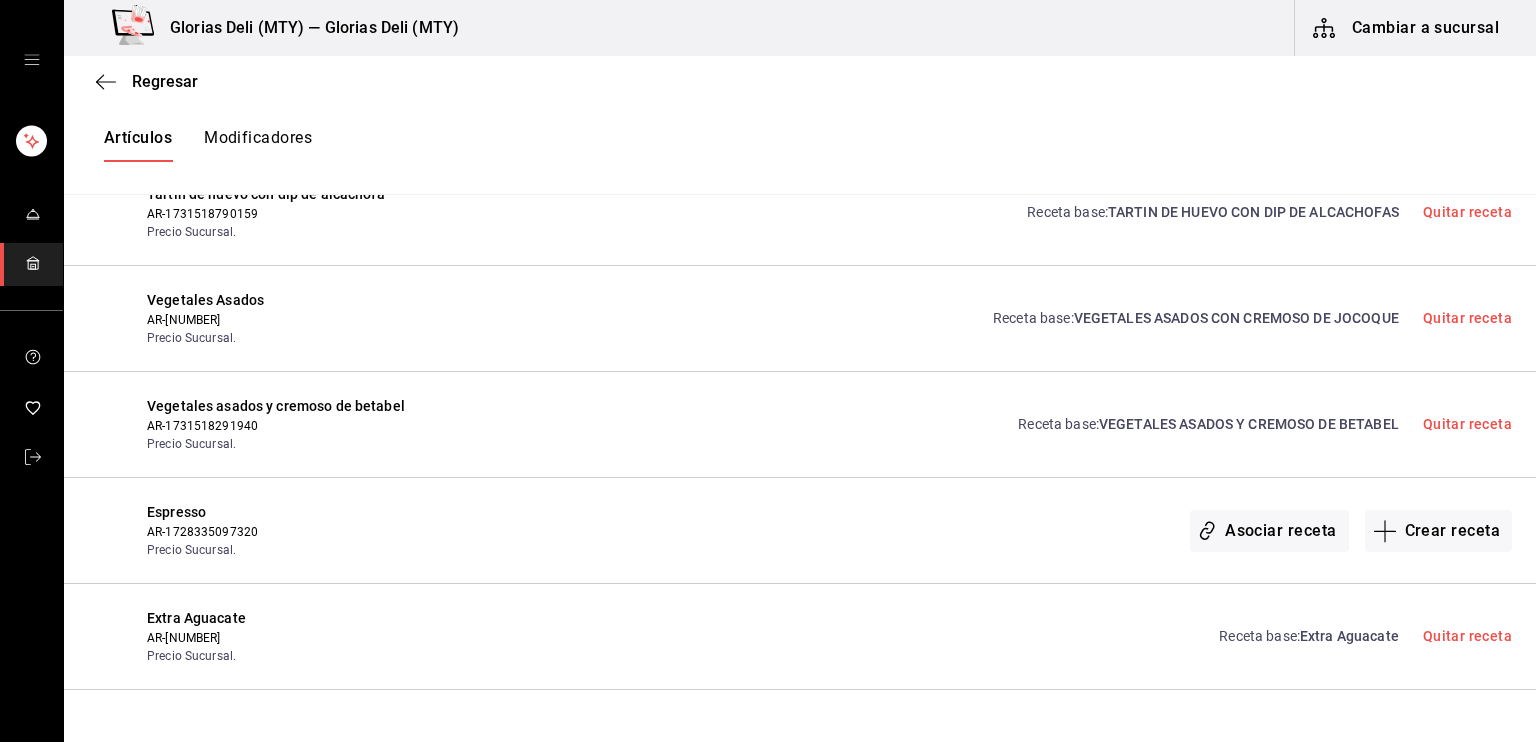 scroll, scrollTop: 1228, scrollLeft: 0, axis: vertical 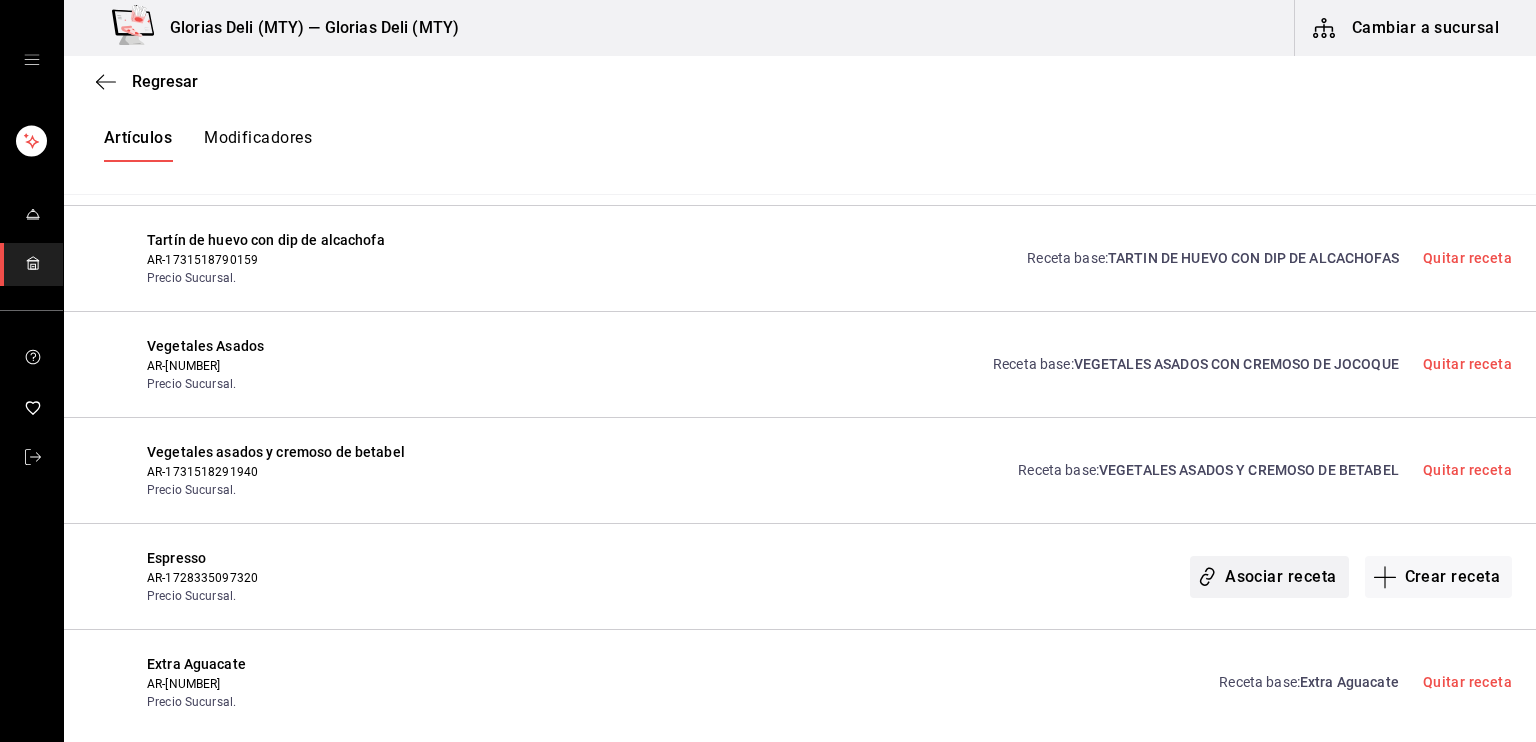 click on "Asociar receta" at bounding box center (1269, 577) 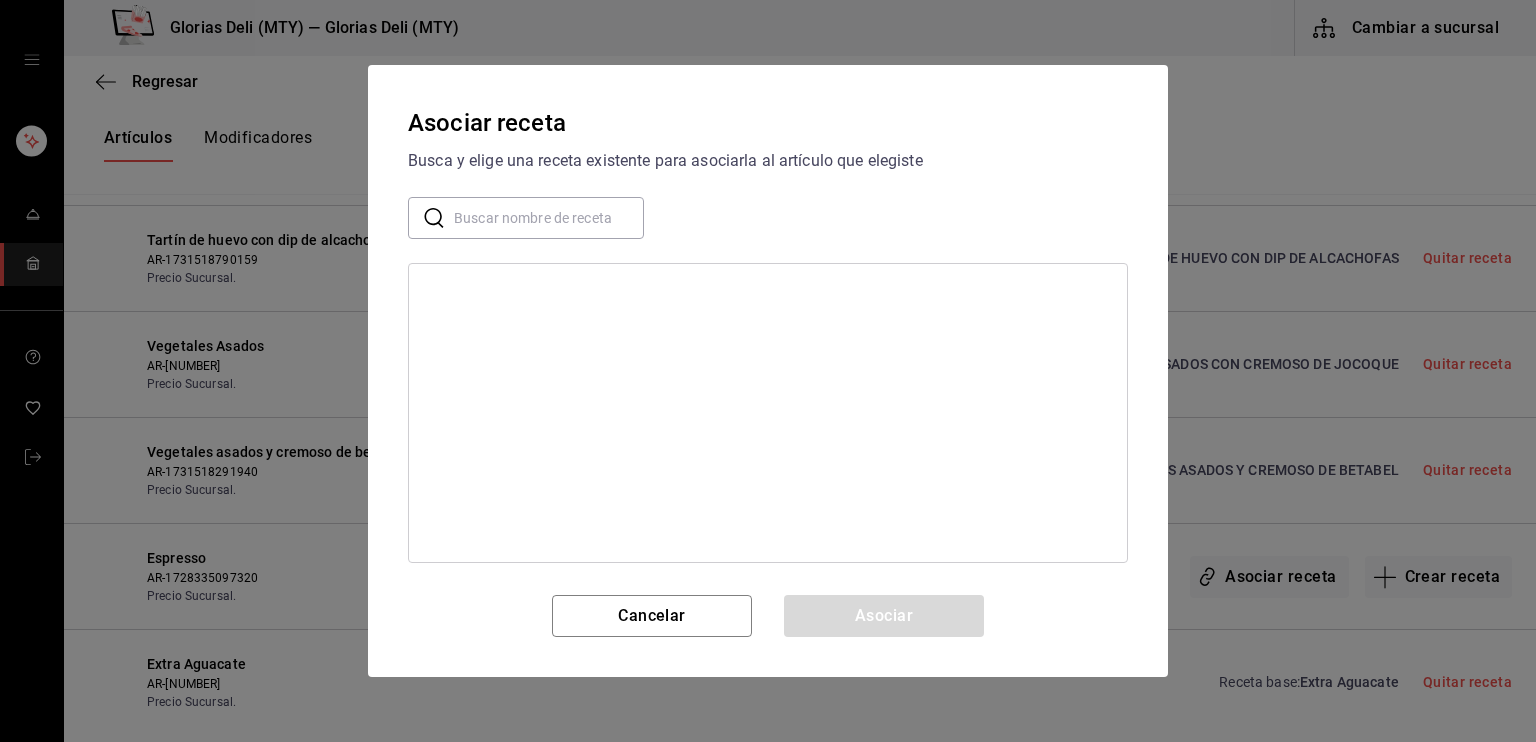 click at bounding box center [549, 218] 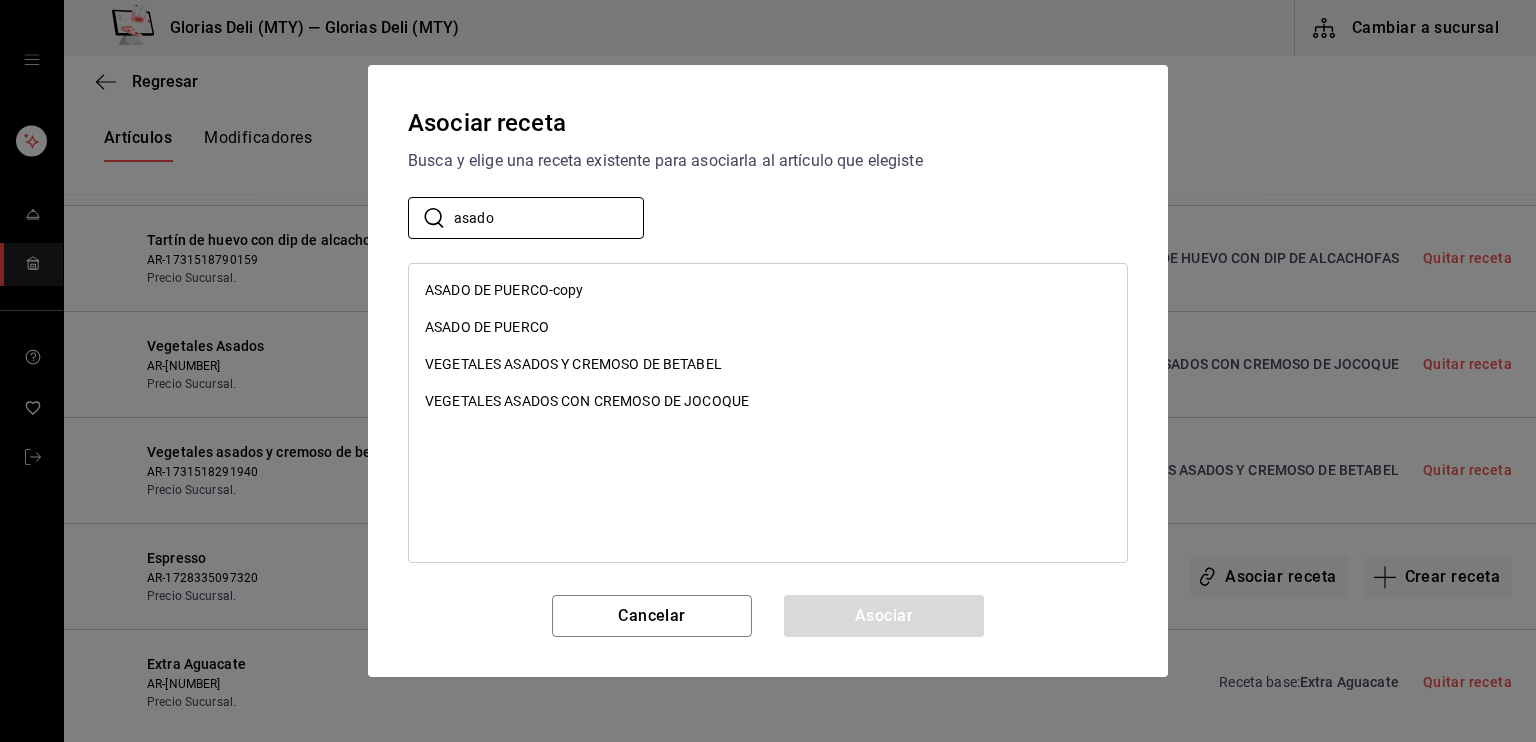 type on "asado" 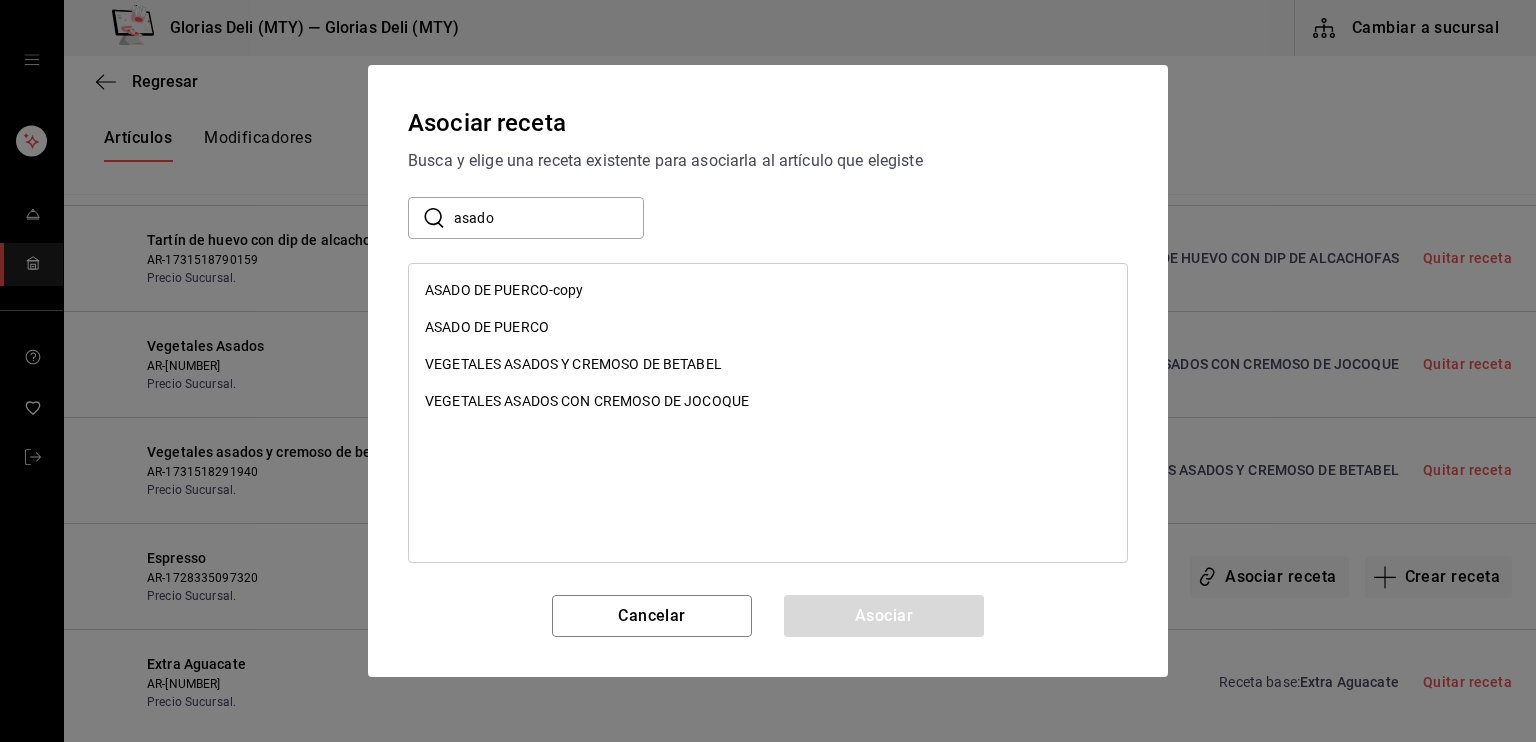 click on "ASADO DE PUERCO-copy" at bounding box center (504, 290) 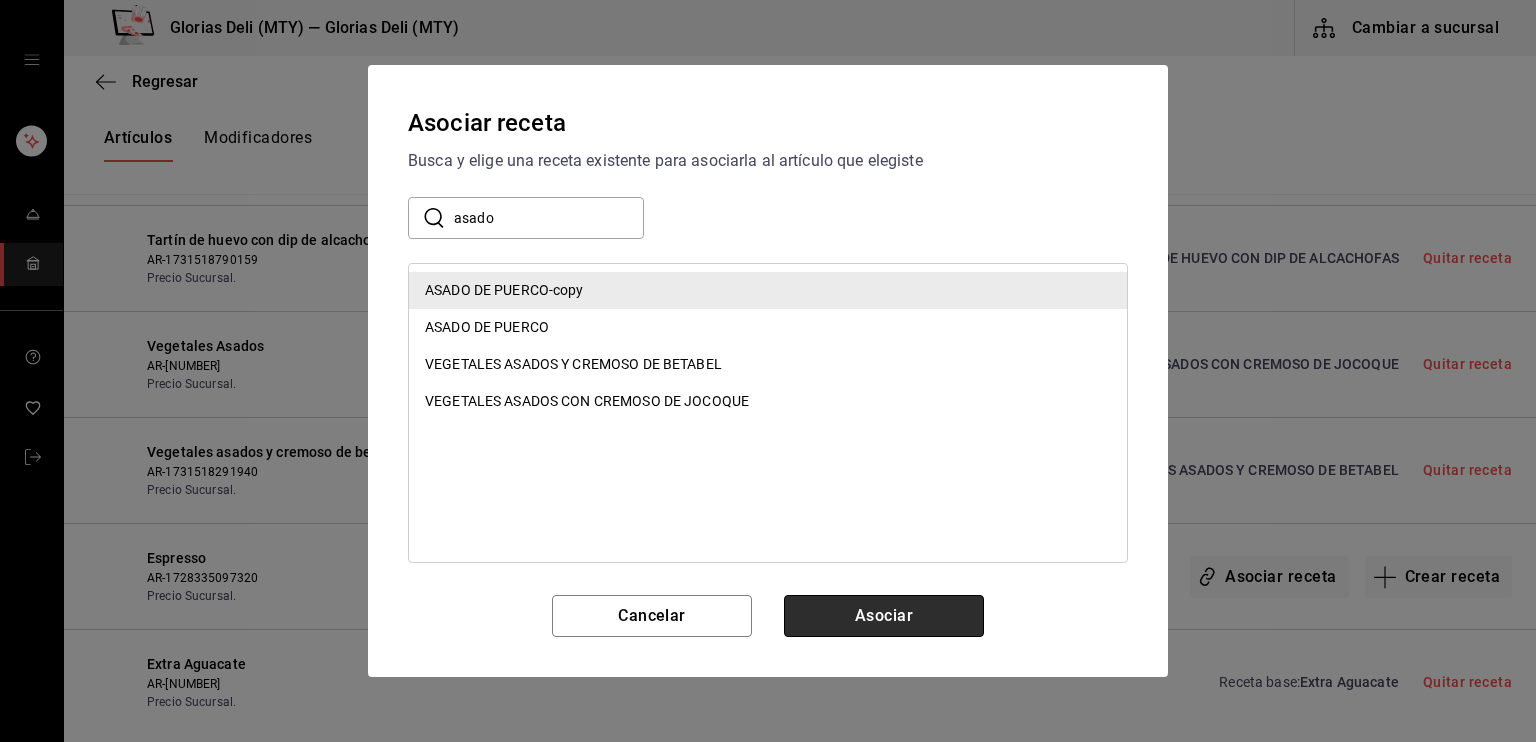click on "Asociar" at bounding box center [884, 616] 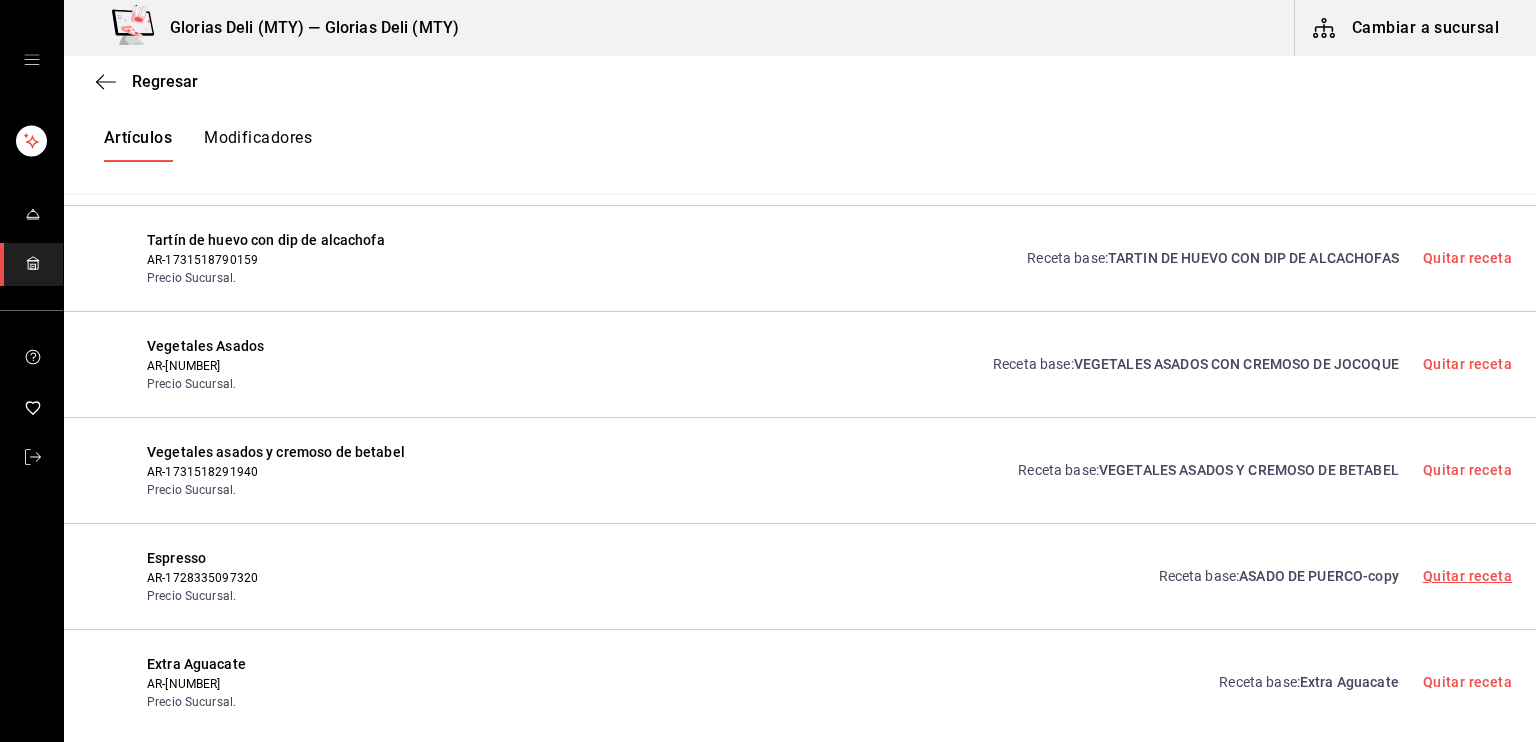 click on "Quitar receta" at bounding box center [1467, 576] 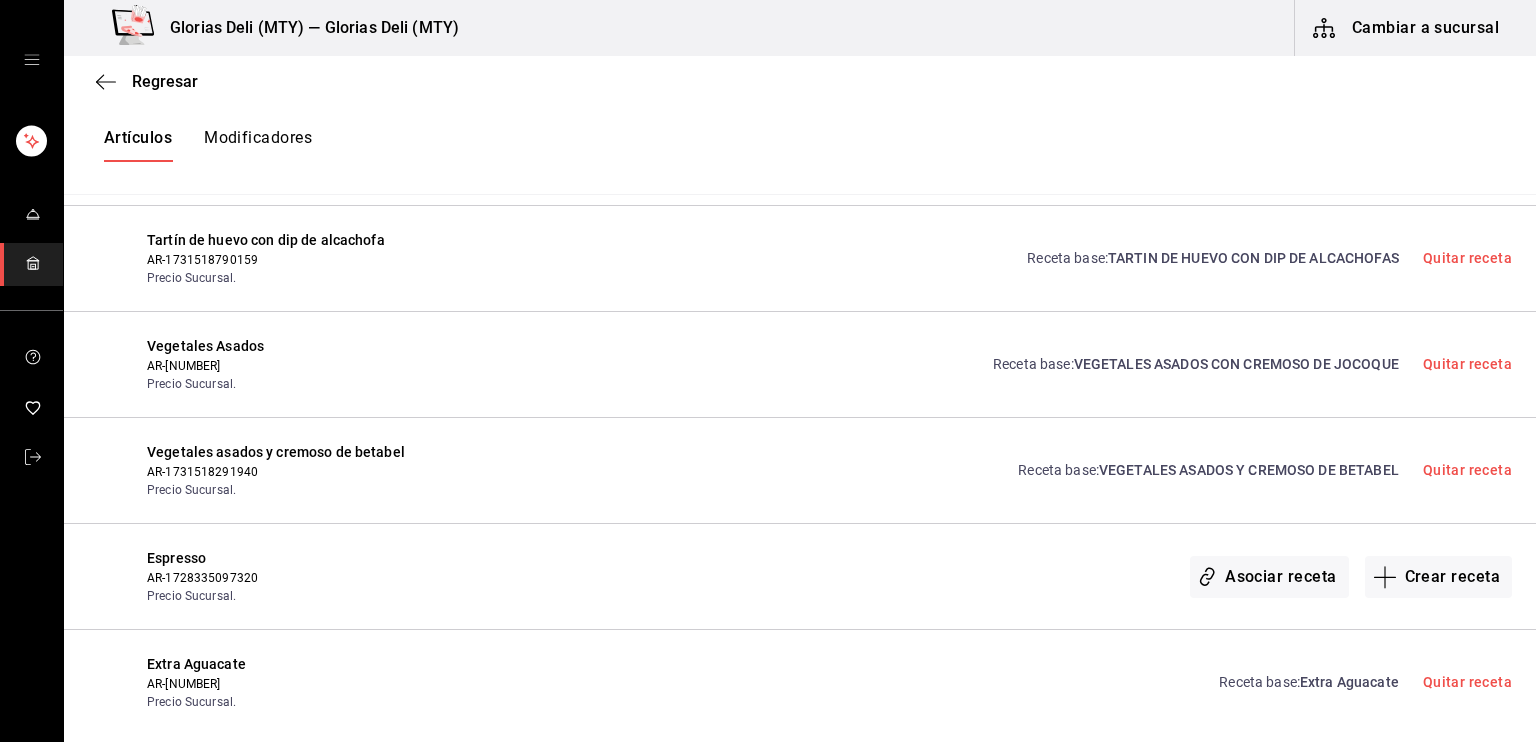click on "Asociar receta Crear receta" at bounding box center (987, 576) 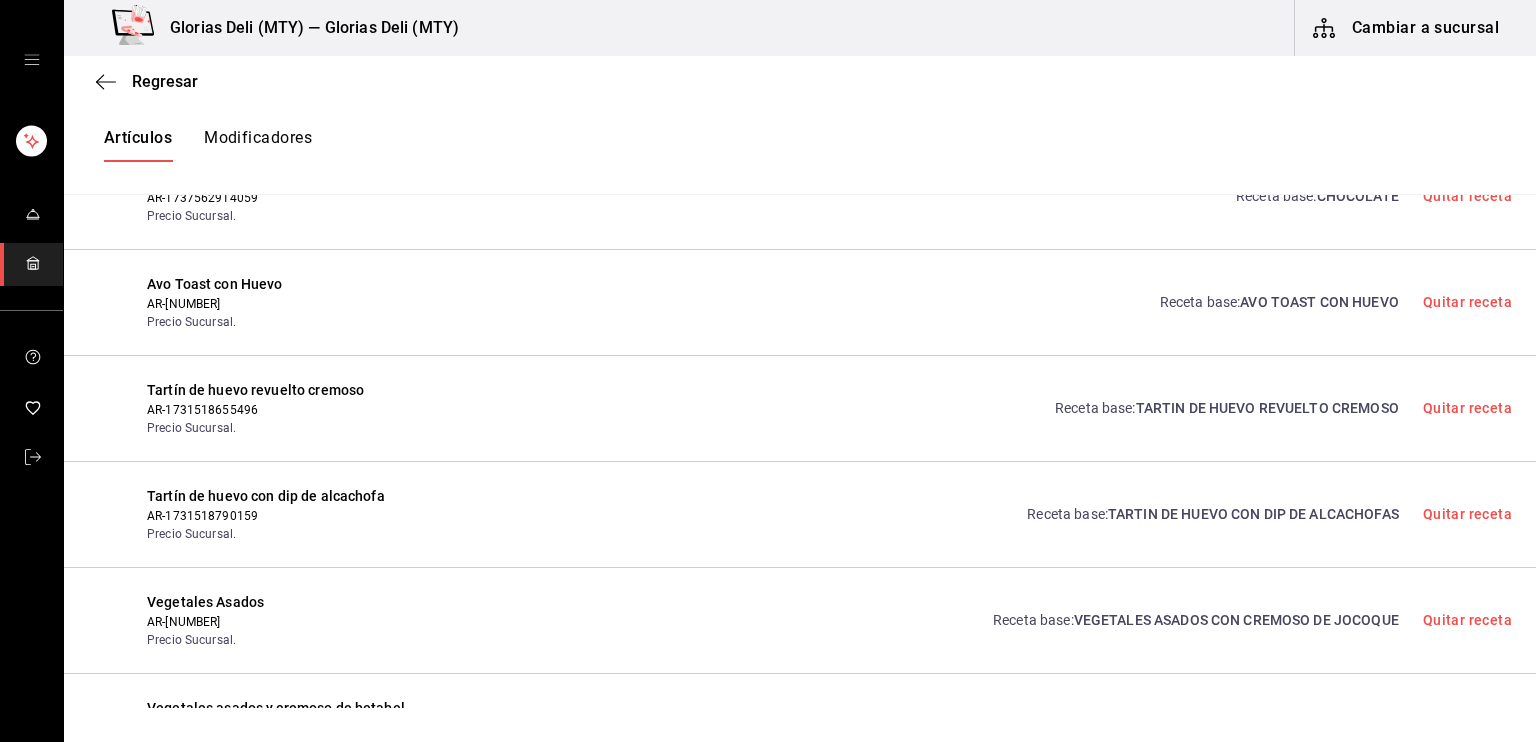 scroll, scrollTop: 948, scrollLeft: 0, axis: vertical 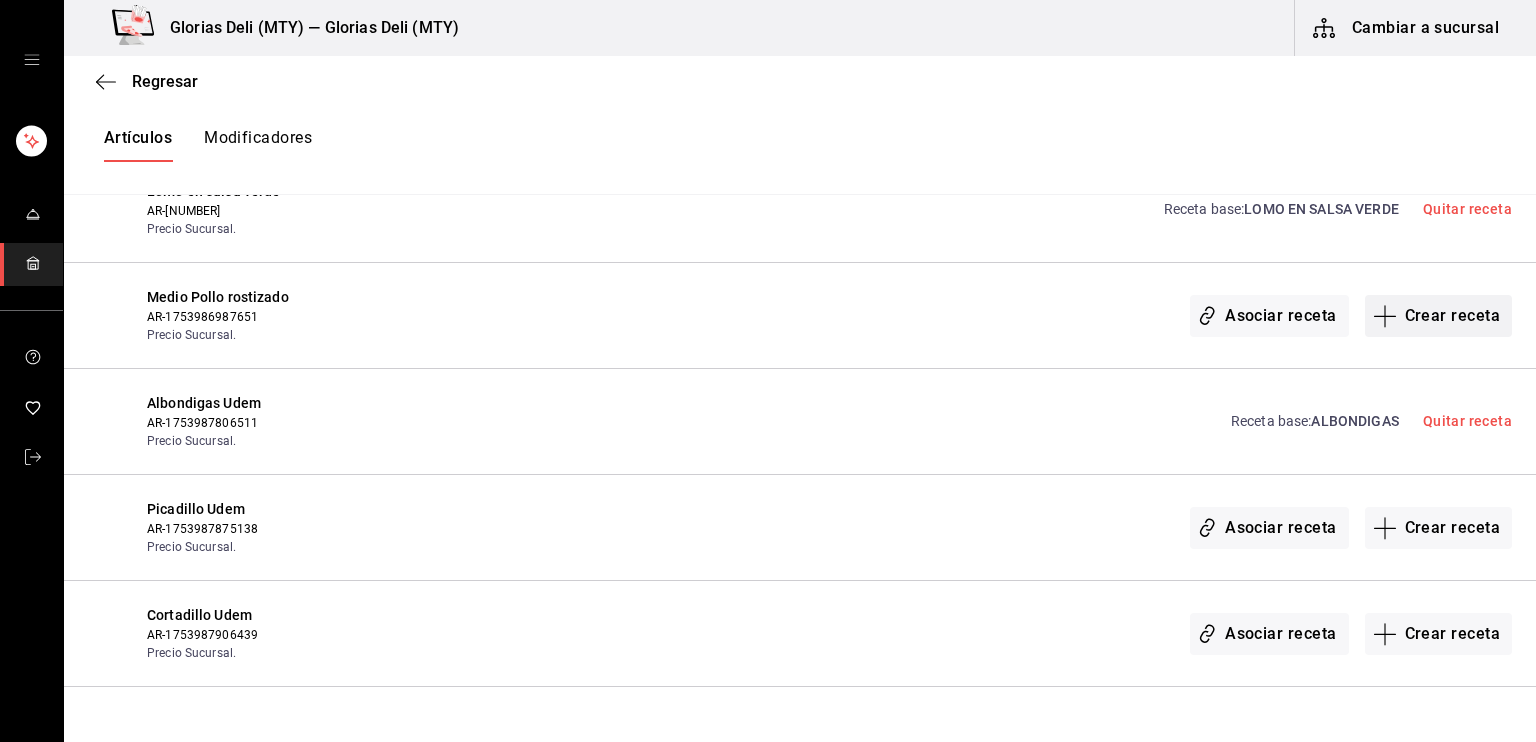 click 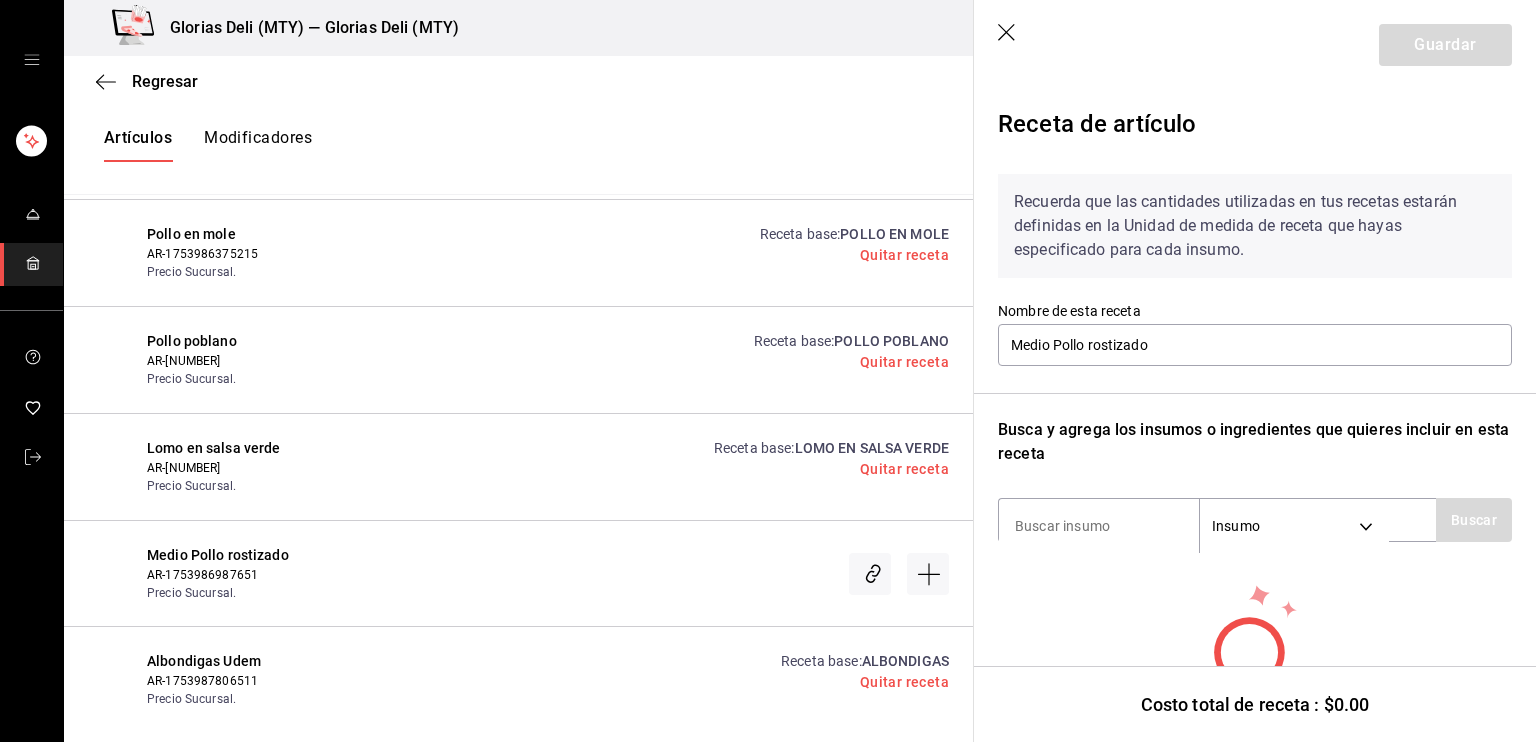 click 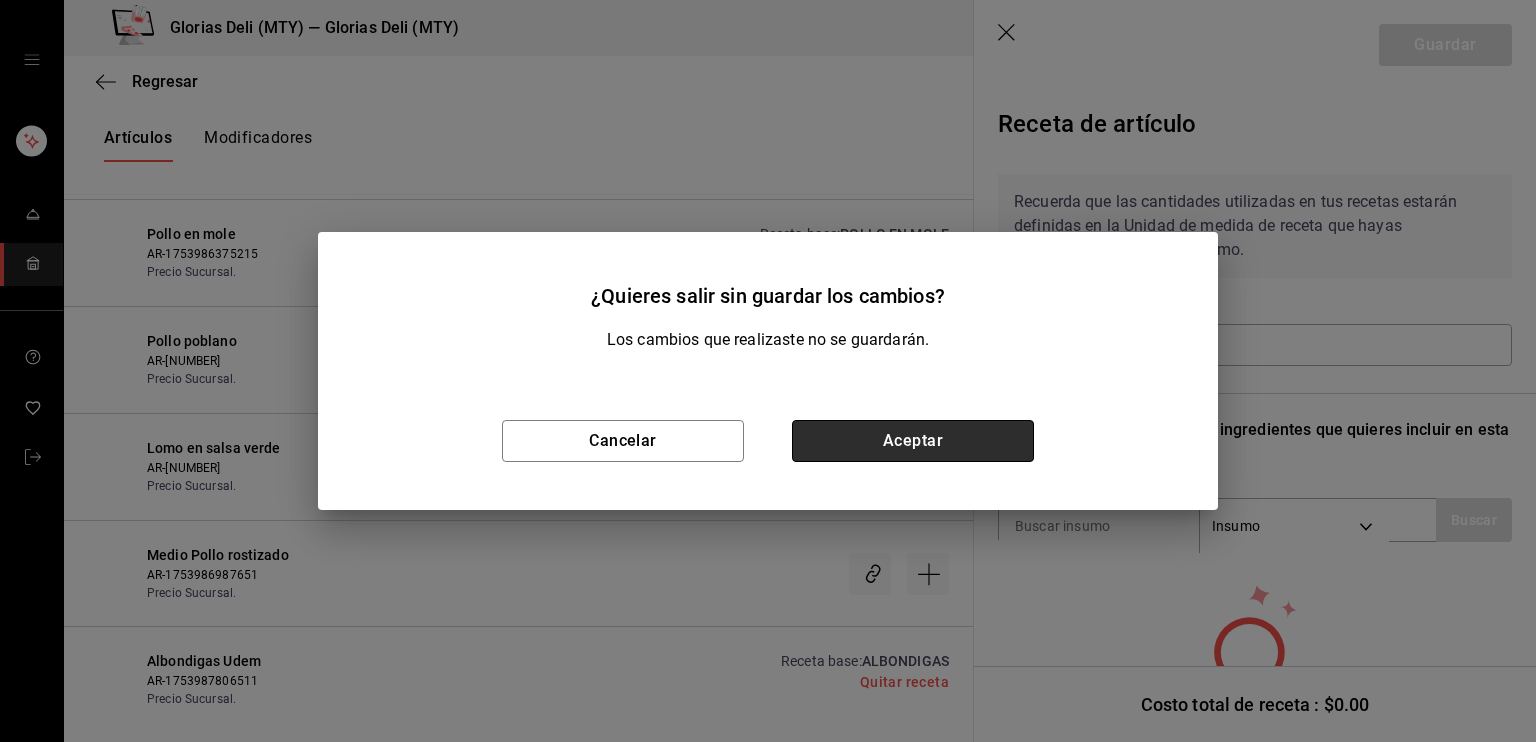 click on "Aceptar" at bounding box center [913, 441] 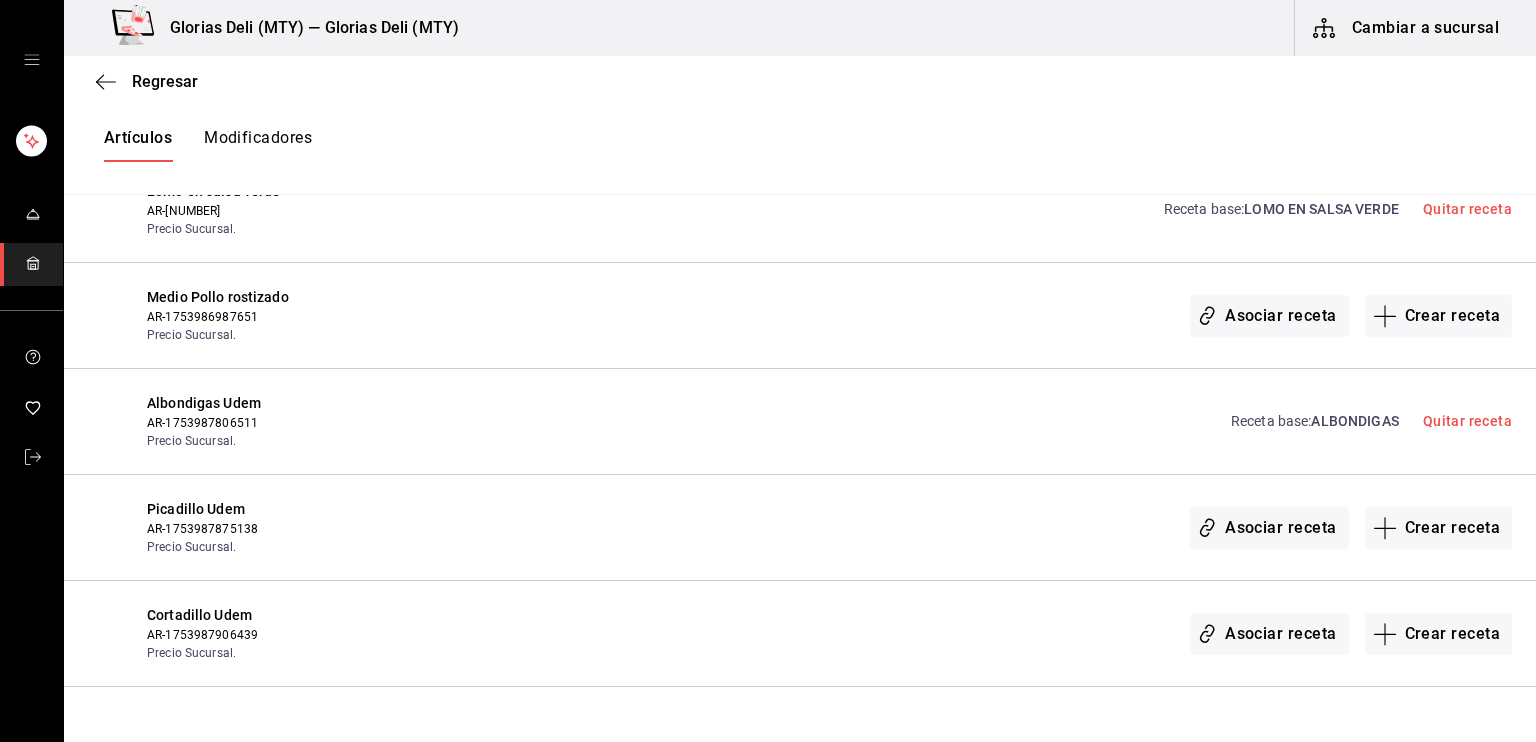 click 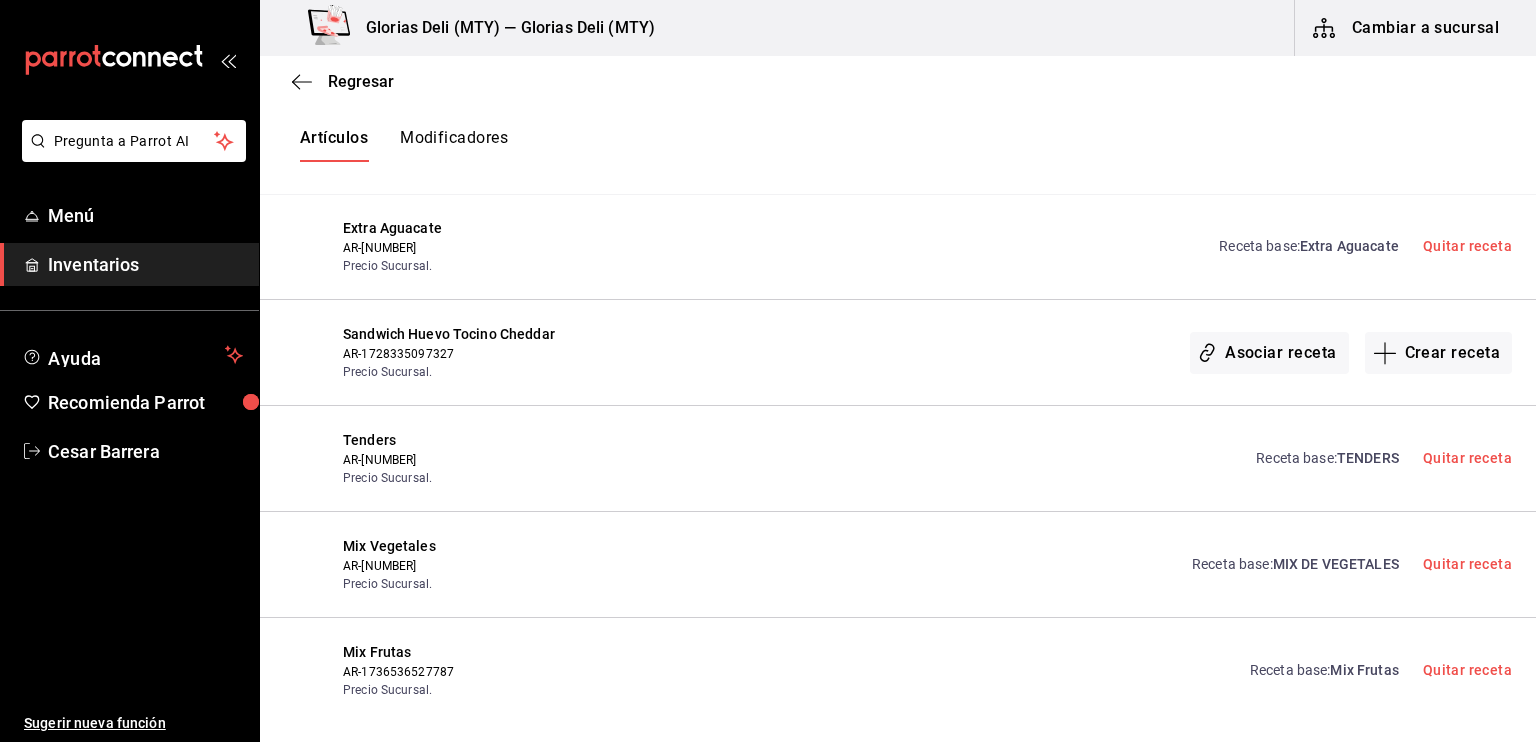 scroll, scrollTop: 0, scrollLeft: 0, axis: both 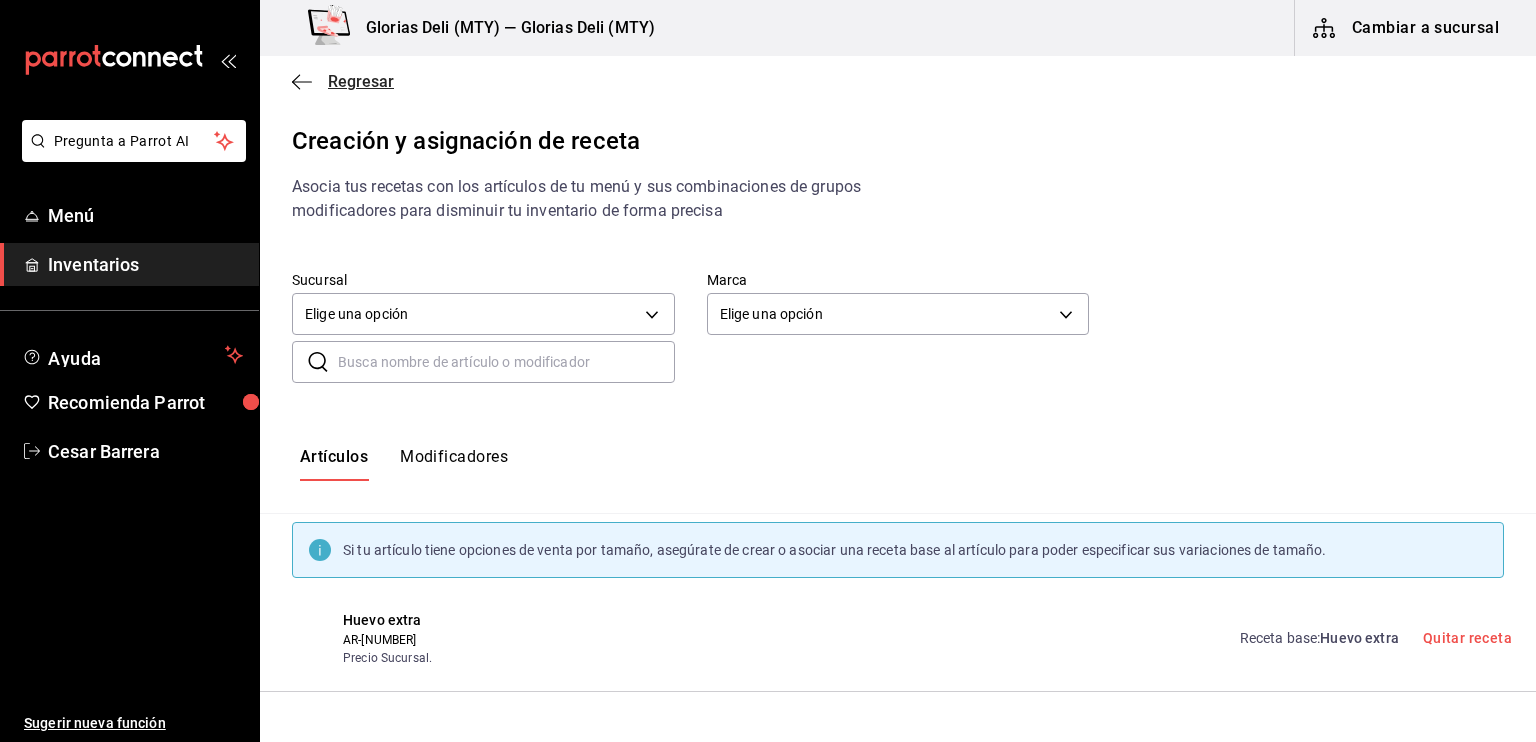 click 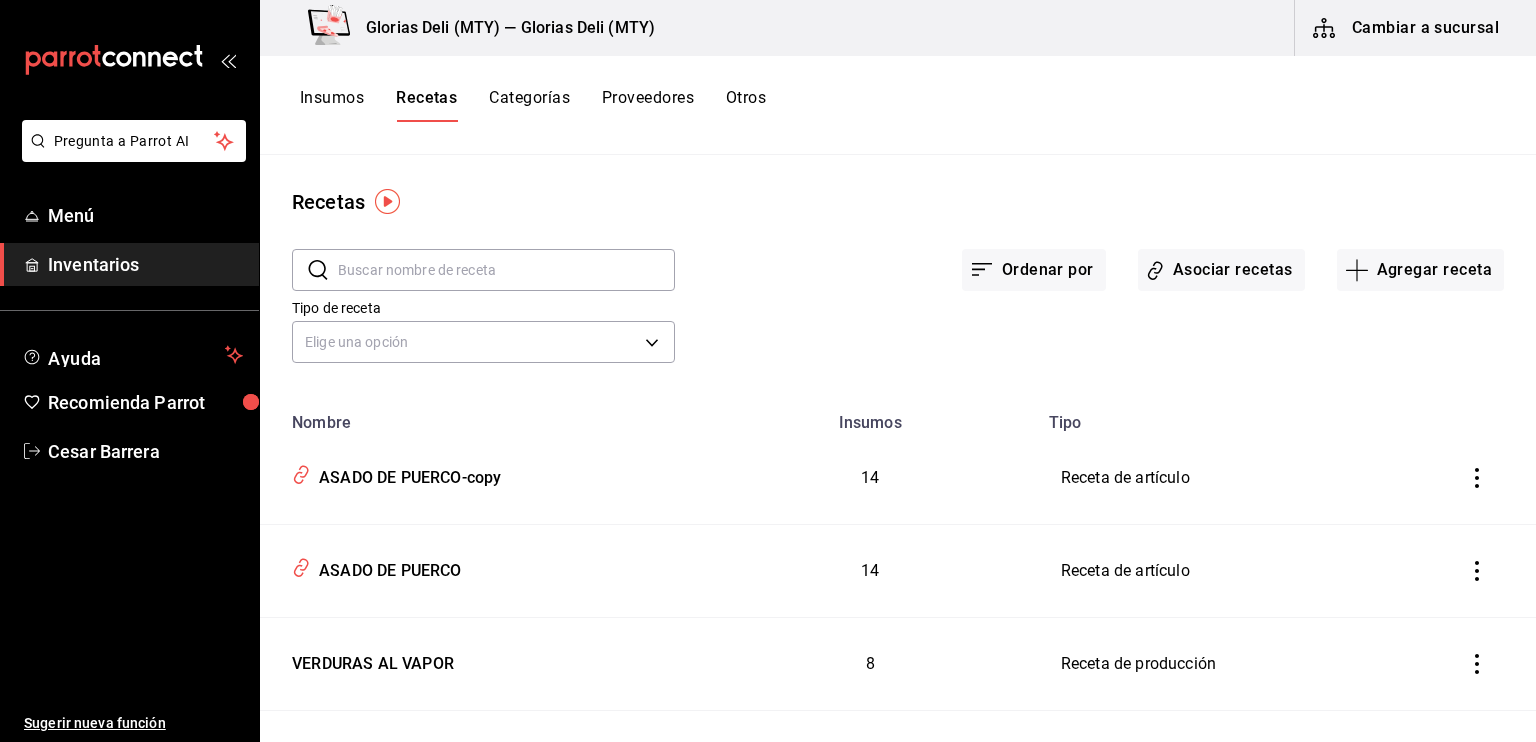click on "Insumos" at bounding box center [332, 105] 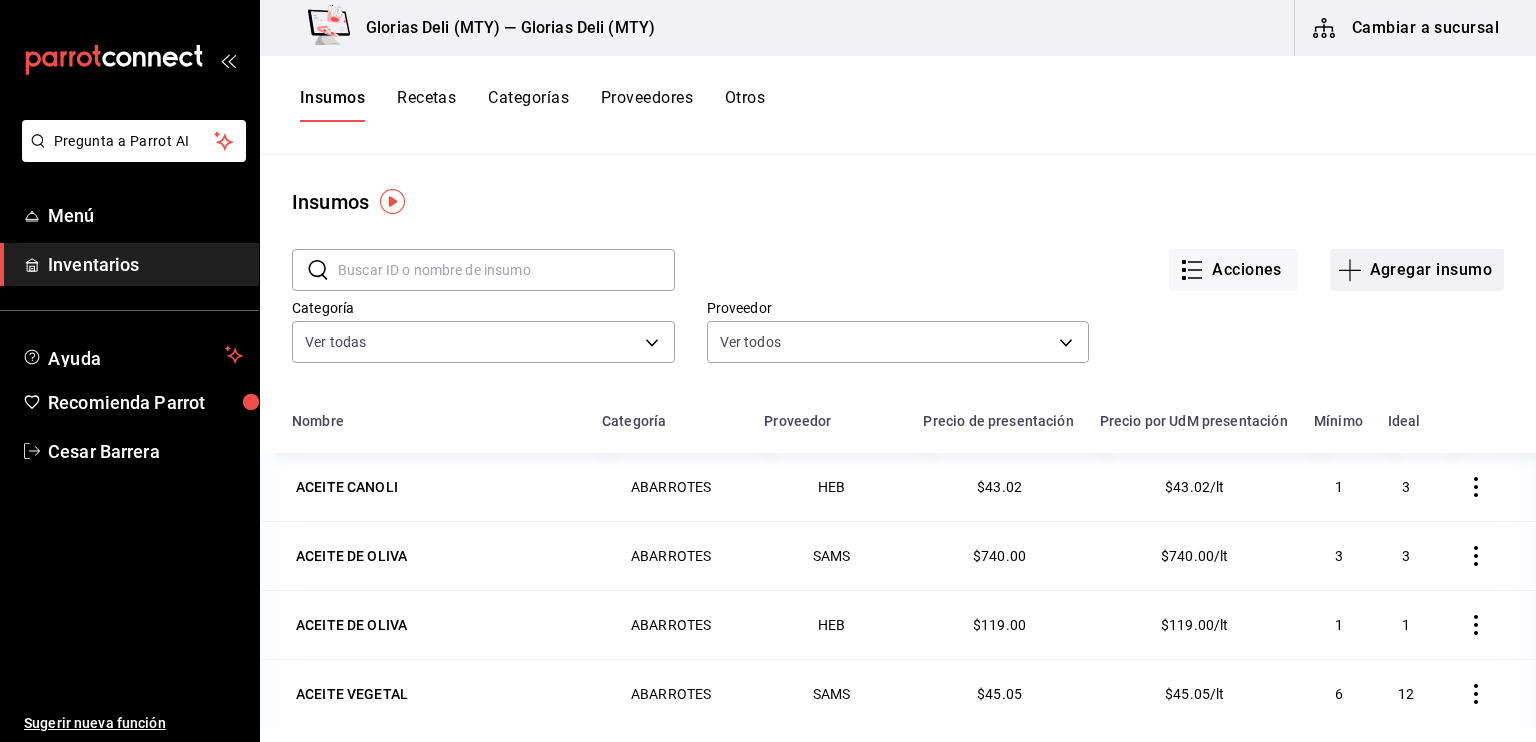 click 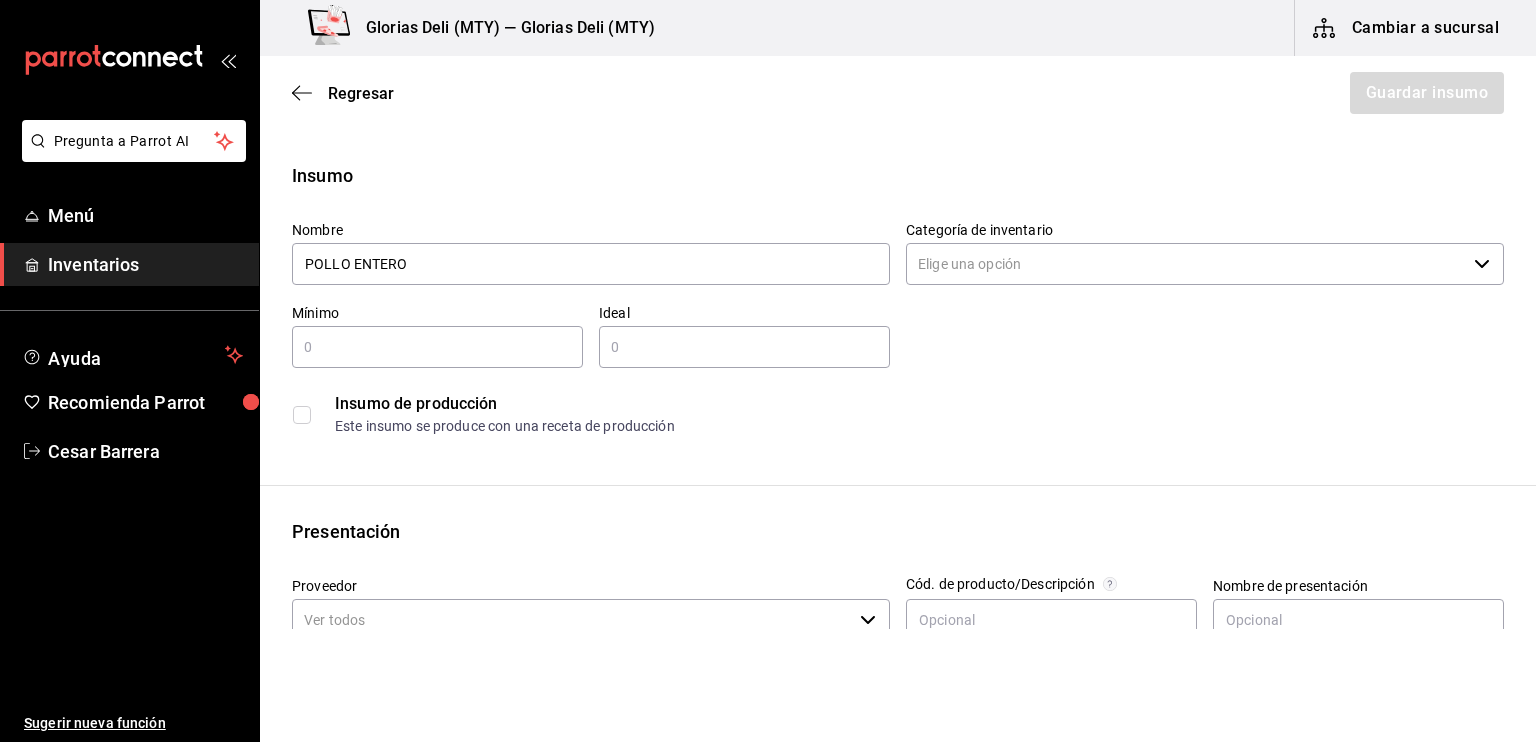 type on "POLLO ENTERO" 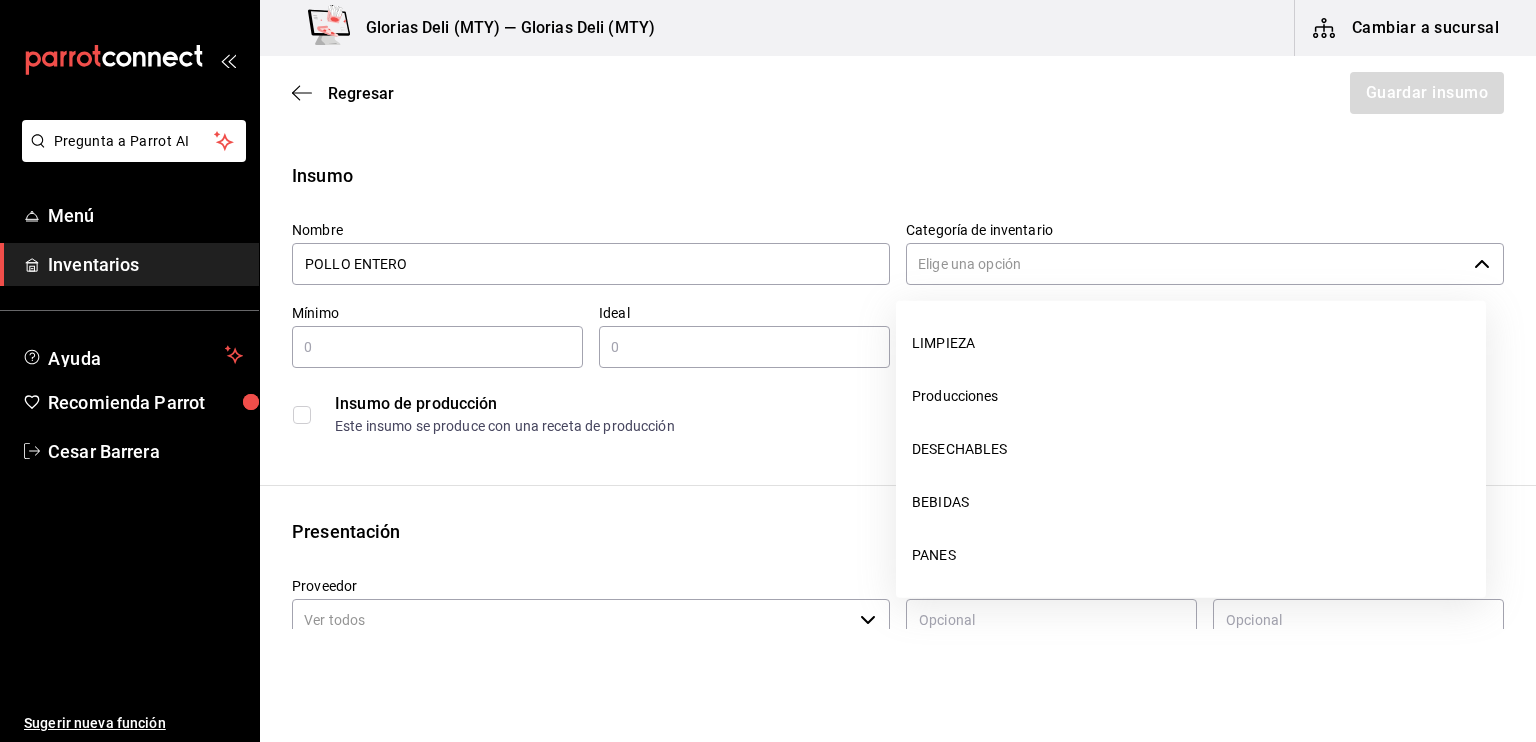 click on "Categoría de inventario" at bounding box center (1186, 264) 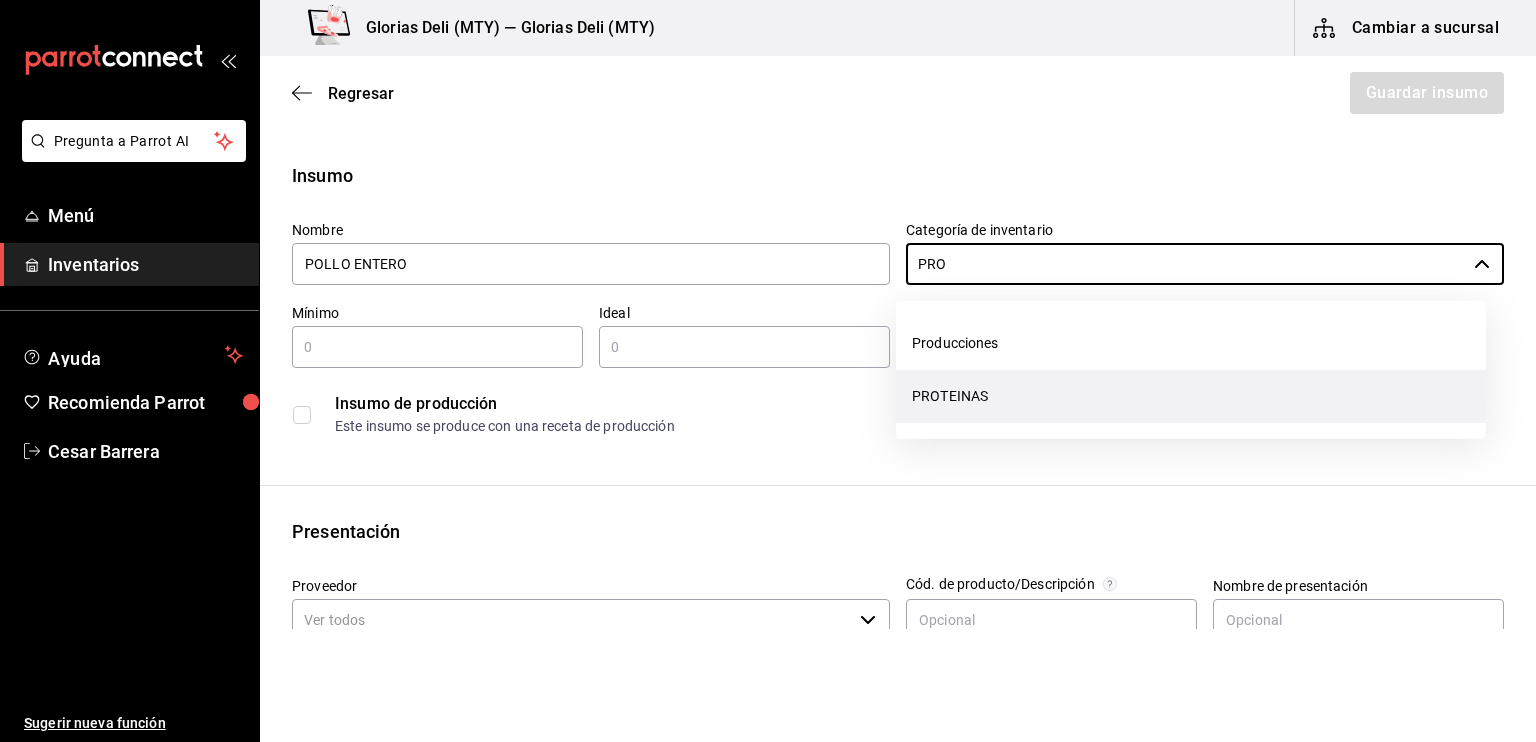 click on "PROTEINAS" at bounding box center (1191, 396) 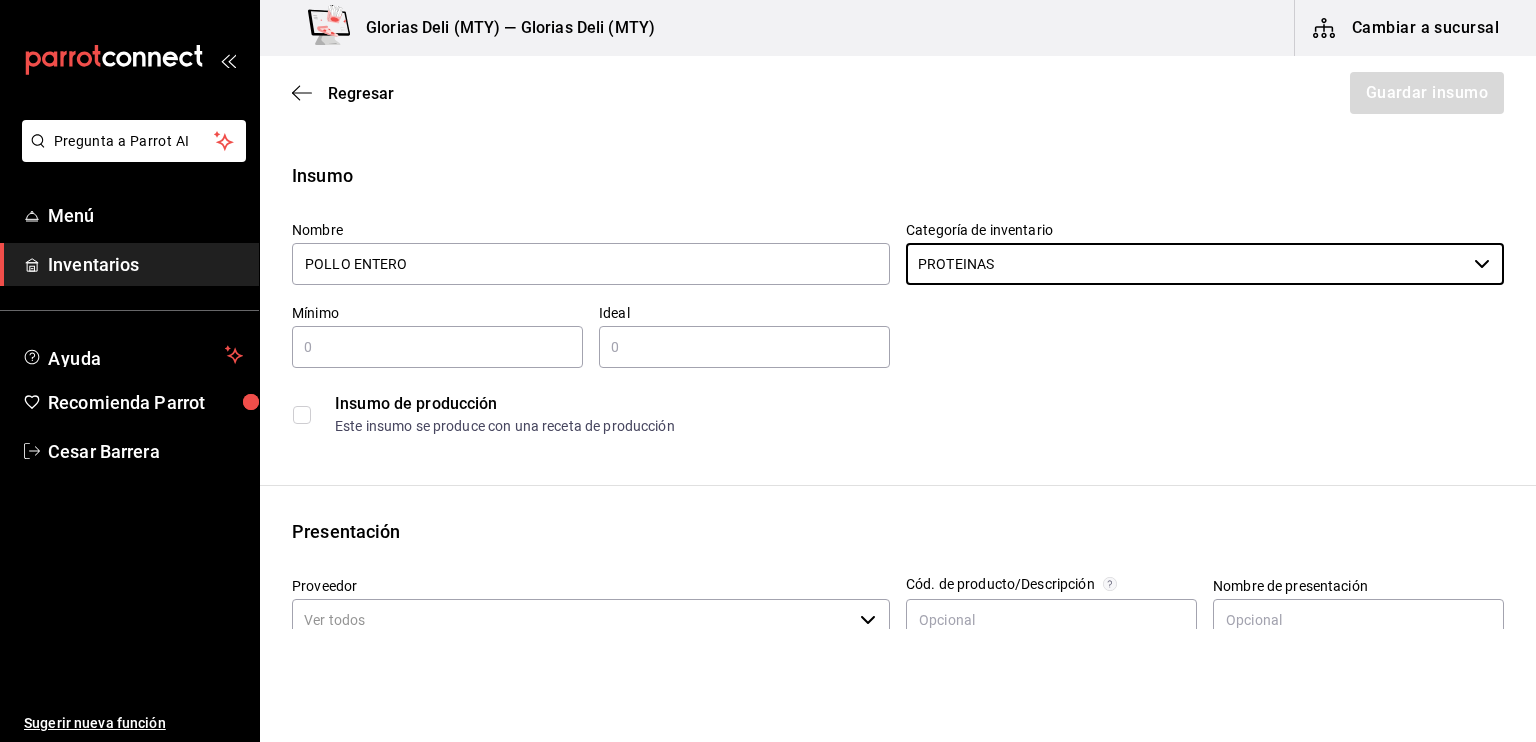 type on "PROTEINAS" 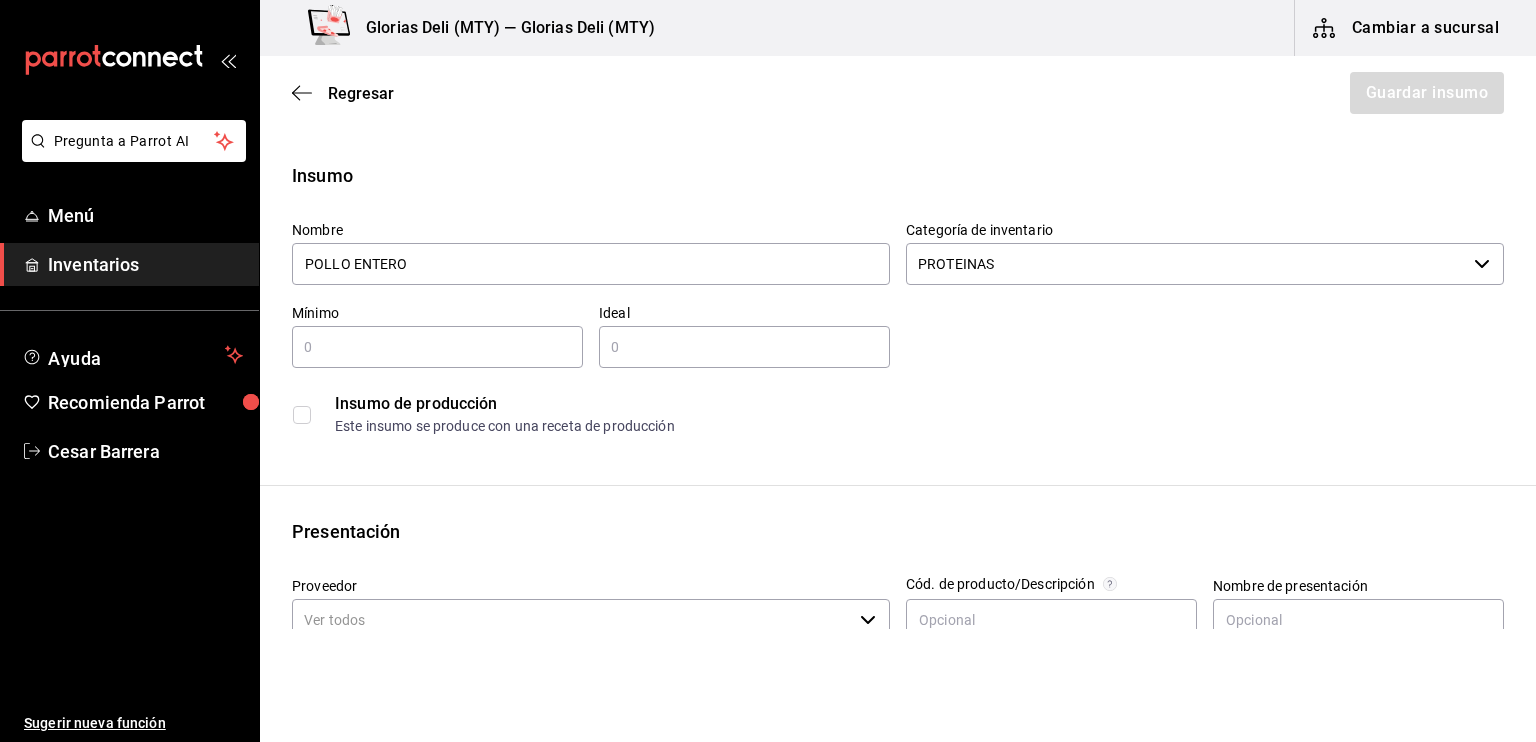 click at bounding box center (437, 347) 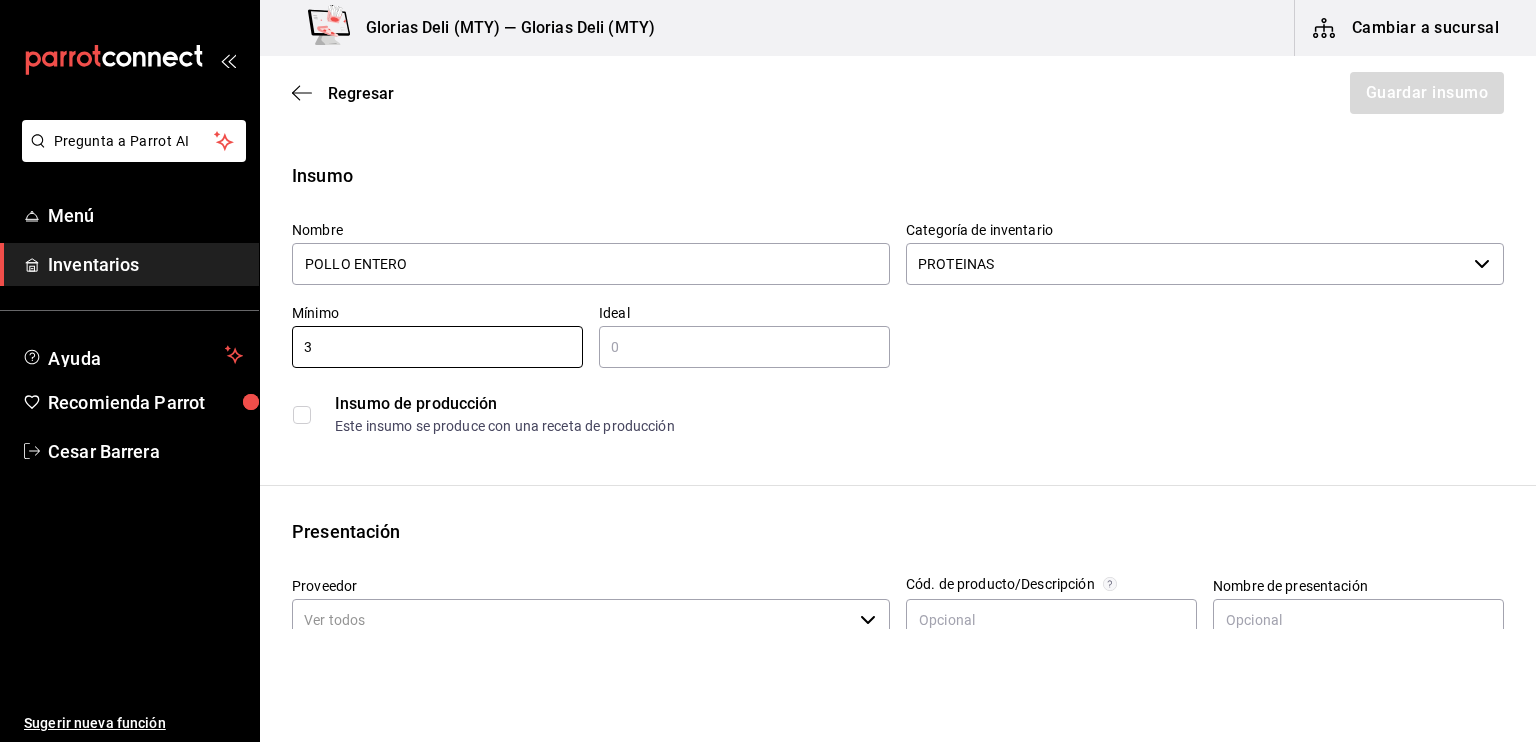 type on "3" 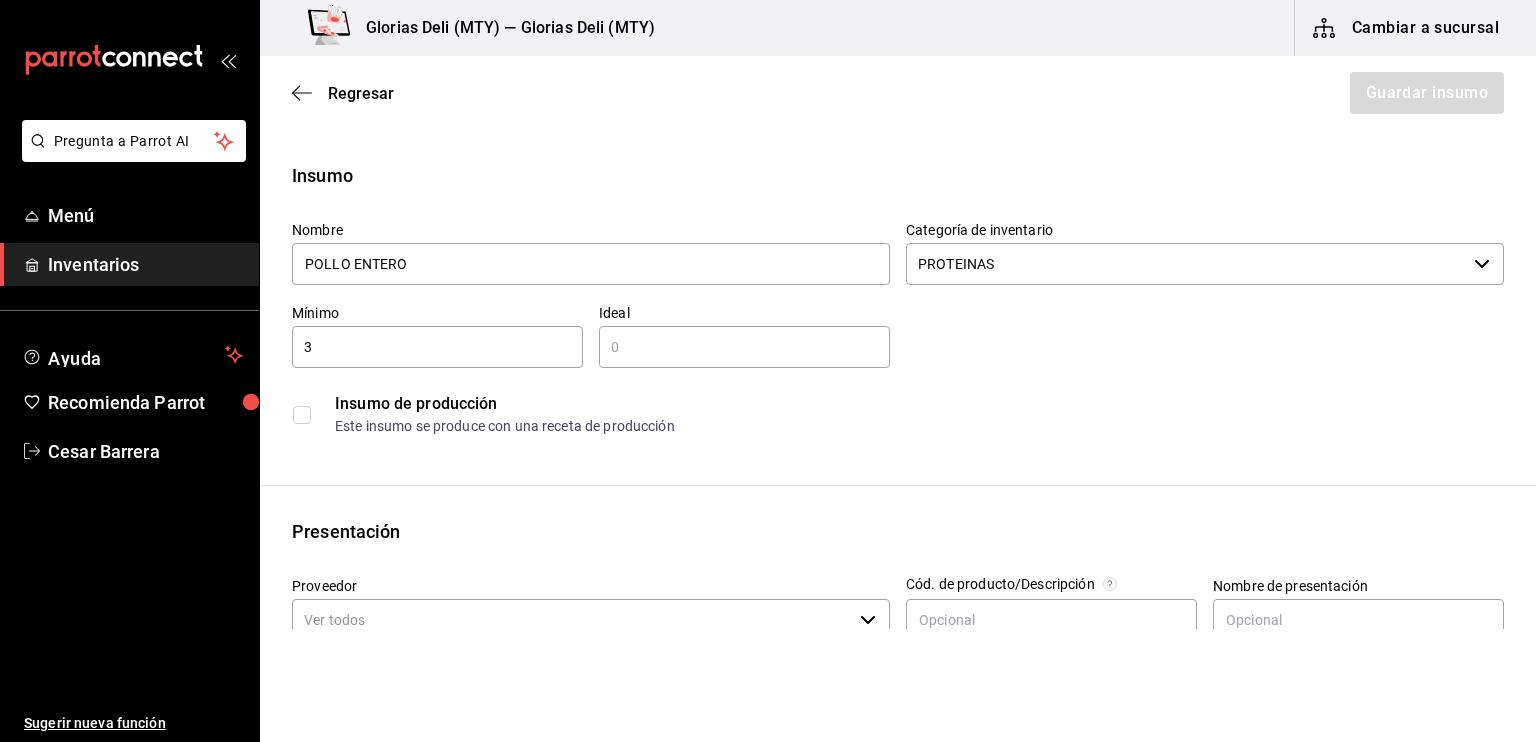 click at bounding box center [744, 347] 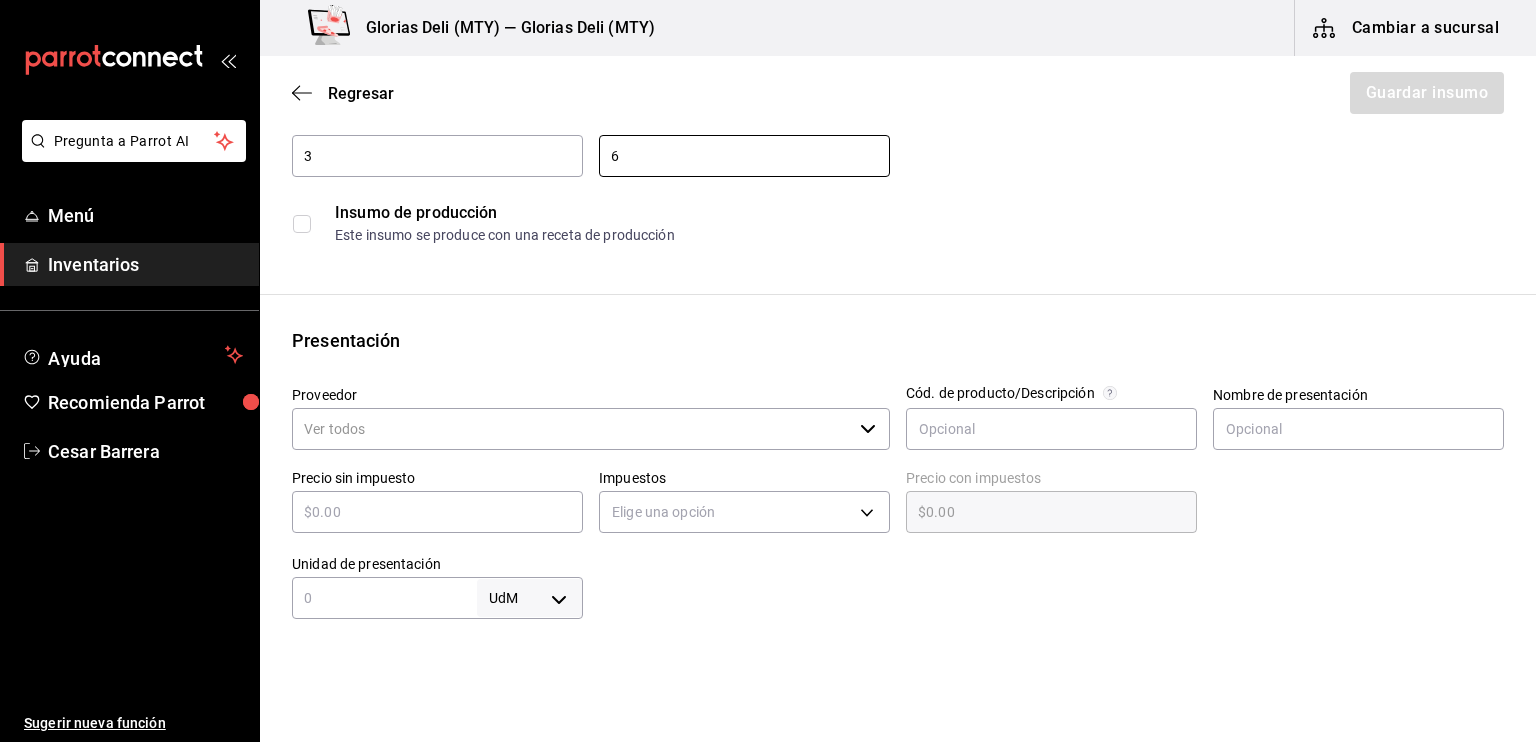scroll, scrollTop: 200, scrollLeft: 0, axis: vertical 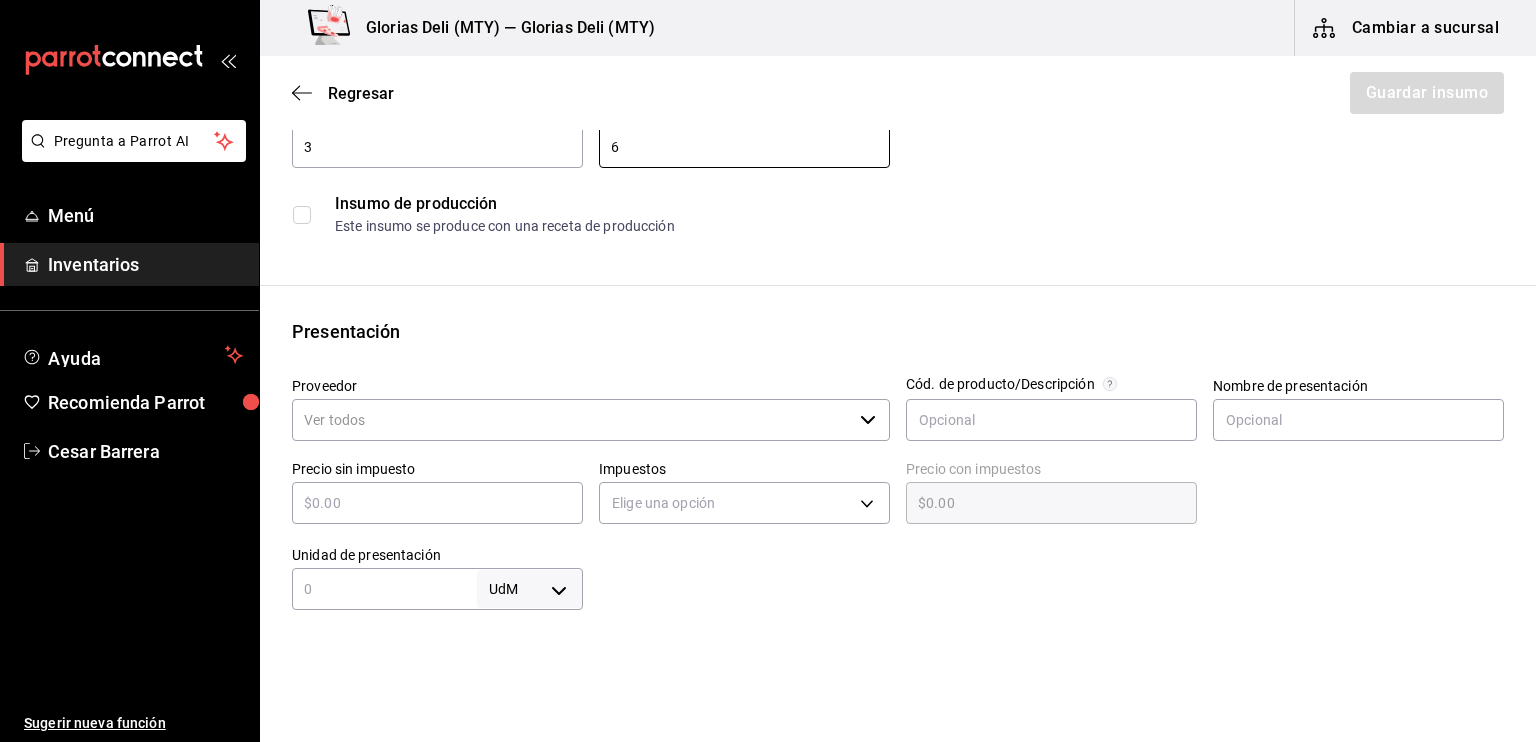 type on "6" 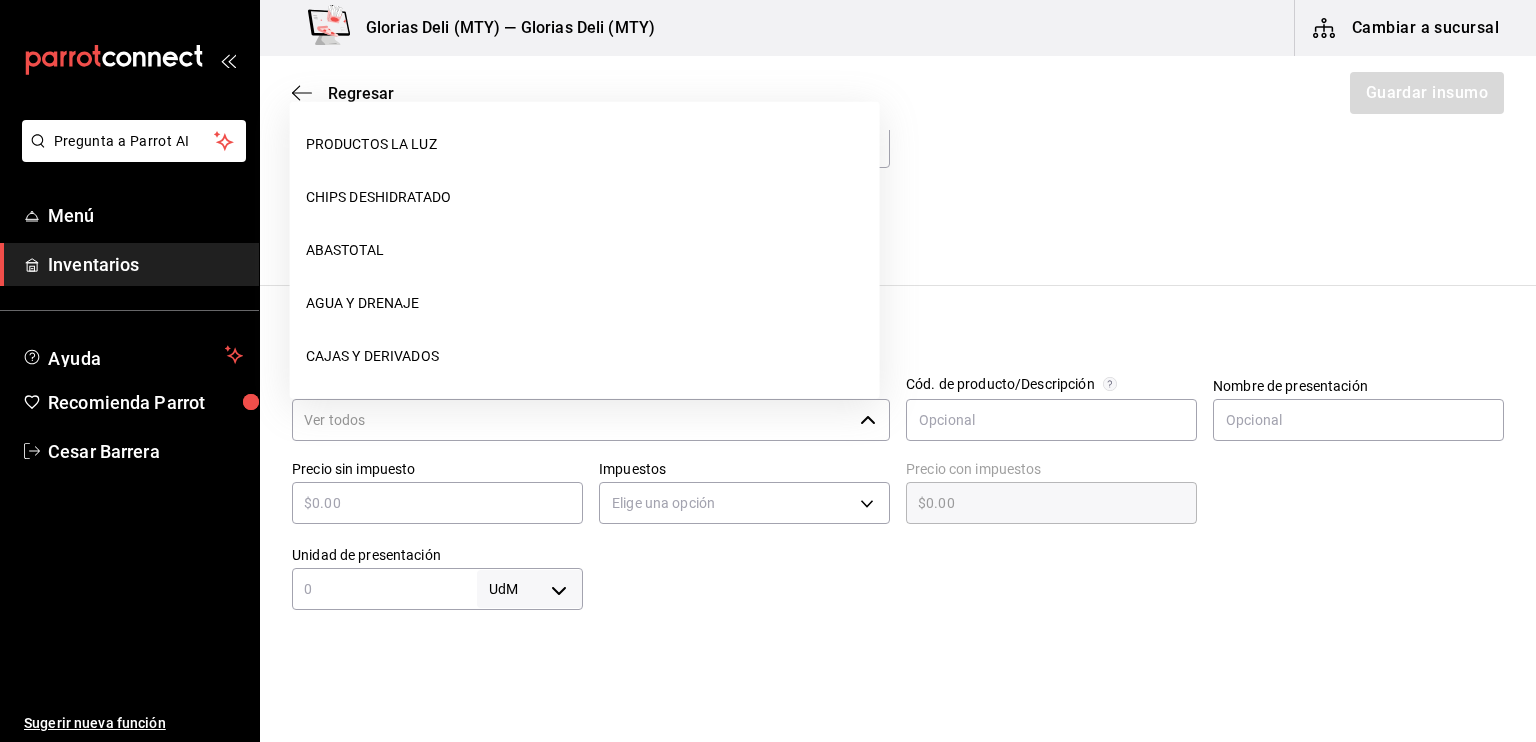 click on "Proveedor" at bounding box center (572, 420) 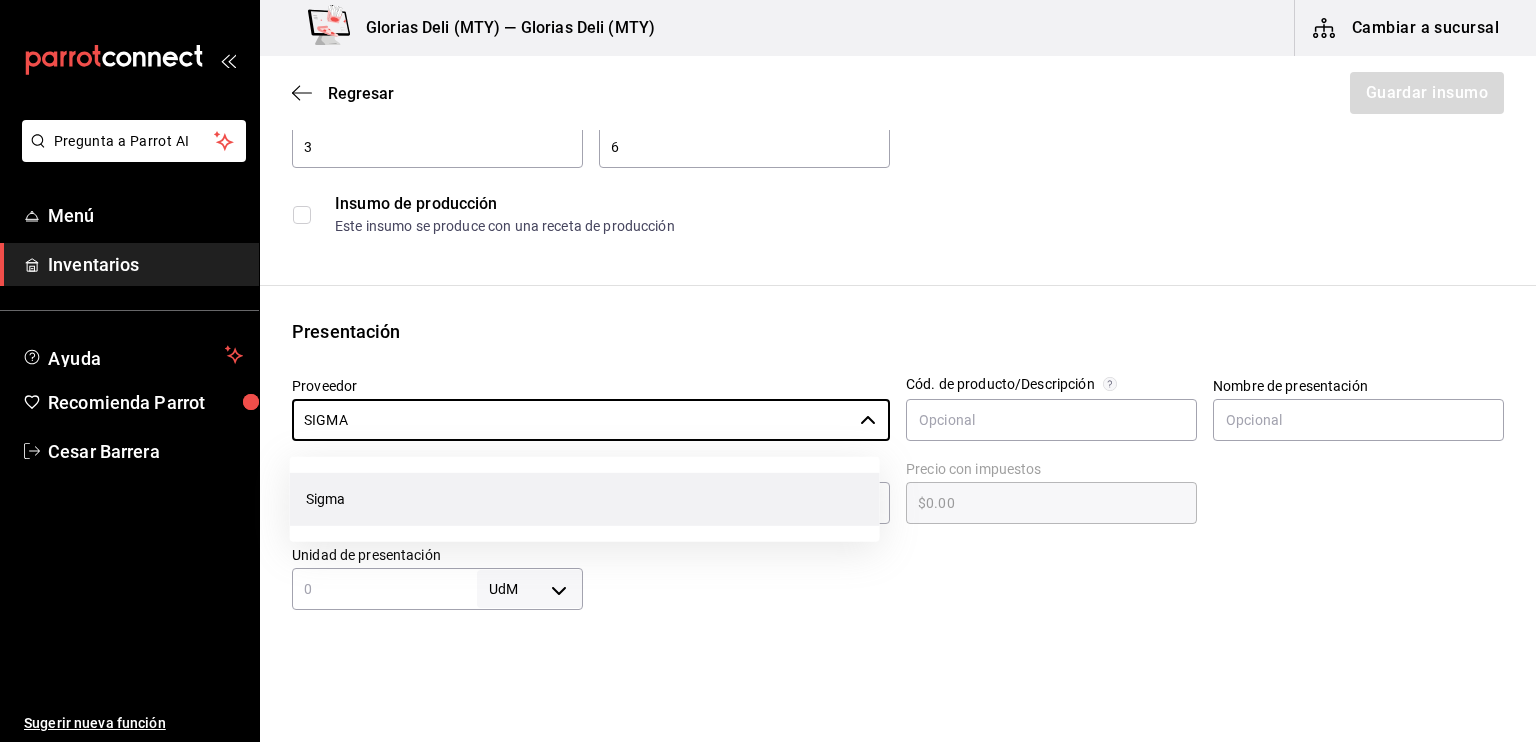 click on "Sigma" at bounding box center (585, 499) 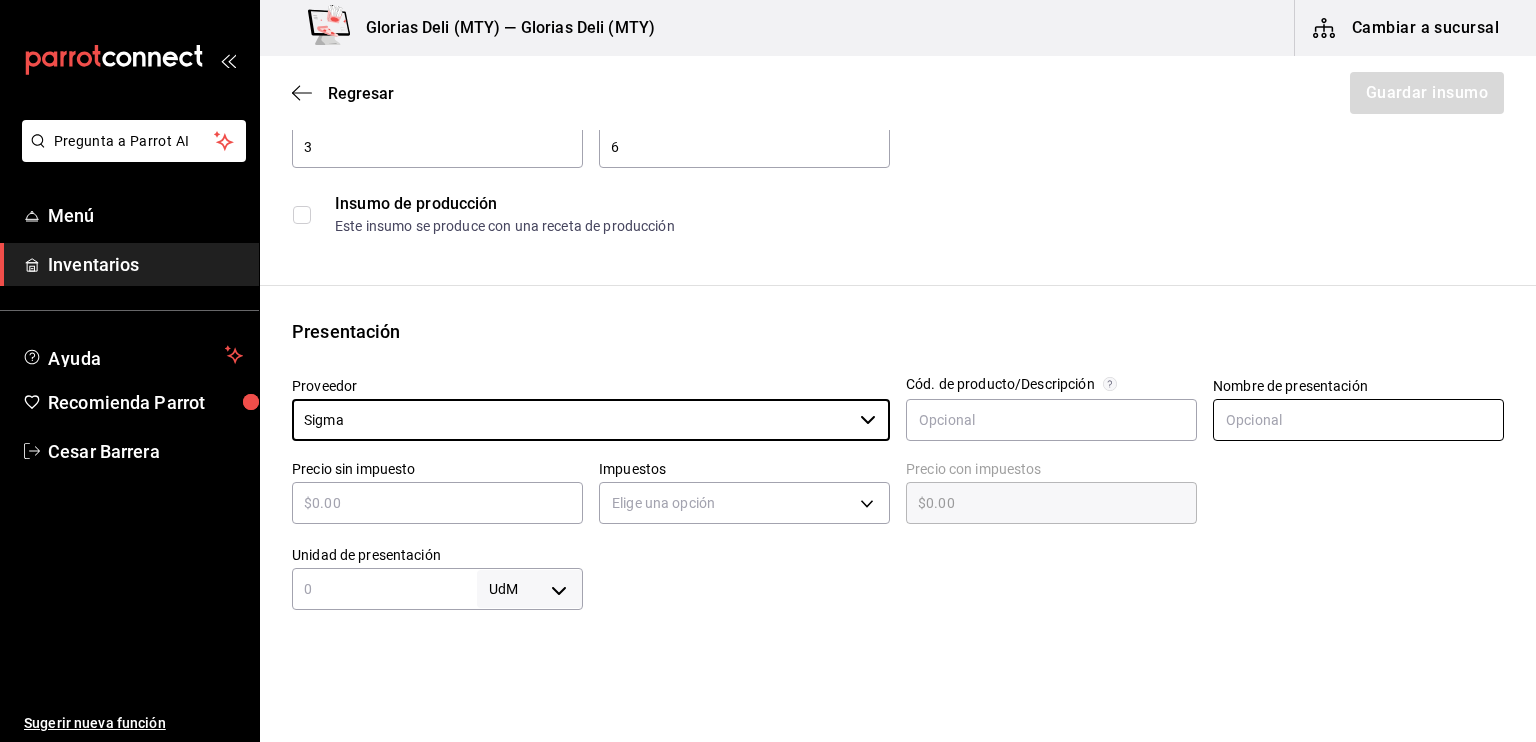 type on "Sigma" 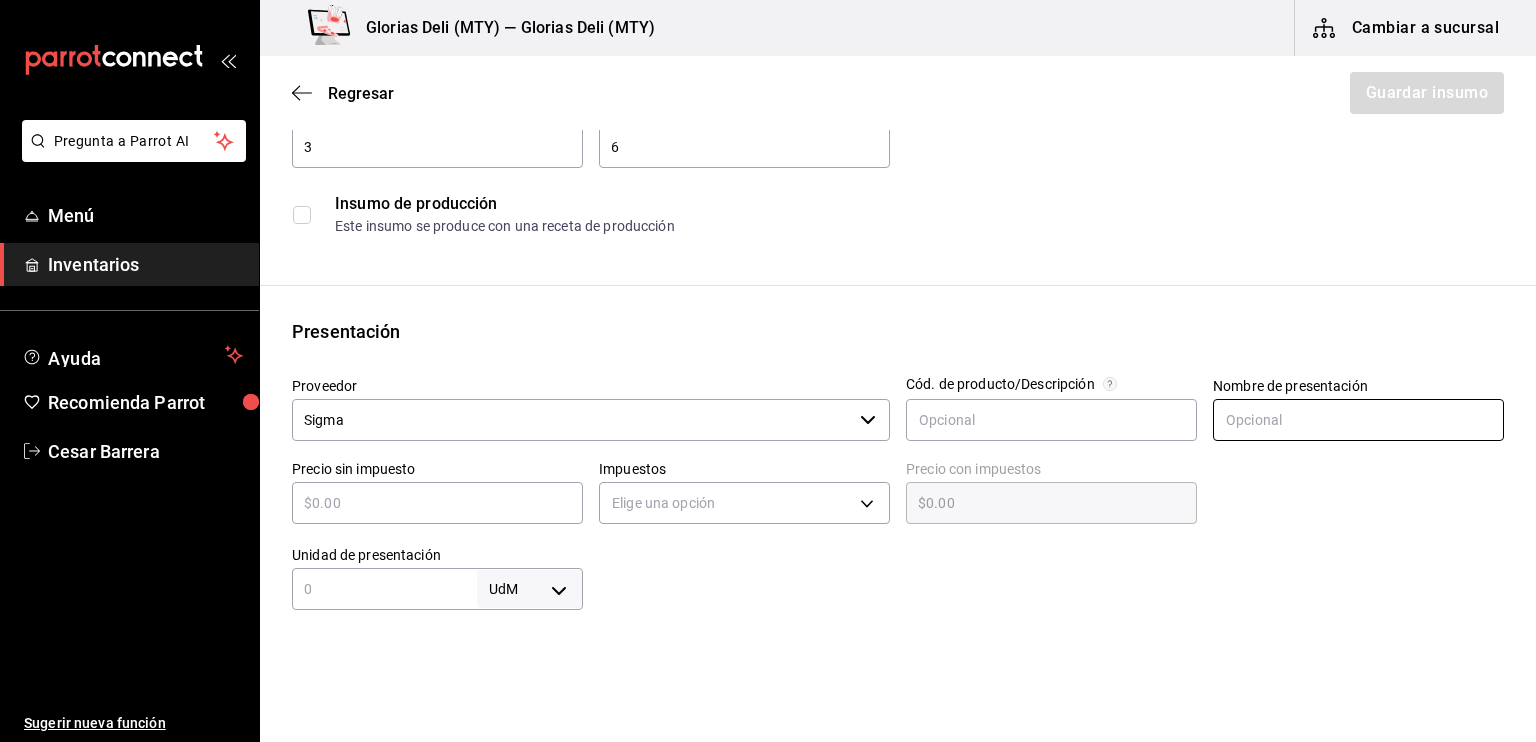 click at bounding box center (1358, 420) 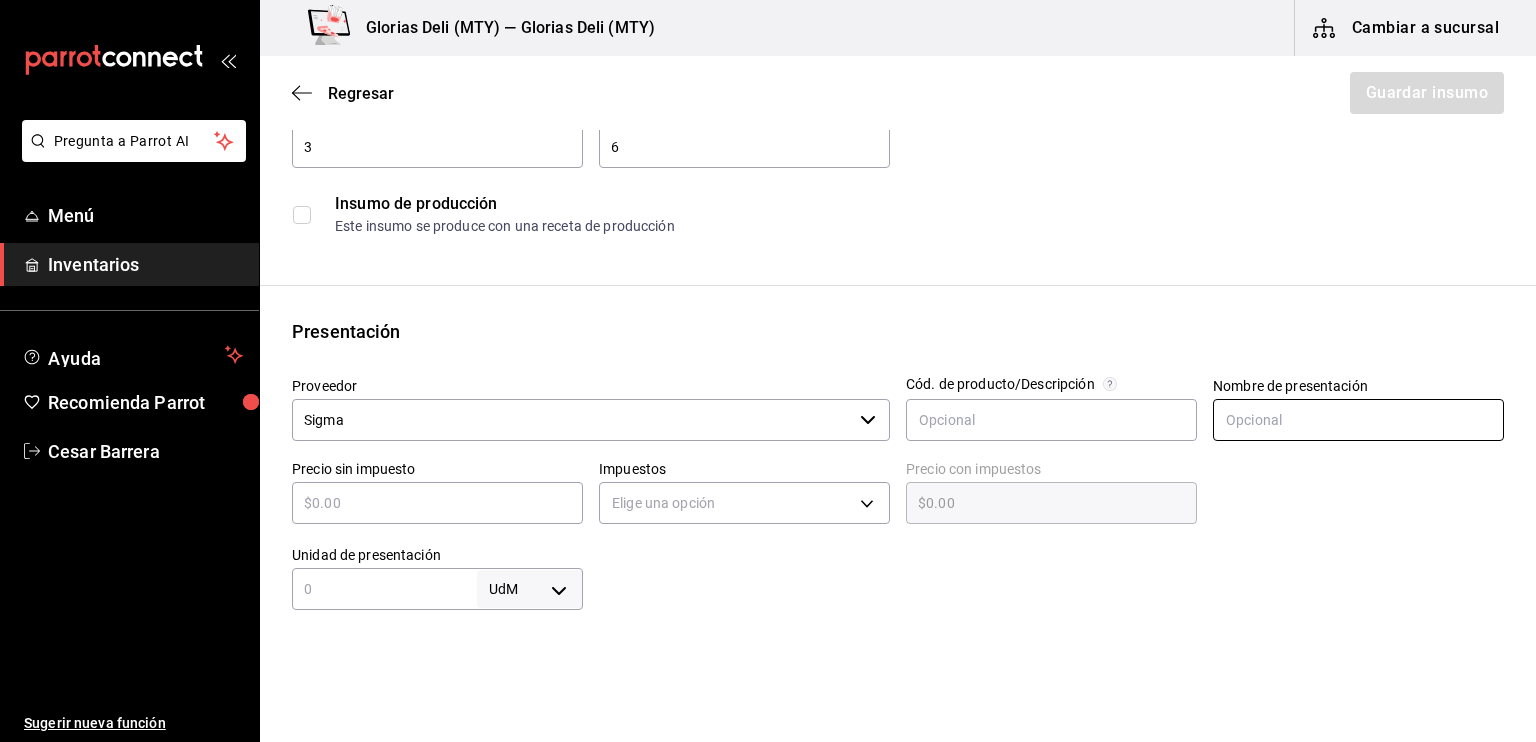 type on "KG" 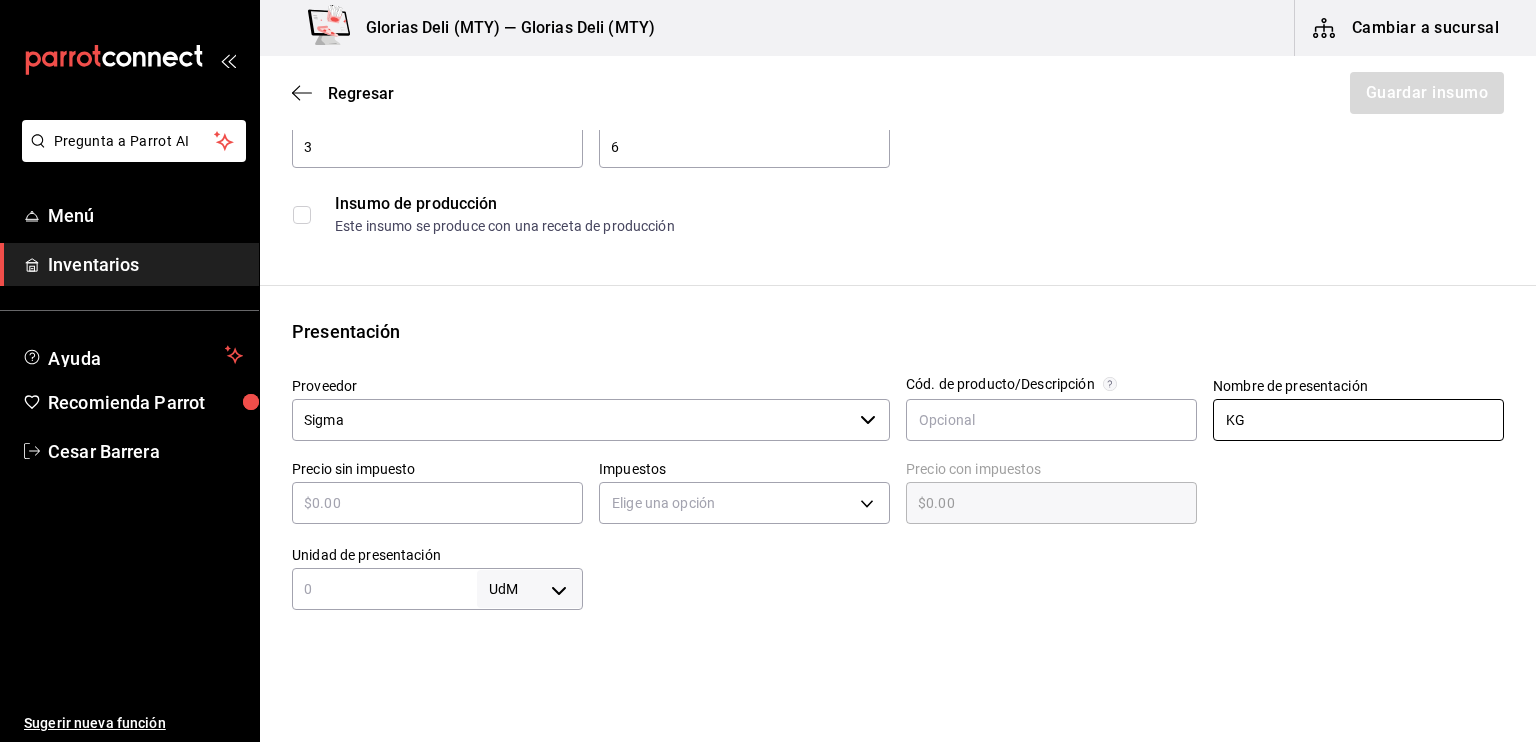 type on "$177.86" 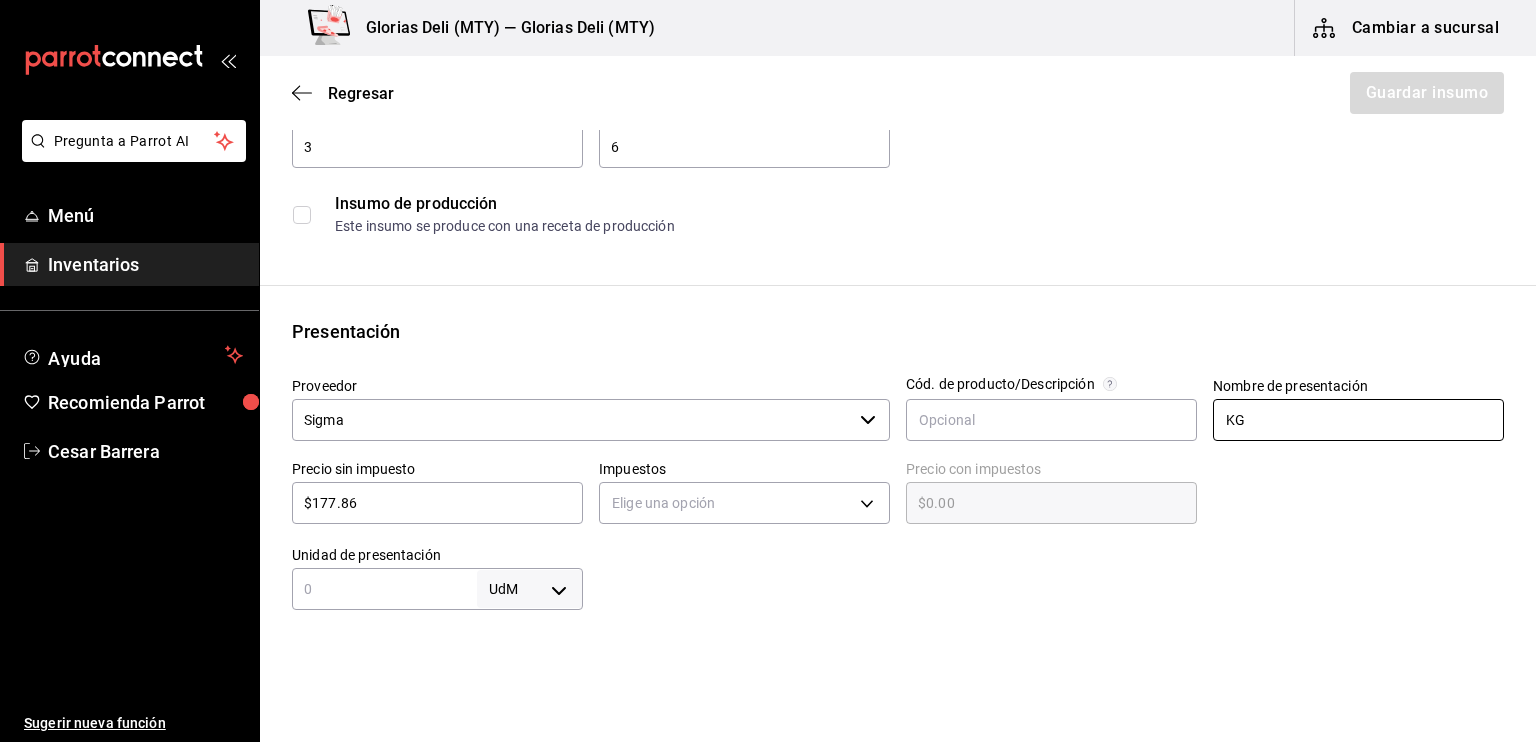 type on "IVA_0" 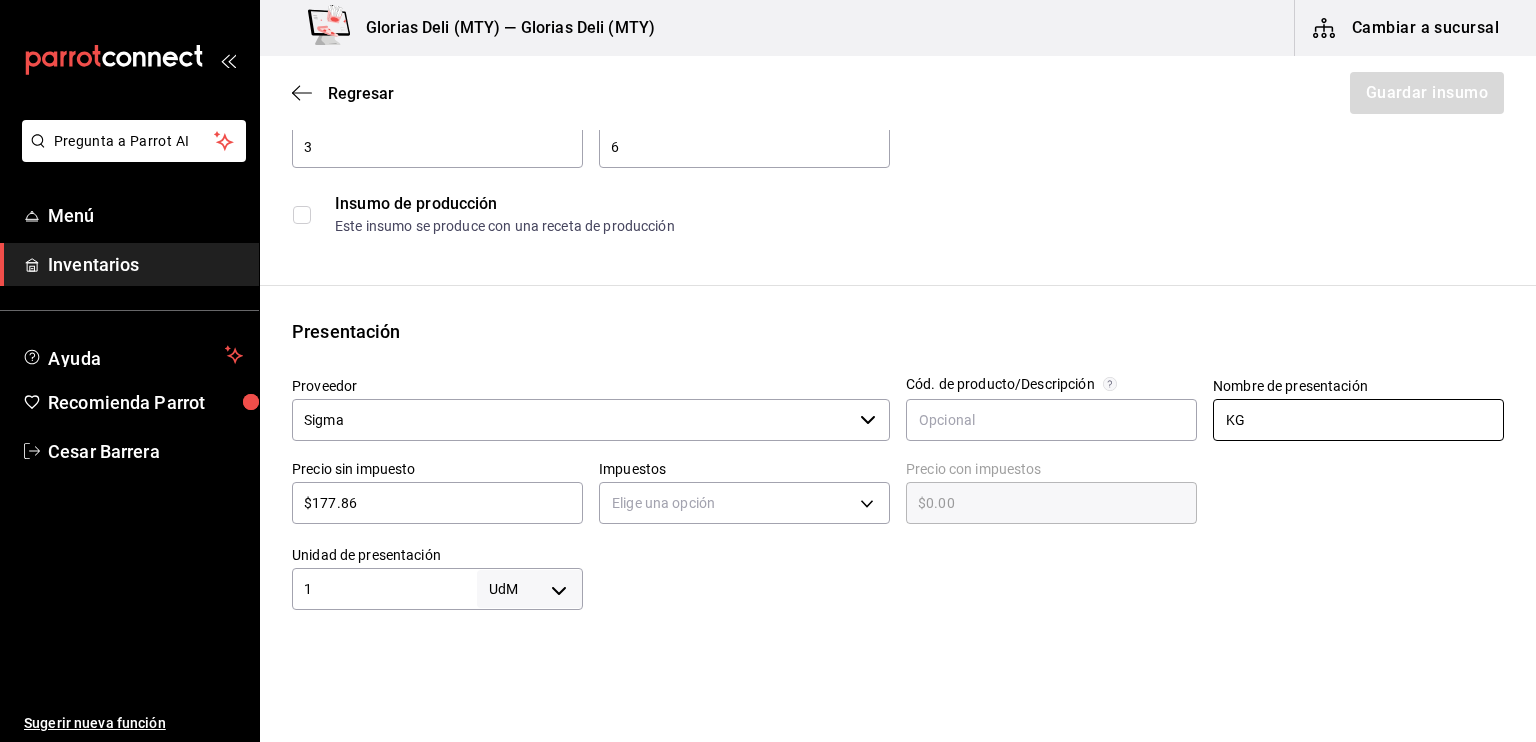type on "KILOGRAM" 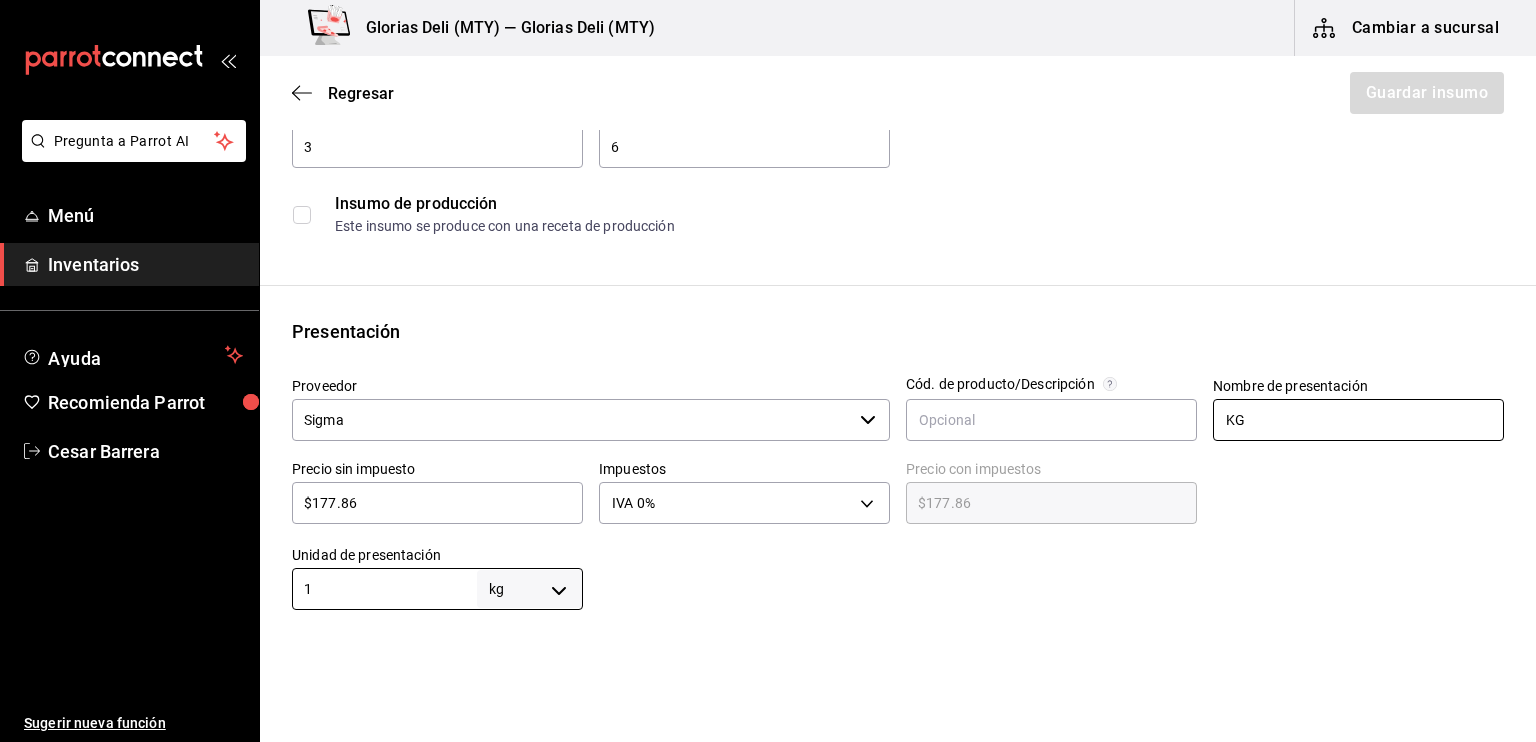 type on "$177.86" 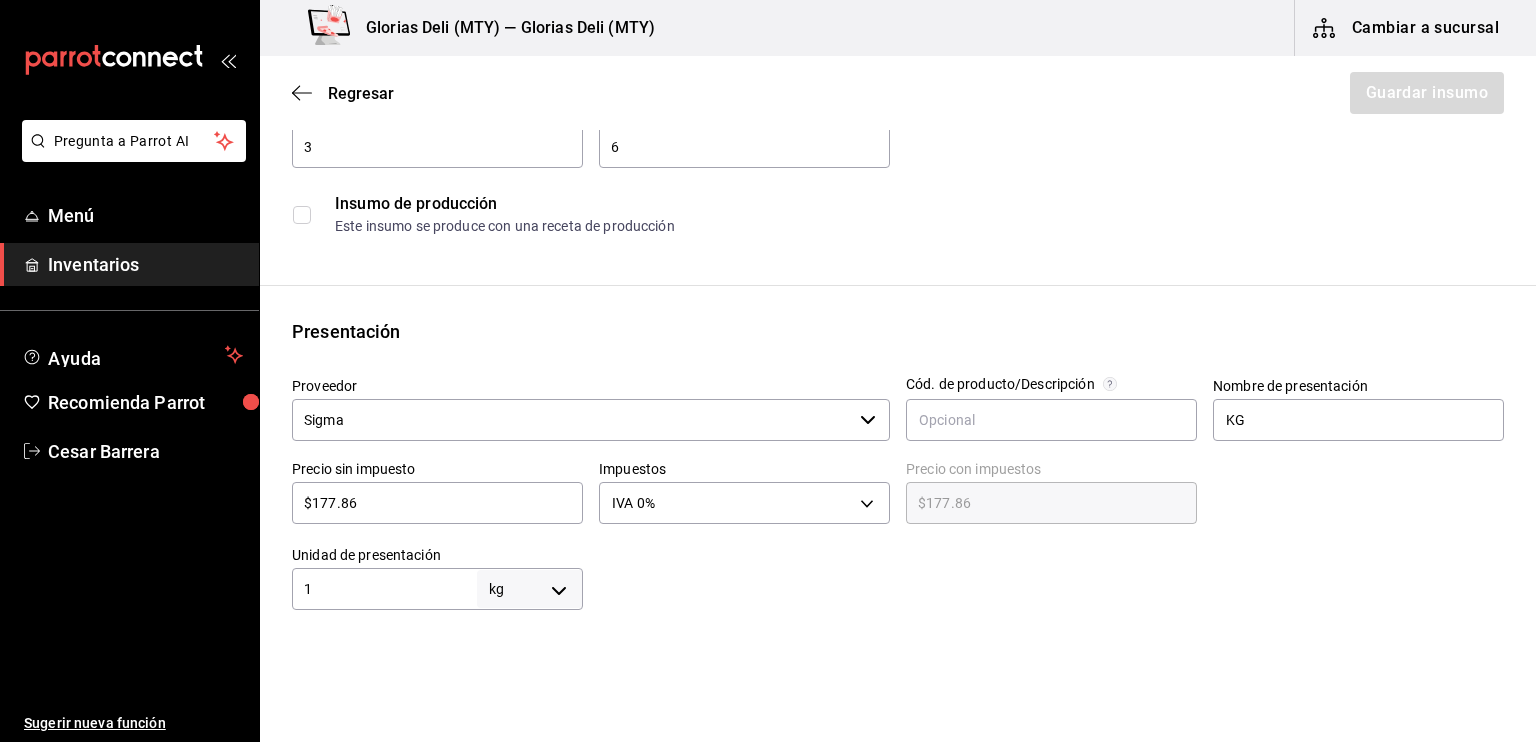 click on "$177.86" at bounding box center (437, 503) 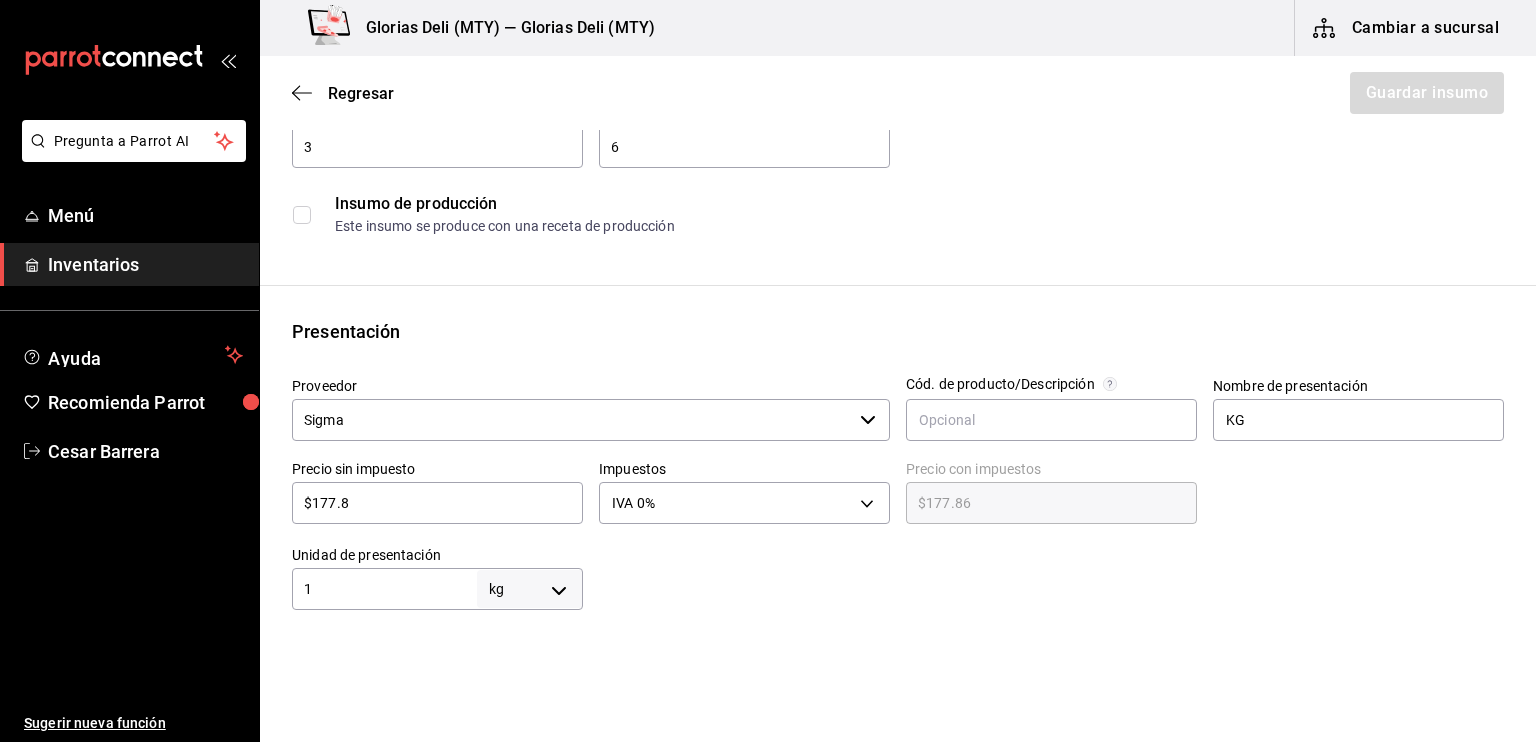 type on "$177.80" 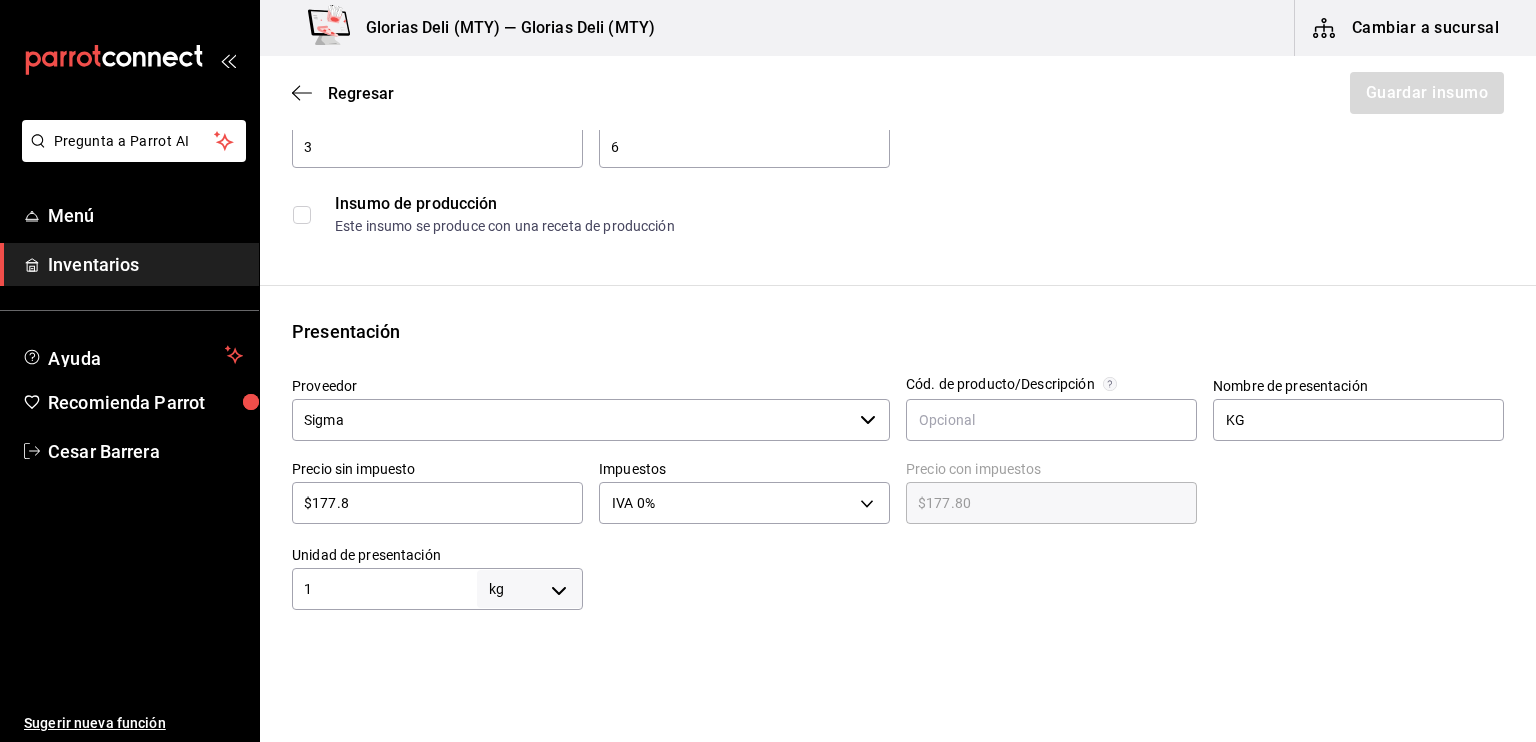 type on "$177." 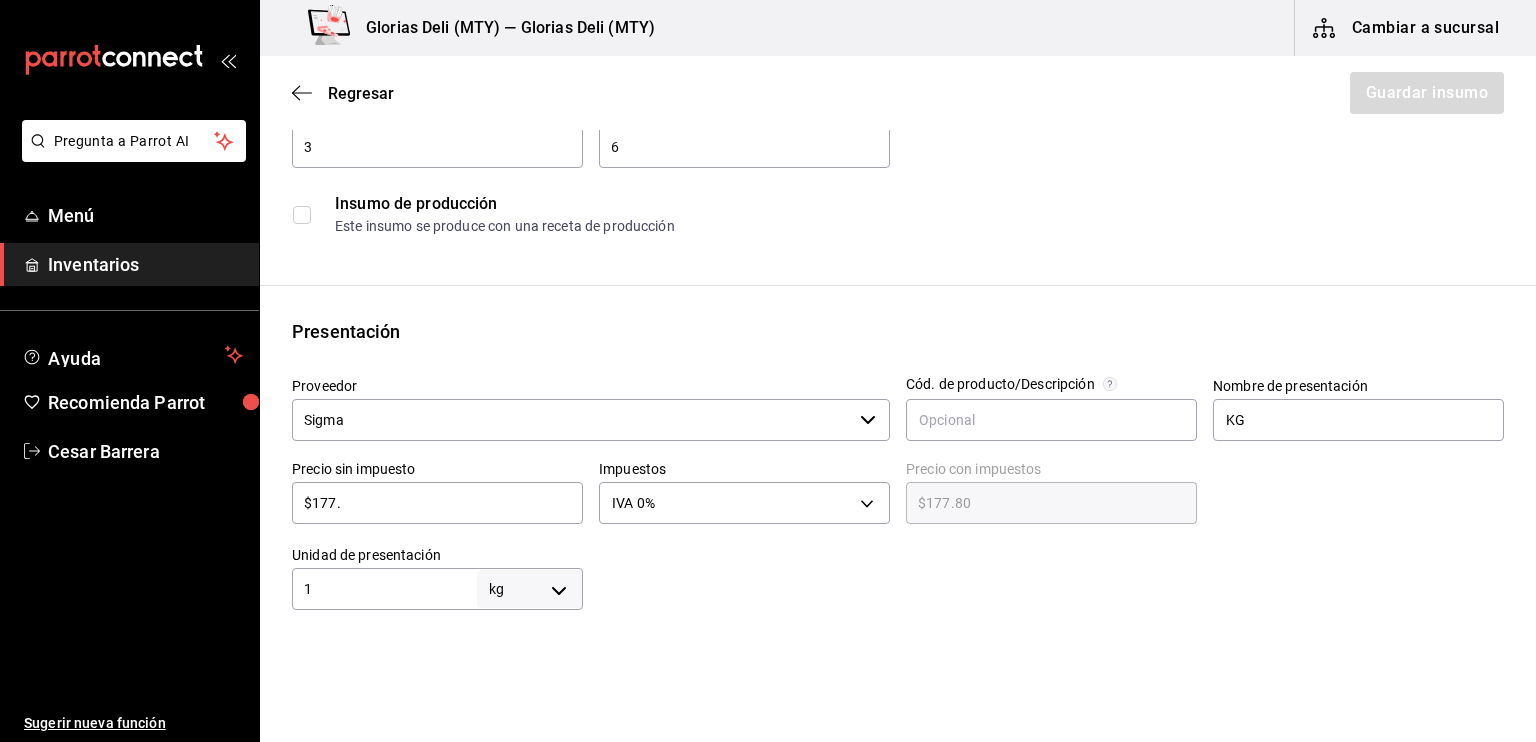 type on "$177.00" 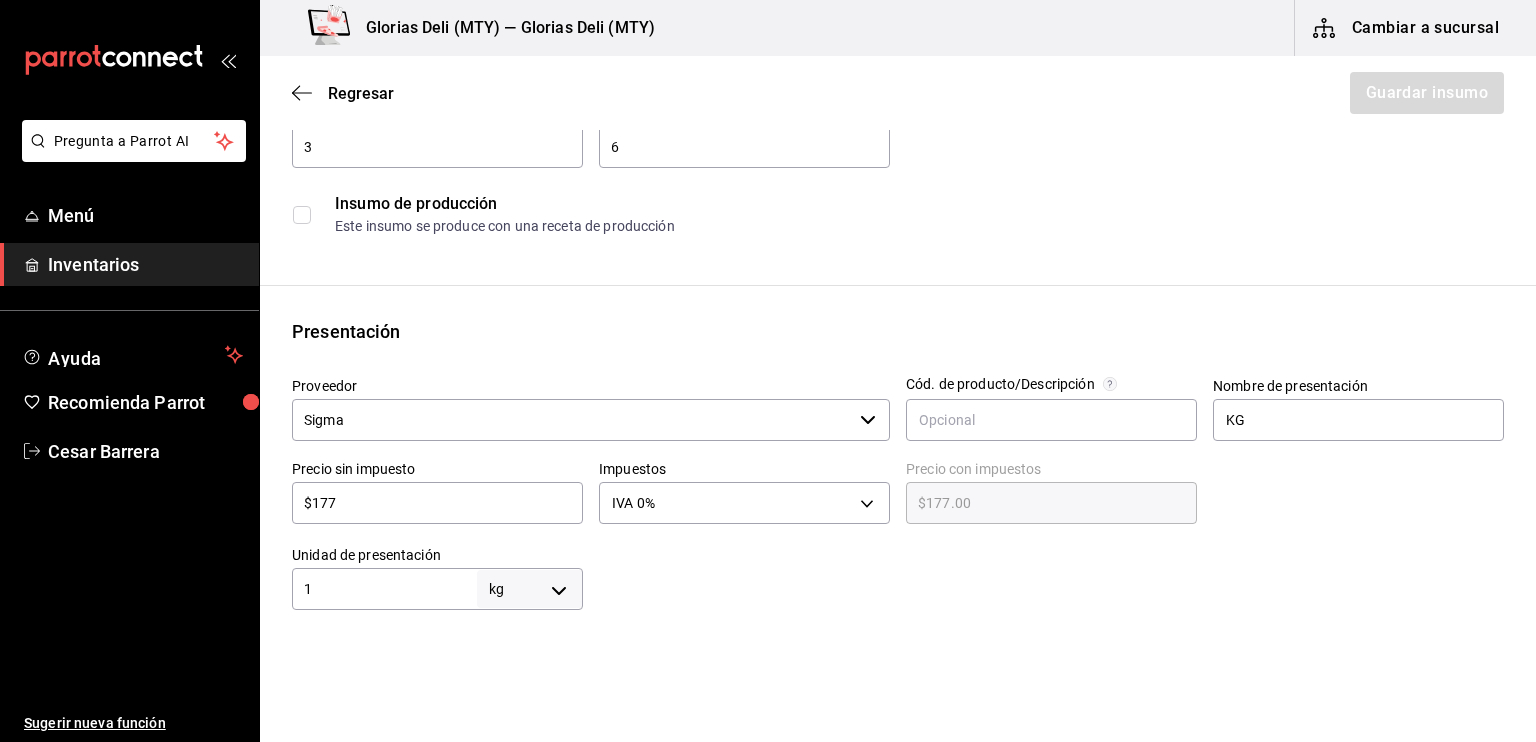 type on "$17" 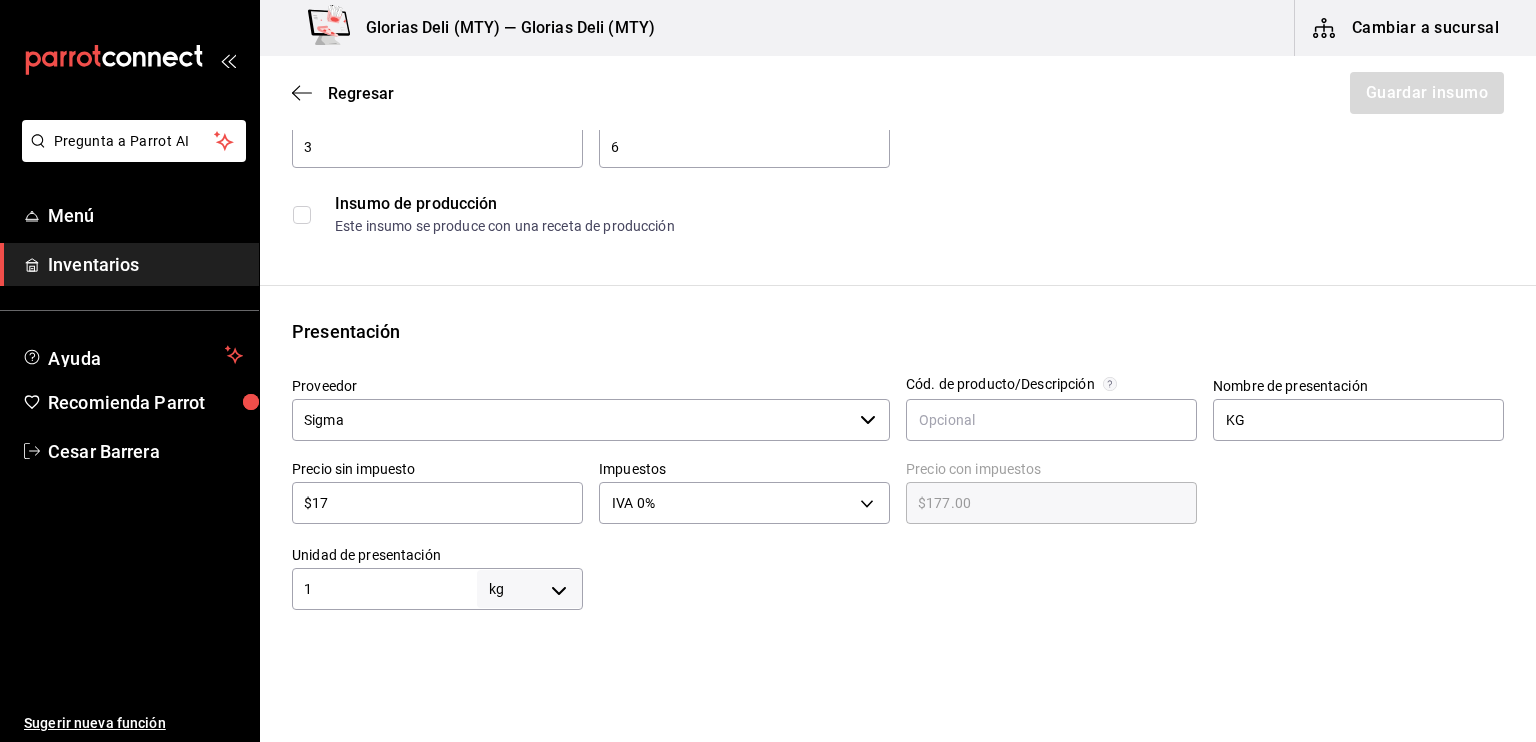 type on "$17.00" 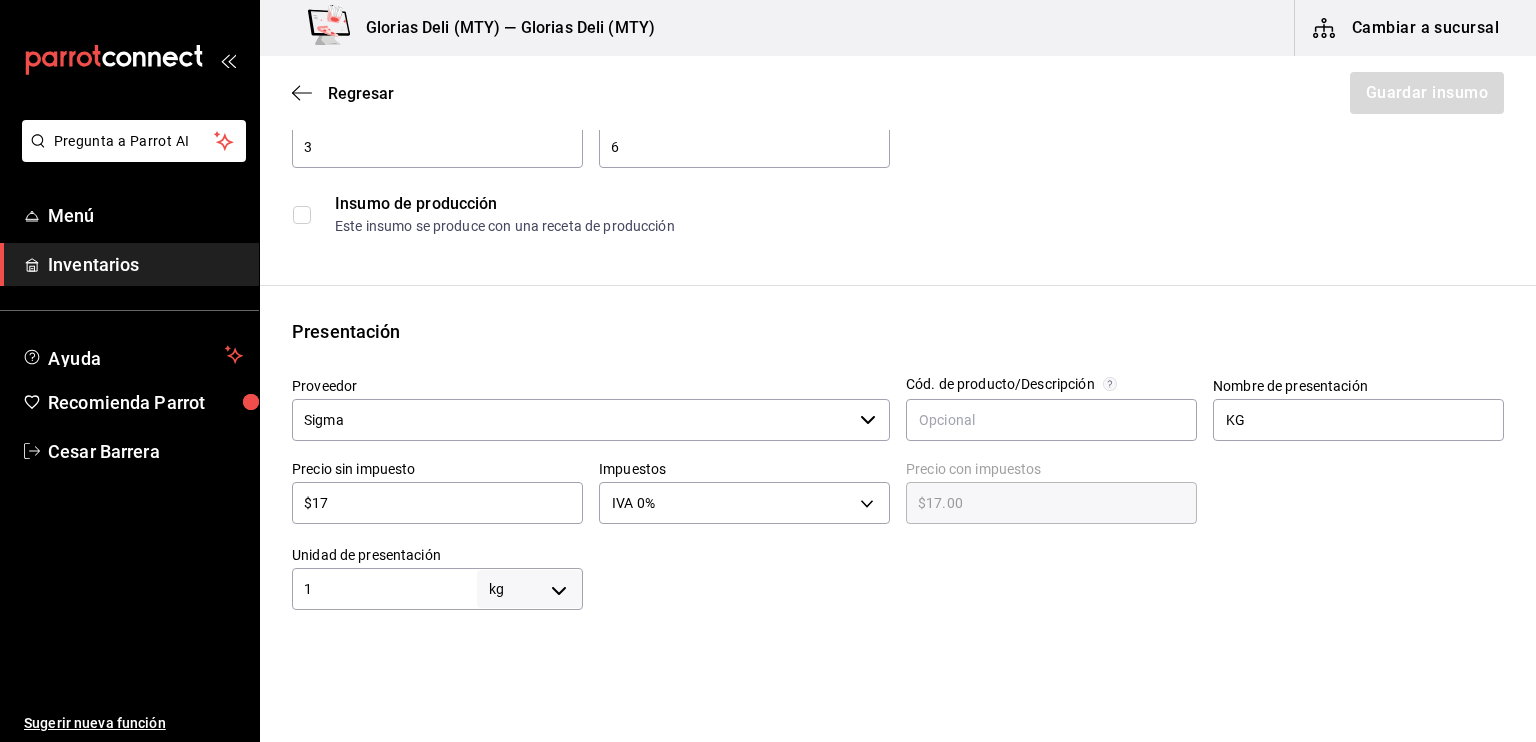 type on "$1" 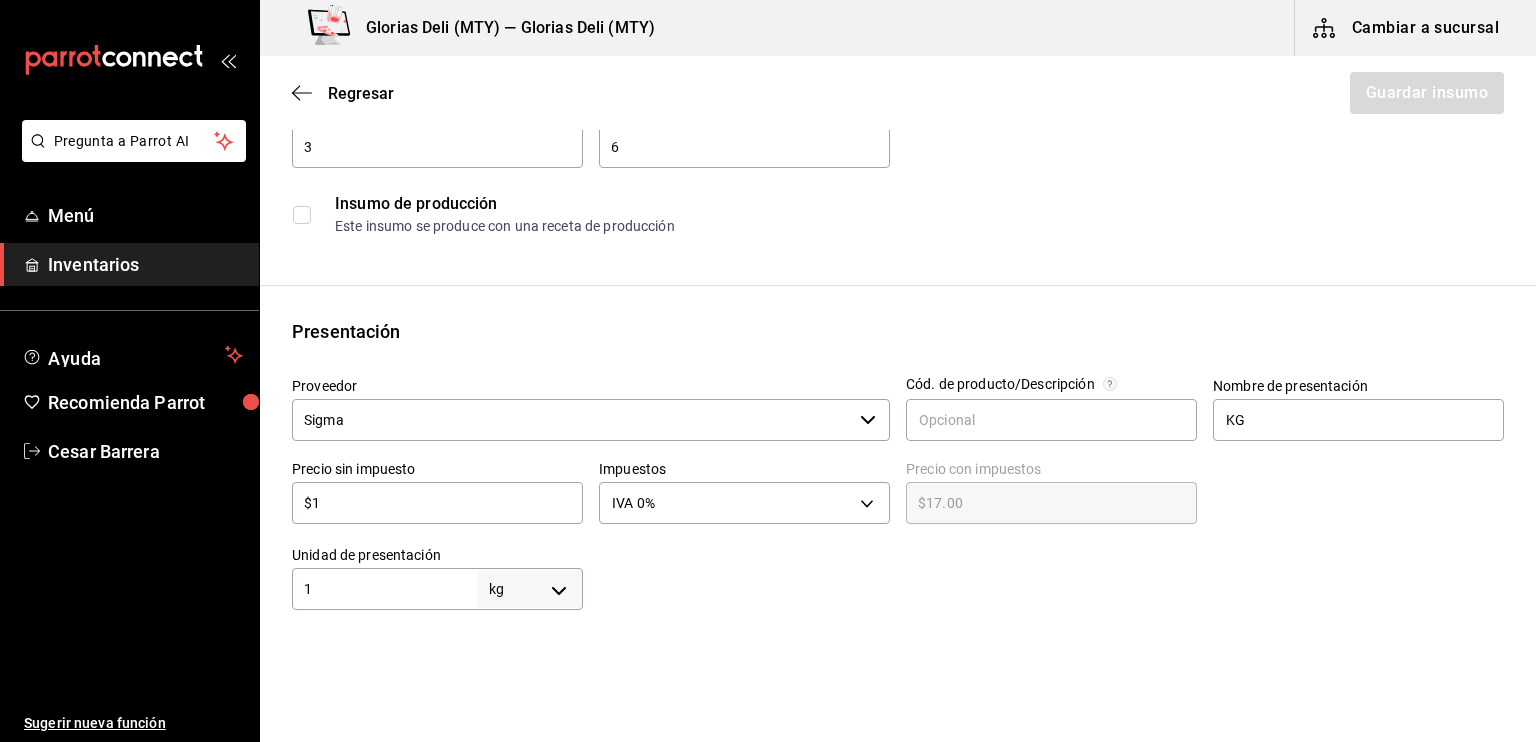 type on "$1.00" 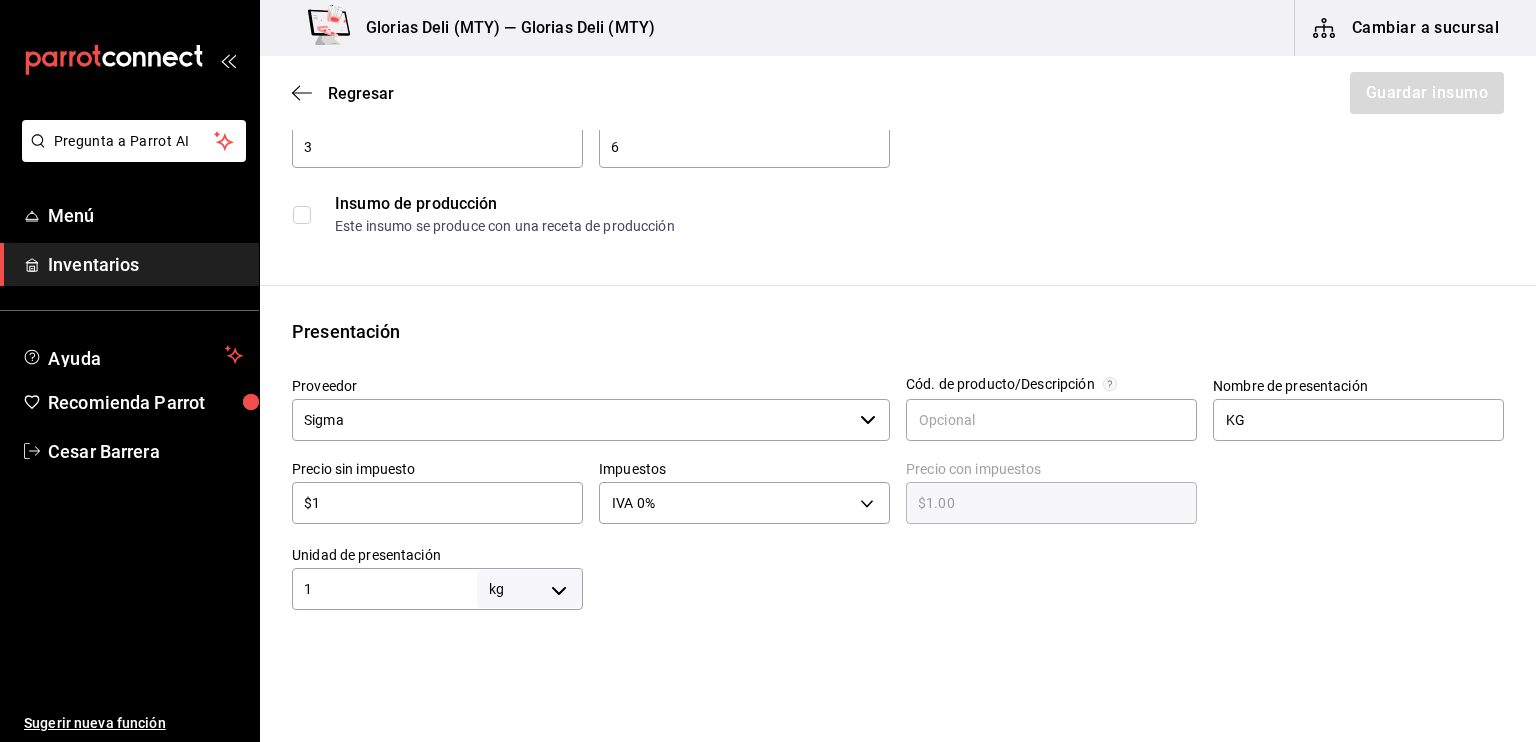 type 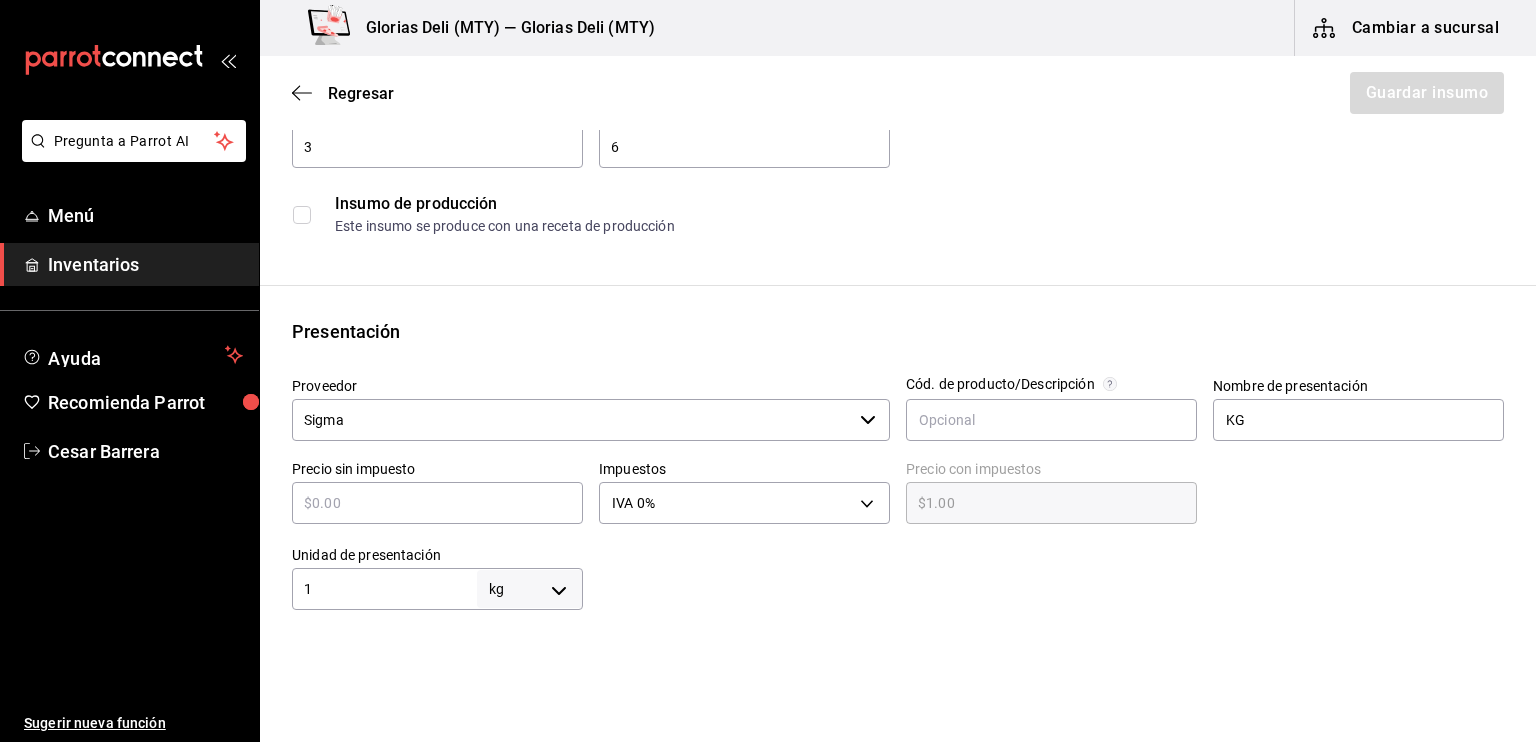 type on "$0.00" 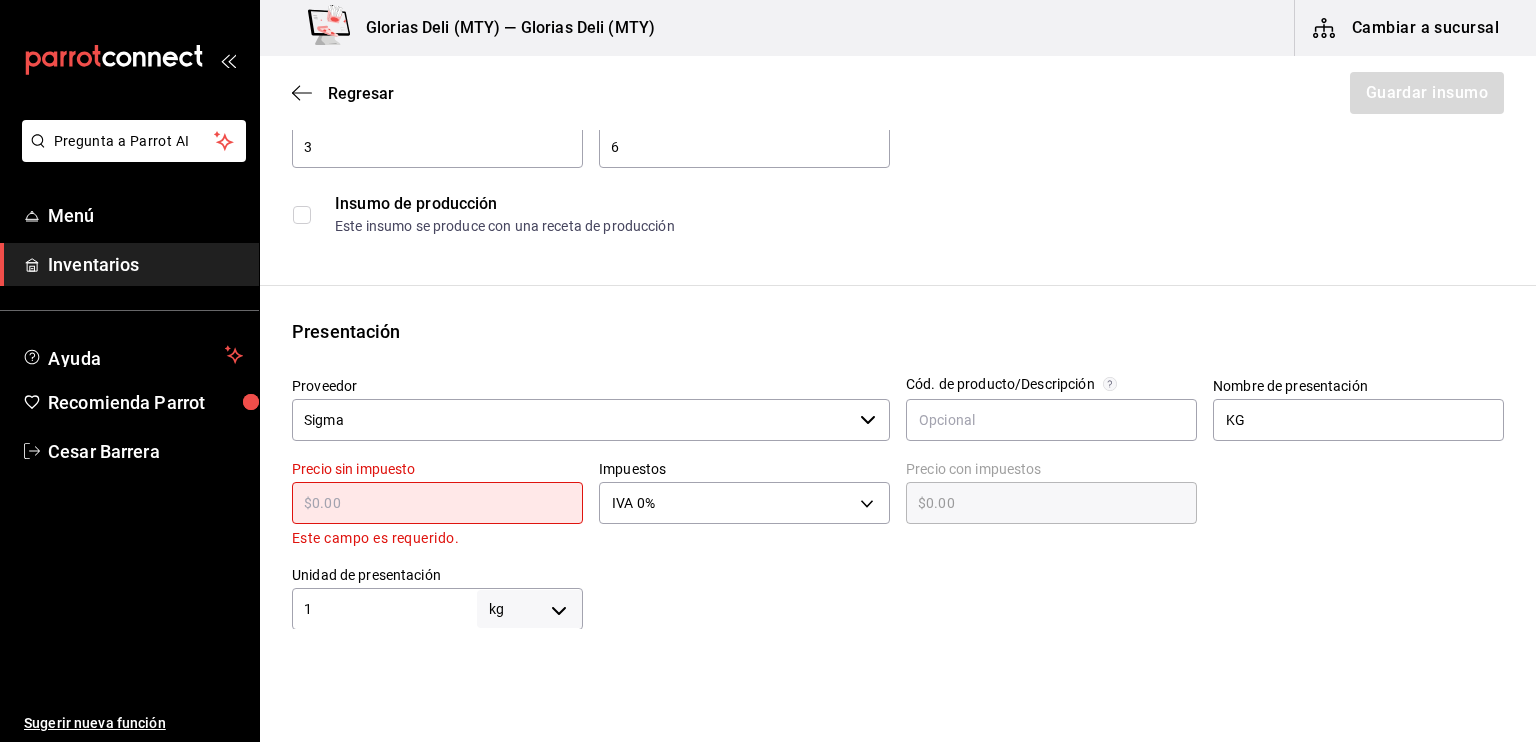 type on "$5" 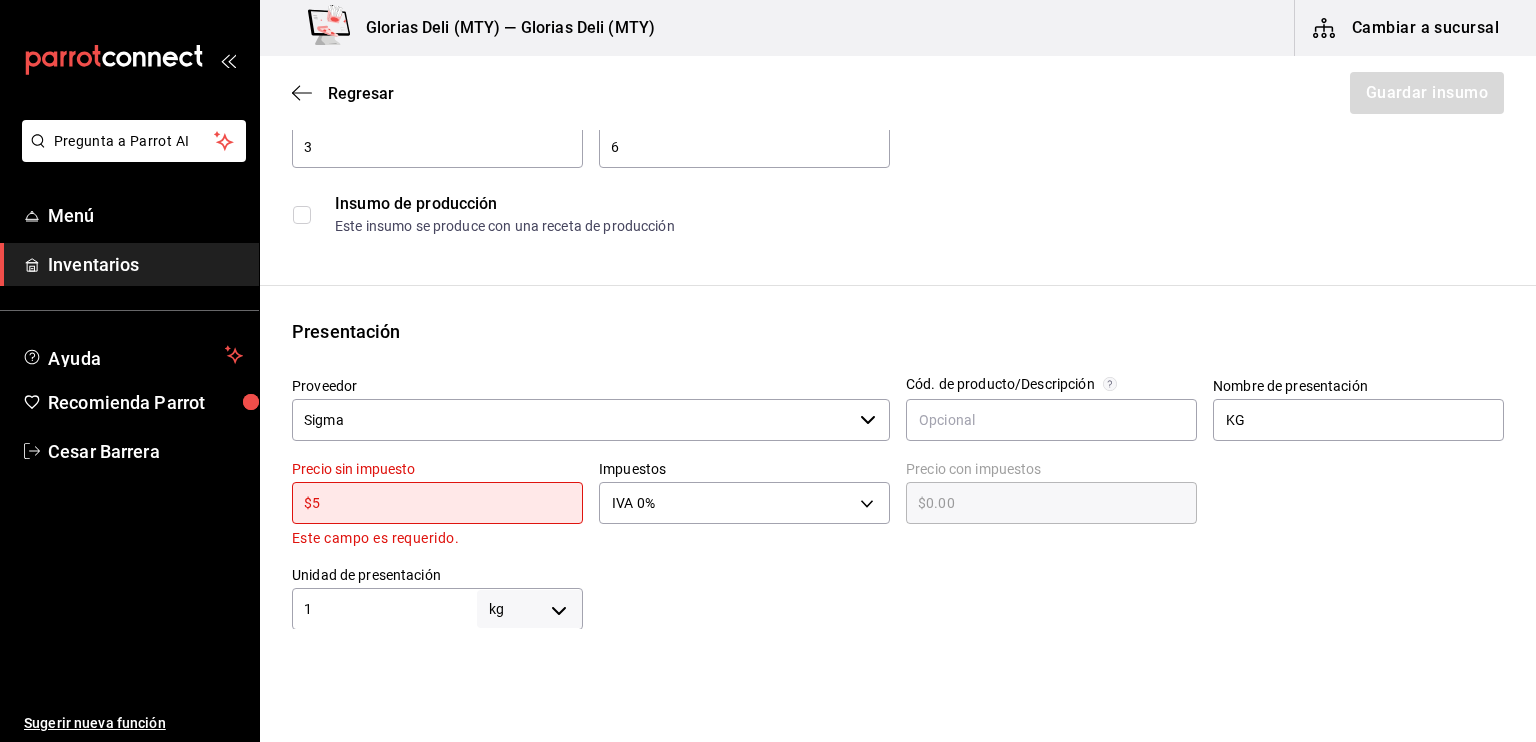 type on "$5.00" 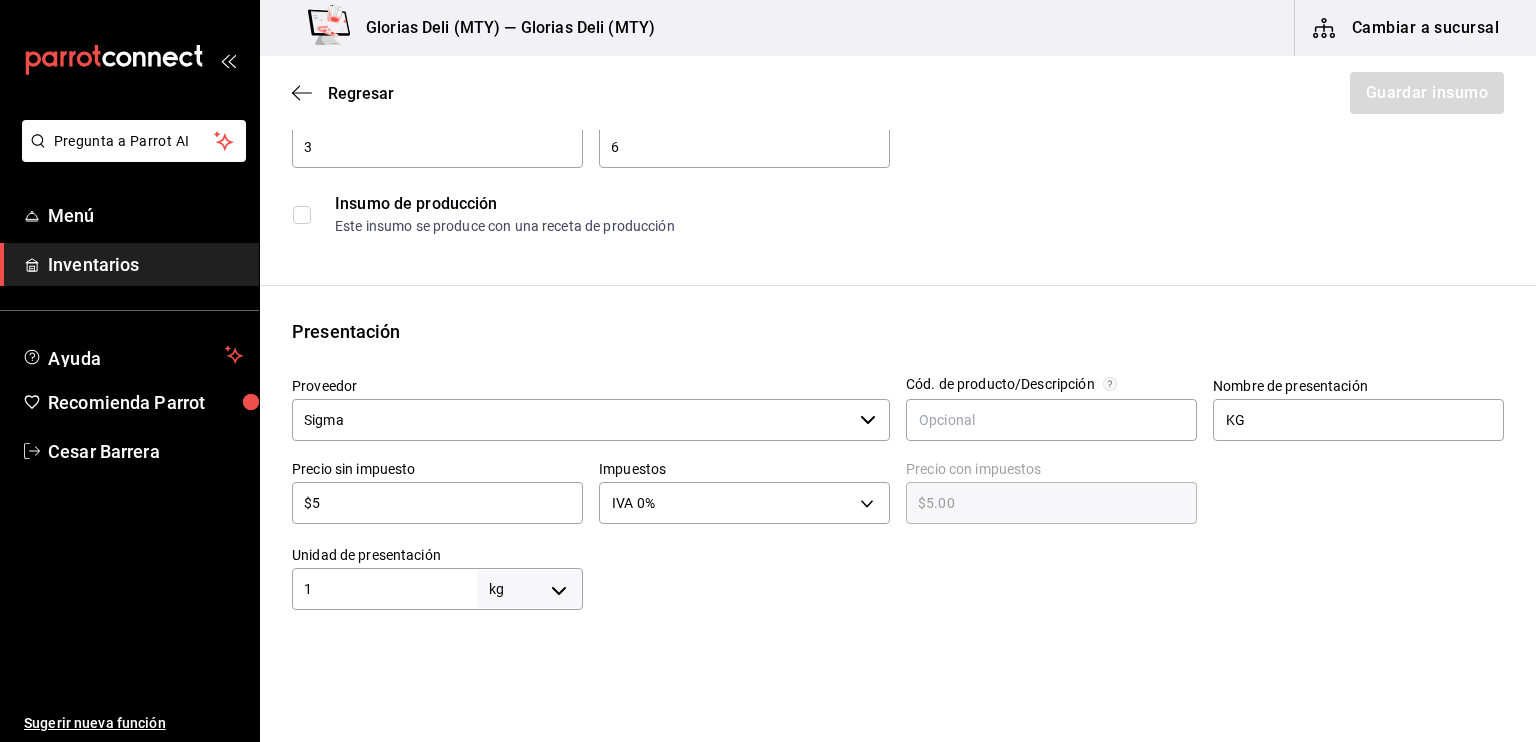 type on "$54" 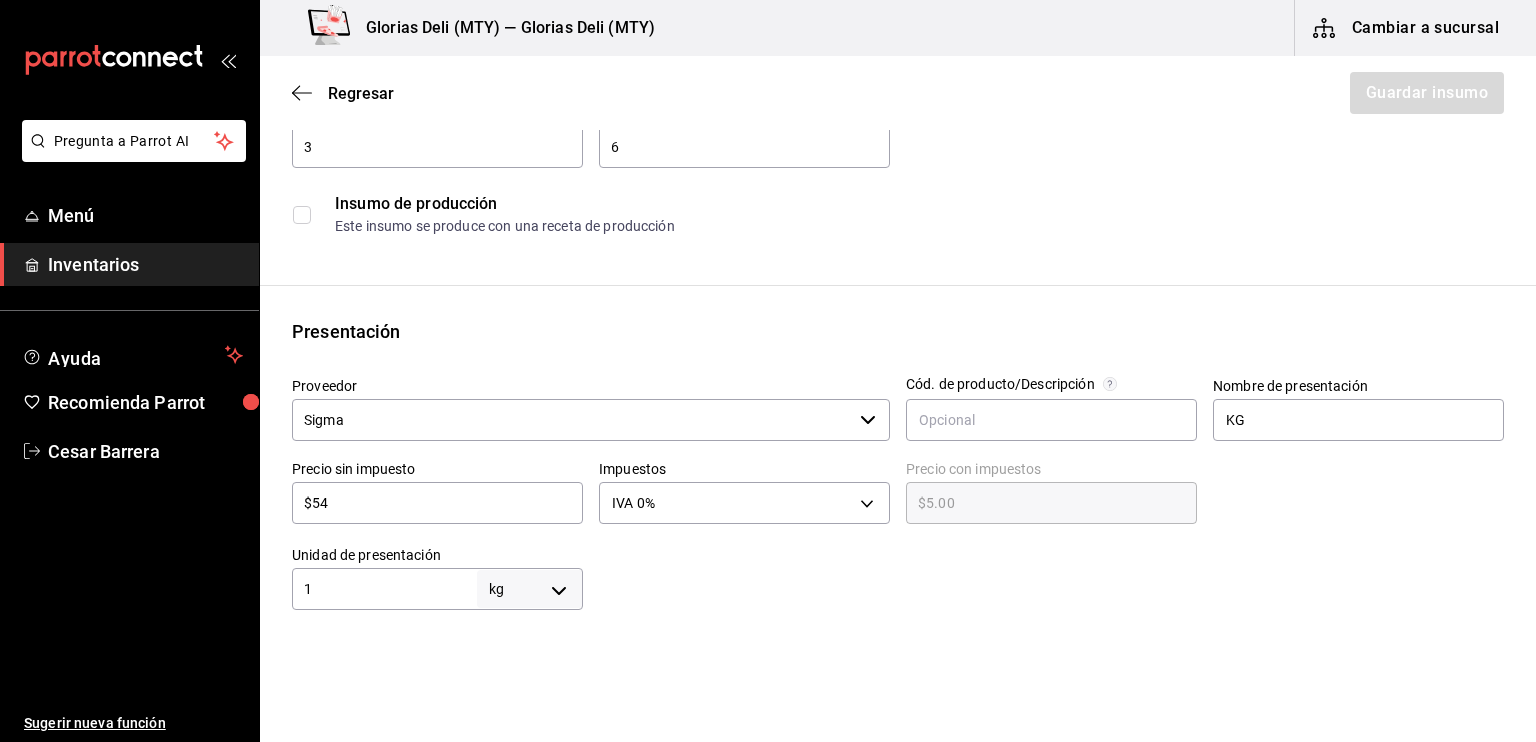 type on "$54.00" 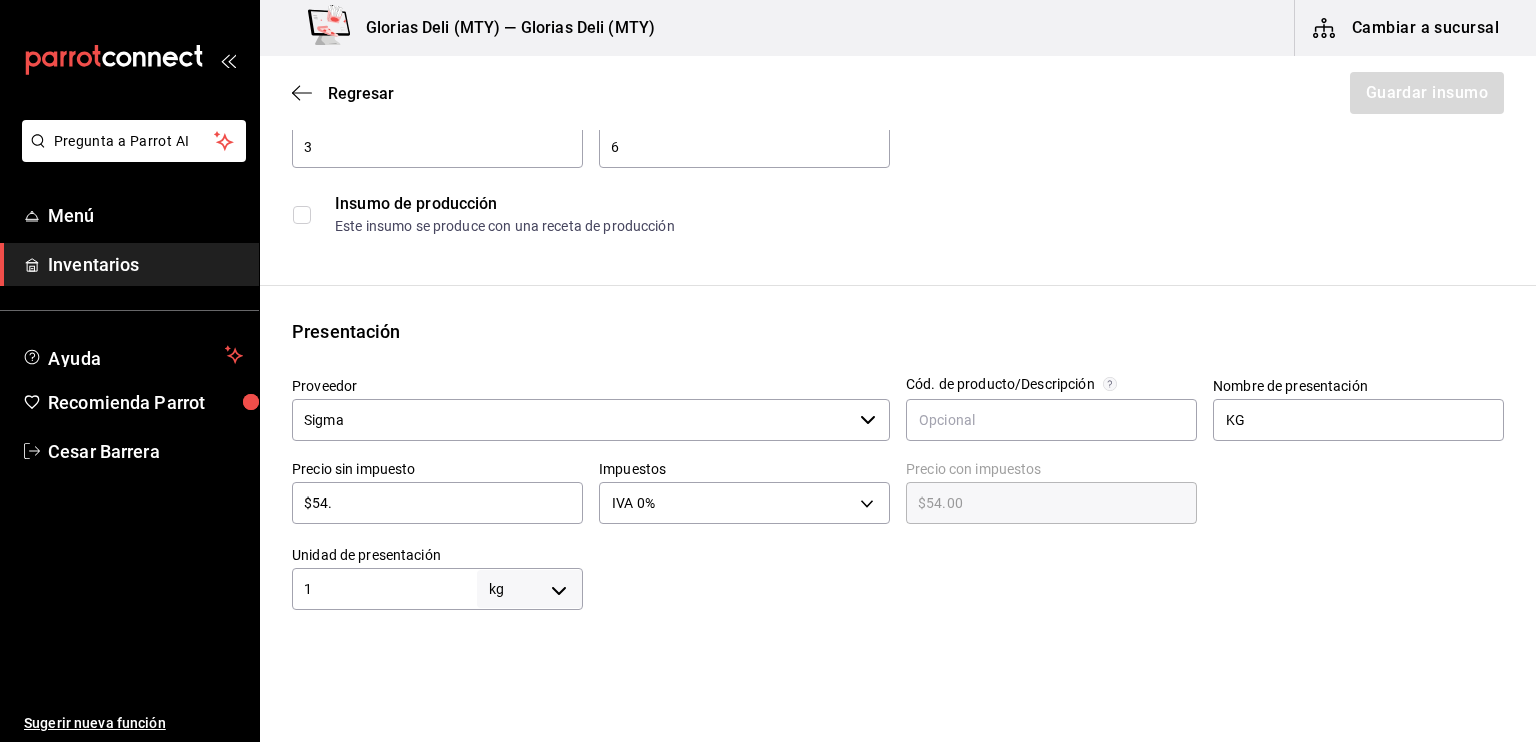 type on "$54.9" 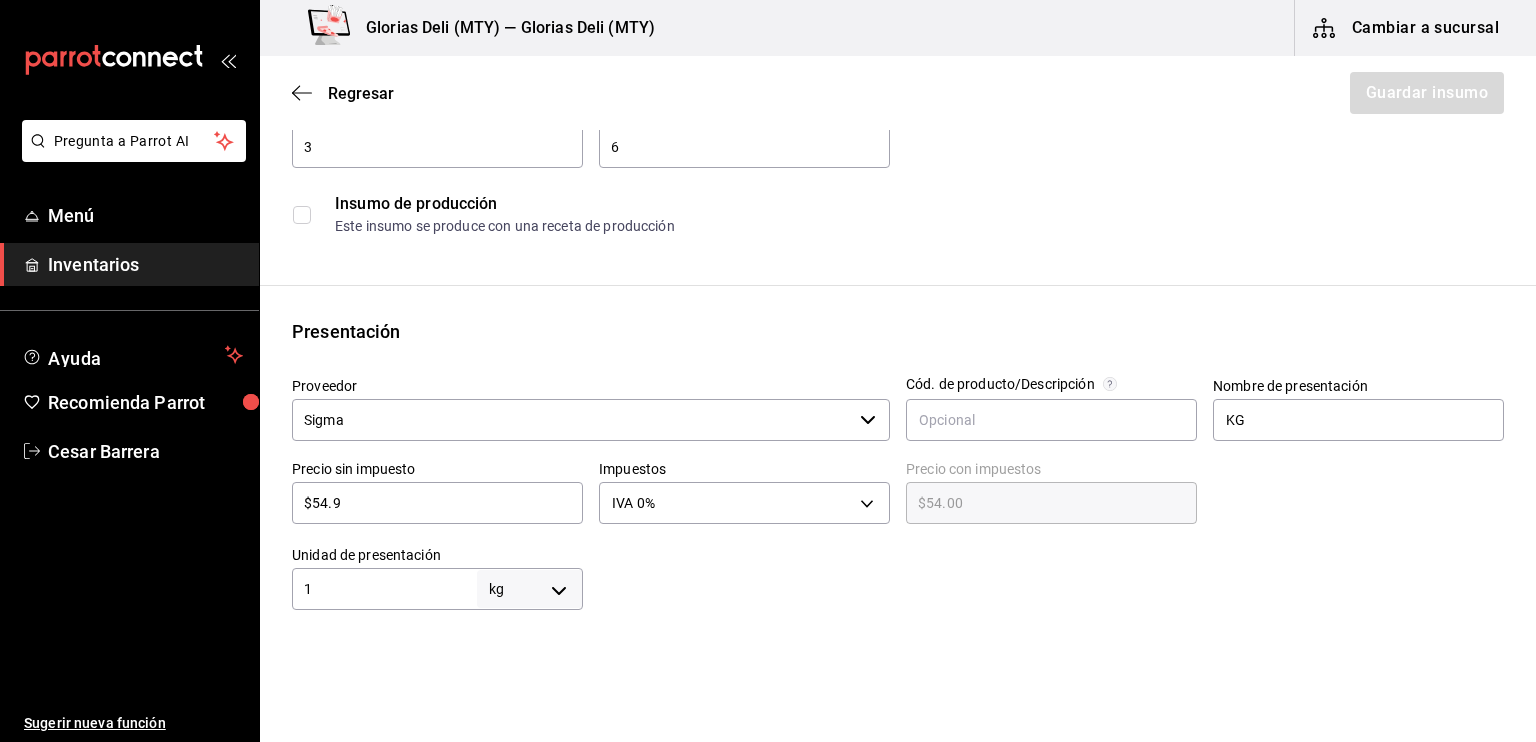 type on "$54.90" 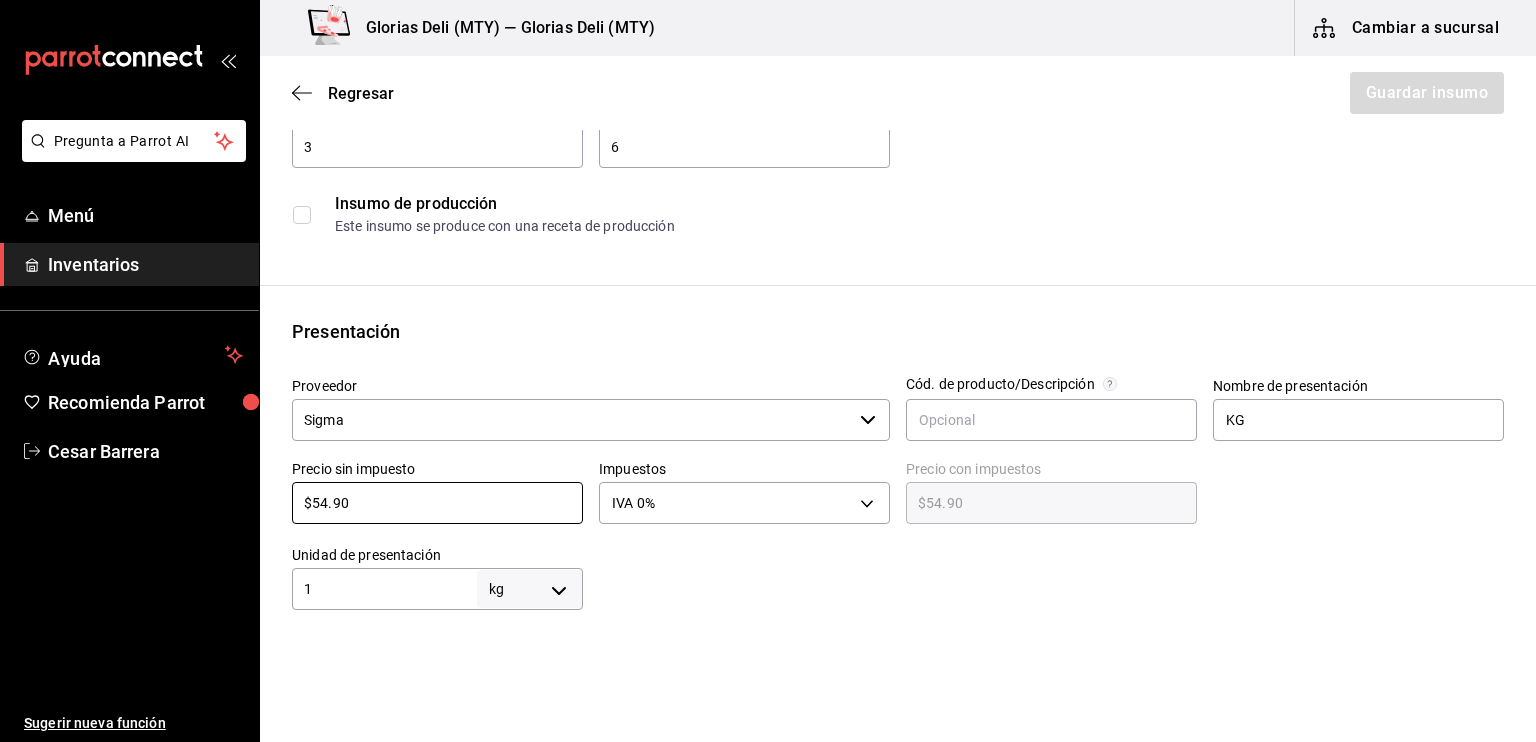 type on "$54.90" 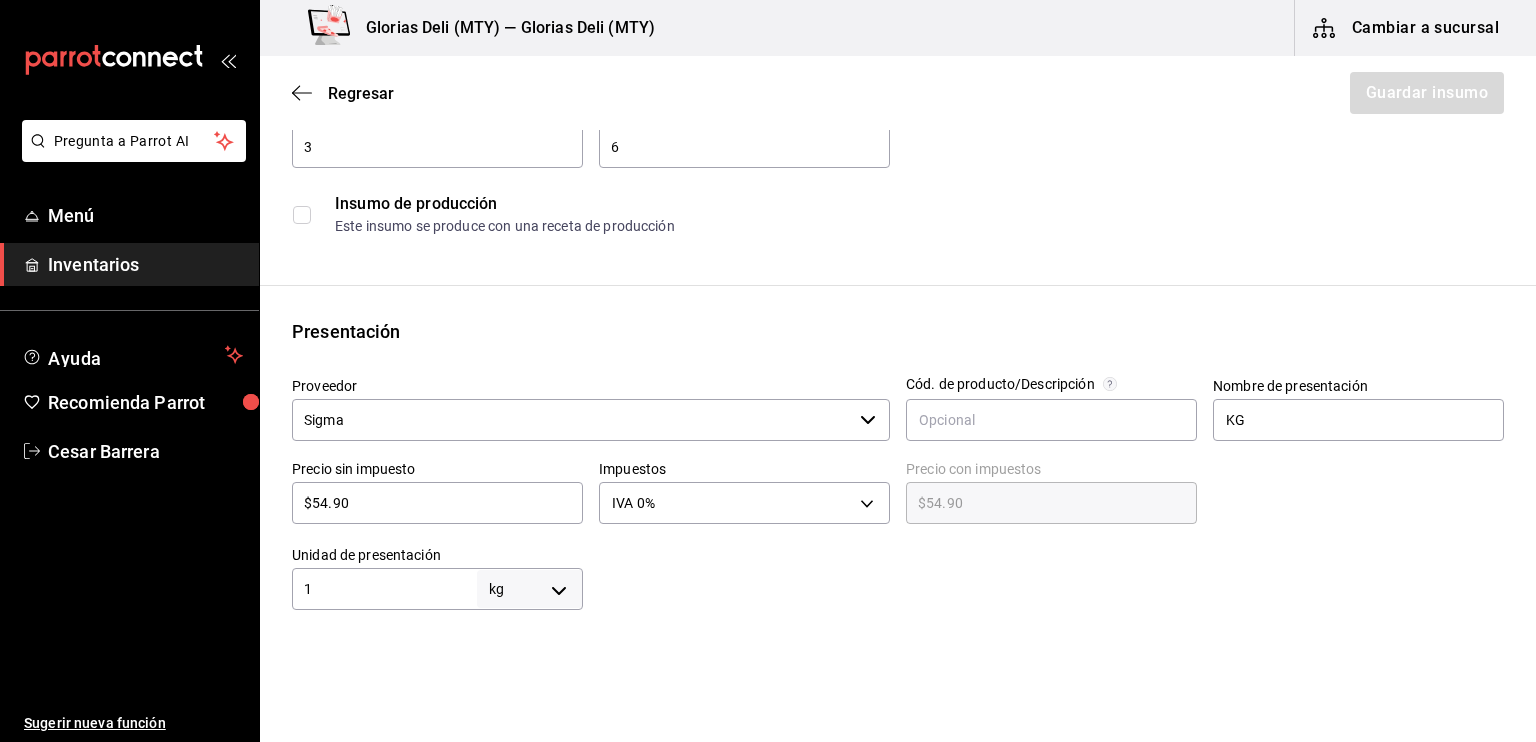 click on "Pregunta a Parrot AI Menú   Inventarios   Ayuda Recomienda Parrot   [PERSON]   Sugerir nueva función   Glorias Deli ([CITY]) — Glorias Deli ([CITY]) Cambiar a sucursal Regresar Guardar insumo Insumo Nombre POLLO ENTERO Categoría de inventario PROTEINAS ​ Mínimo 3 ​ Ideal 6 ​ Insumo de producción Este insumo se produce con una receta de producción Presentación Proveedor Sigma ​ Cód. de producto/Descripción Nombre de presentación KG Precio sin impuesto $54.90 ​ Impuestos IVA 0% IVA_0 Precio con impuestos $54.90 ​ Unidad de presentación 1 kg KILOGRAM ​ Receta Unidad de receta pza UNIT Factor de conversión ​ Ingrese un número mayor a 0 1 kg de KG = 0 pza receta Ver ayuda de conversiones ¿La presentación (KG) viene en otra caja? Si No Presentaciones por caja ​  KG de 1 kg Unidades de conteo kg KG (1 kg) GANA 1 MES GRATIS EN TU SUSCRIPCIÓN AQUÍ Pregunta a Parrot AI Menú   Inventarios   Ayuda Recomienda Parrot   [PERSON]   Sugerir nueva función   Visitar centro de ayuda" at bounding box center (768, 314) 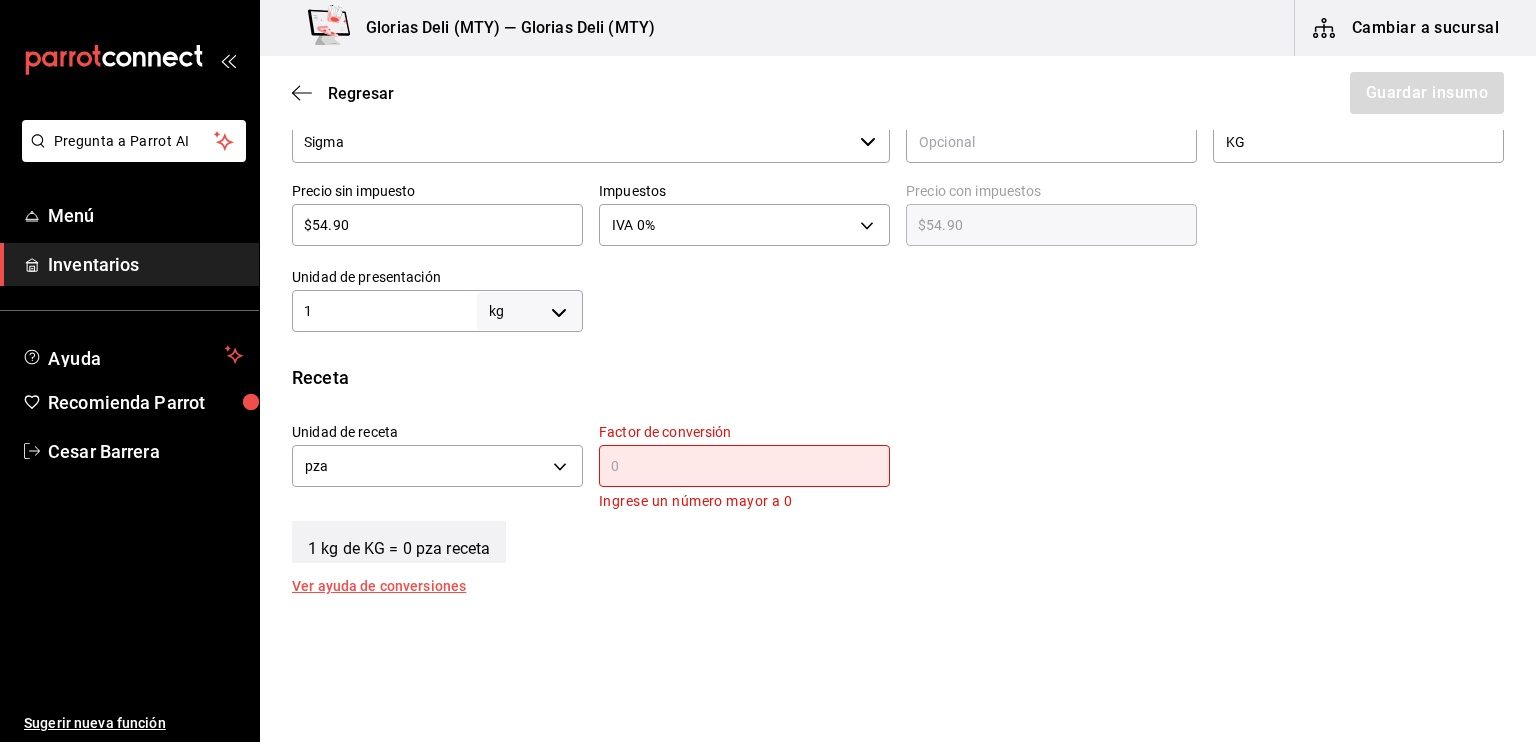 scroll, scrollTop: 480, scrollLeft: 0, axis: vertical 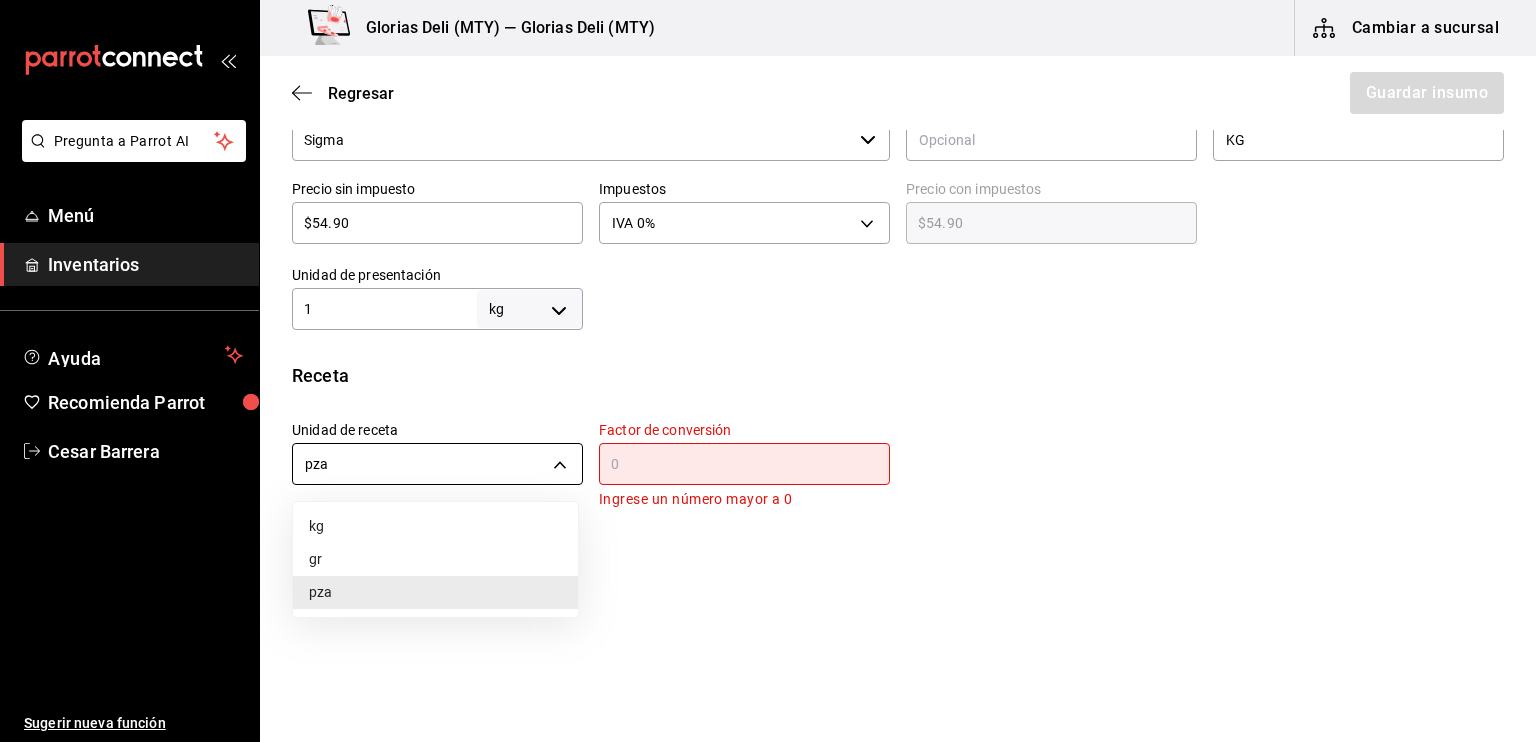 click on "Pregunta a Parrot AI Menú   Inventarios   Ayuda Recomienda Parrot   [PERSON]   Sugerir nueva función   Glorias Deli (MTY) — Glorias Deli (MTY) Cambiar a sucursal Regresar Guardar insumo Insumo Nombre POLLO ENTERO Categoría de inventario PROTEINAS ​ Mínimo 3 ​ Ideal 6 ​ Insumo de producción Este insumo se produce con una receta de producción Presentación Proveedor Sigma ​ Cód. de producto/Descripción Nombre de presentación KG Precio sin impuesto $54.90 ​ Impuestos IVA 0% IVA_0 Precio con impuestos $54.90 ​ Unidad de presentación 1 kg KILOGRAM ​ Receta Unidad de receta pza UNIT Factor de conversión ​ Ingrese un número mayor a 0 1 kg de KG = 0 pza receta Ver ayuda de conversiones ¿La presentación (KG) viene en otra caja? Si No Presentaciones por caja ​  KG de 1 kg Unidades de conteo kg KG (1 kg) GANA 1 MES GRATIS EN TU SUSCRIPCIÓN AQUÍ Pregunta a Parrot AI Menú   Inventarios   Ayuda Recomienda Parrot   [PERSON]   Sugerir nueva función   Visitar centro de ayuda kg" at bounding box center (768, 314) 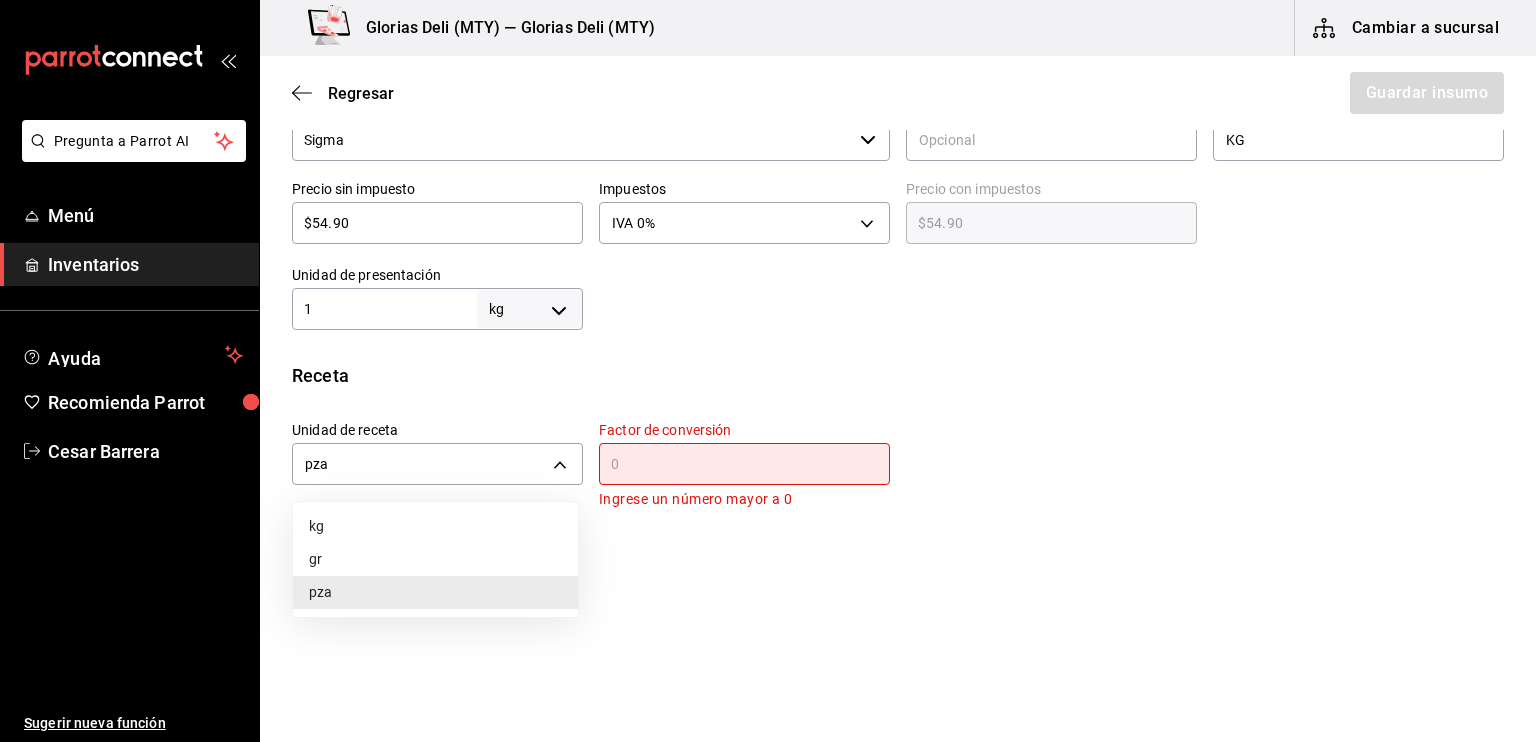 click on "gr" at bounding box center (435, 559) 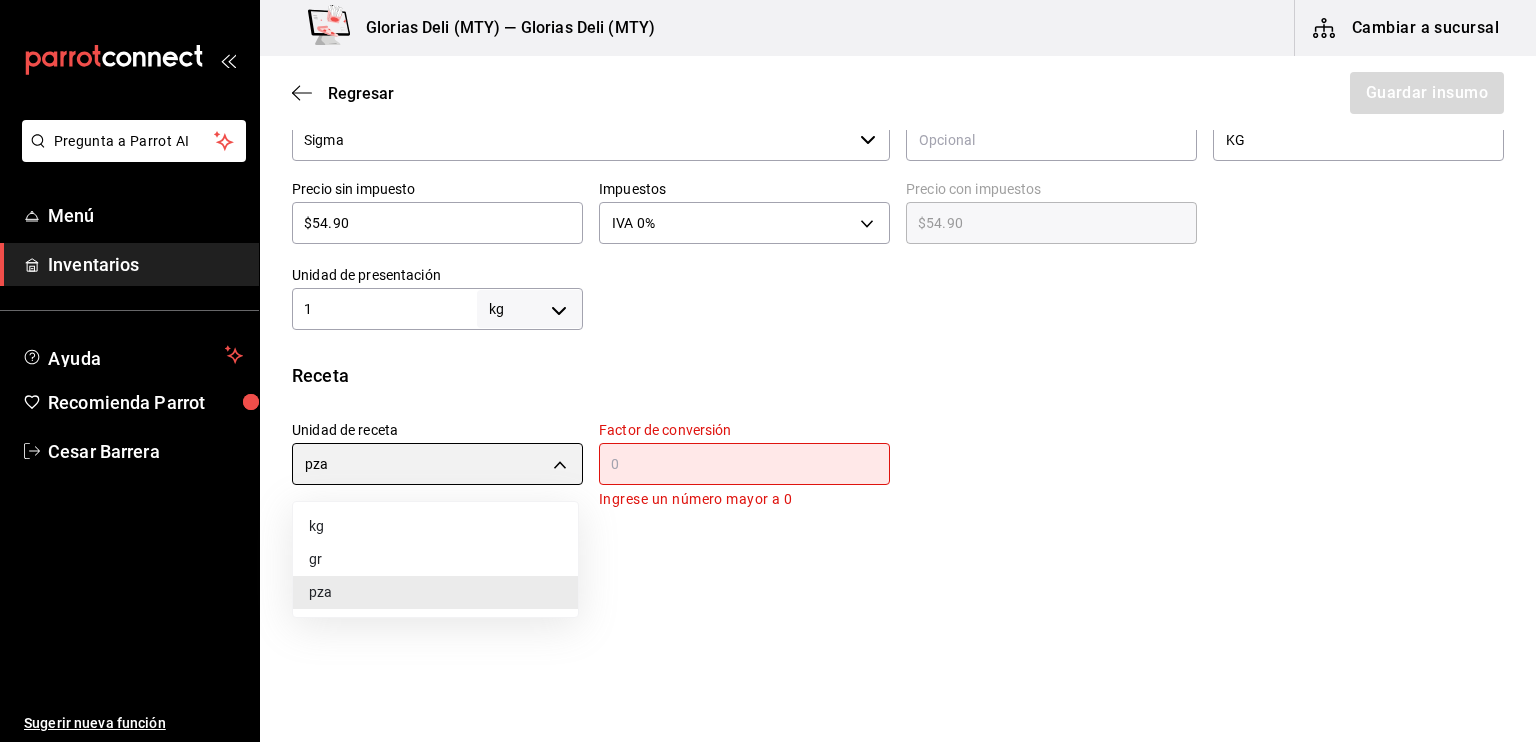 type on "GRAM" 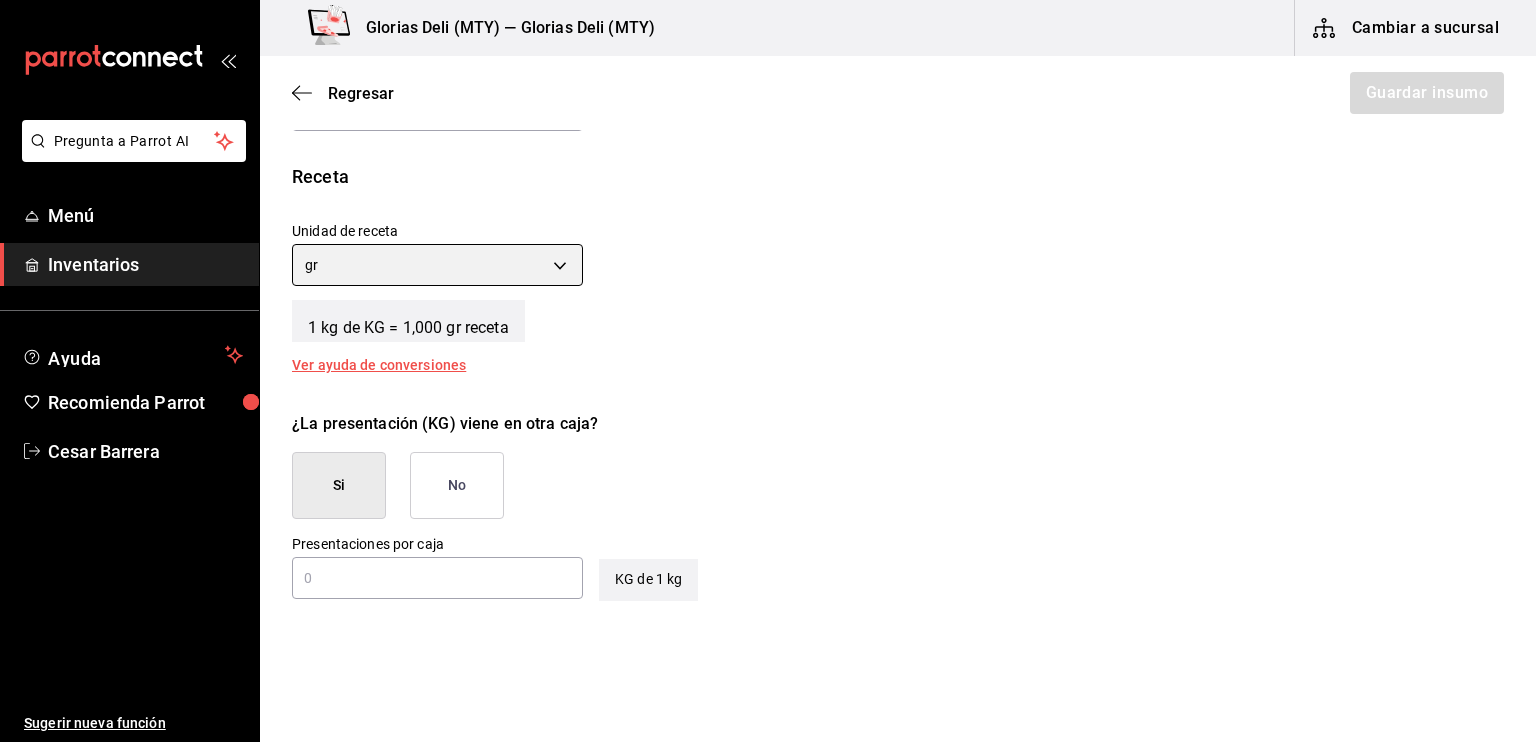 scroll, scrollTop: 680, scrollLeft: 0, axis: vertical 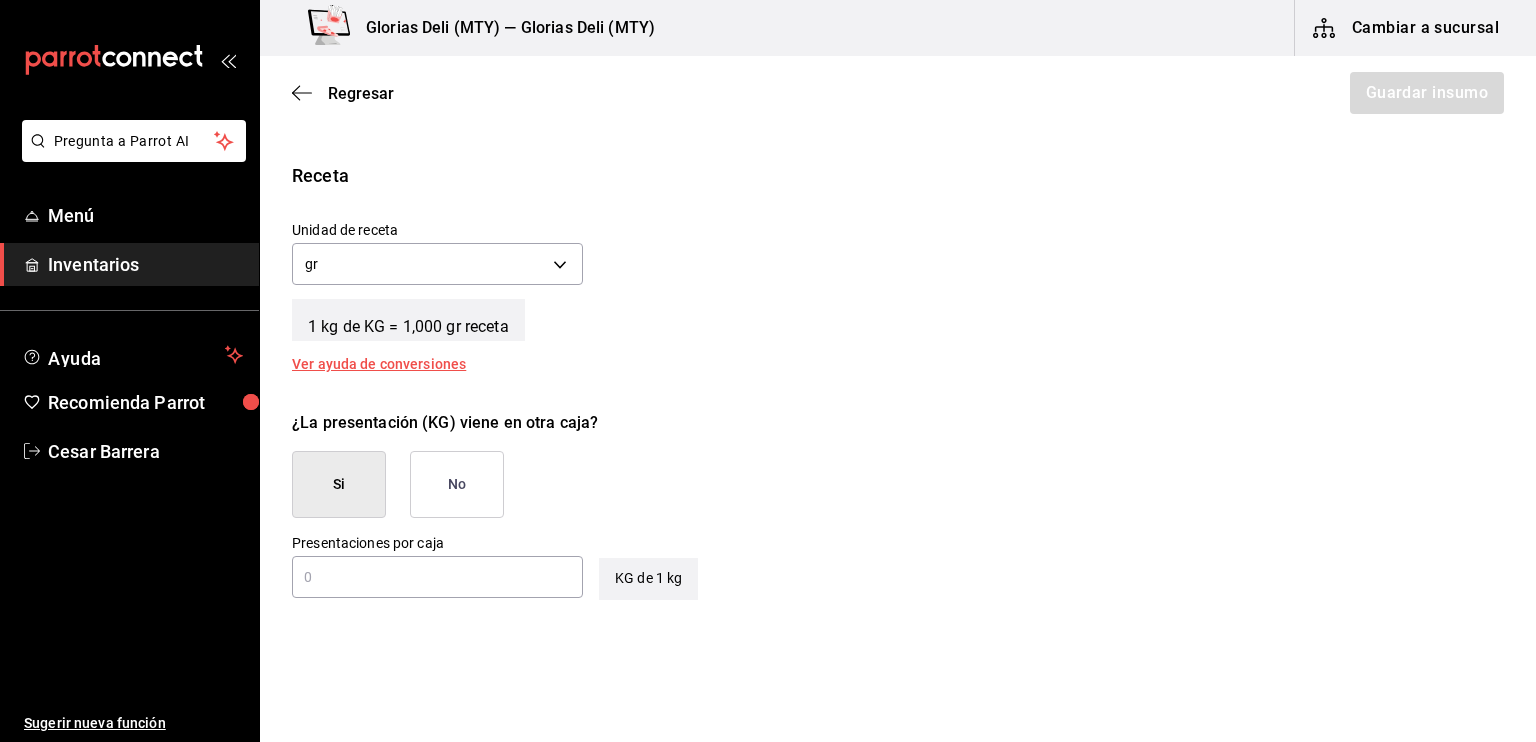 click on "No" at bounding box center [457, 484] 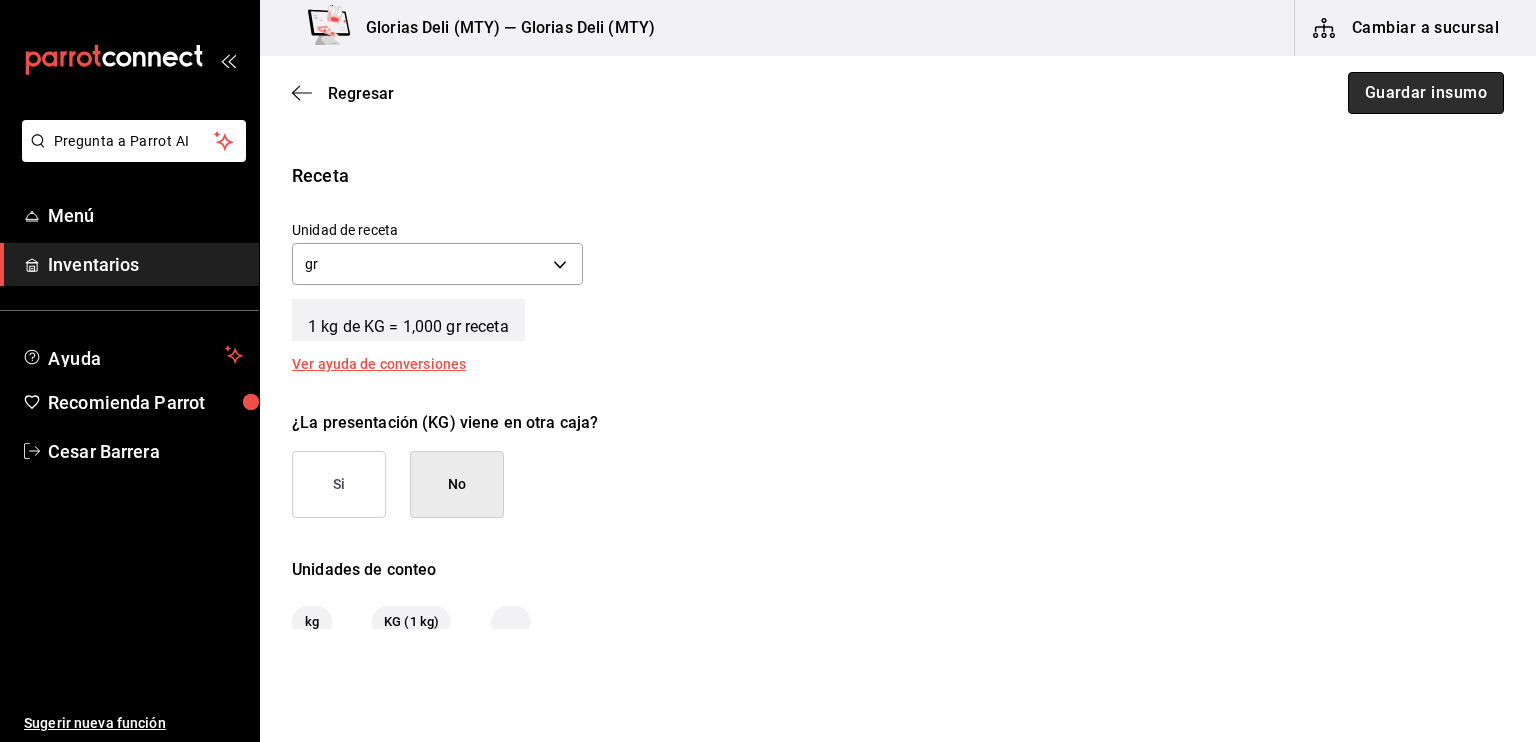 click on "Guardar insumo" at bounding box center [1426, 93] 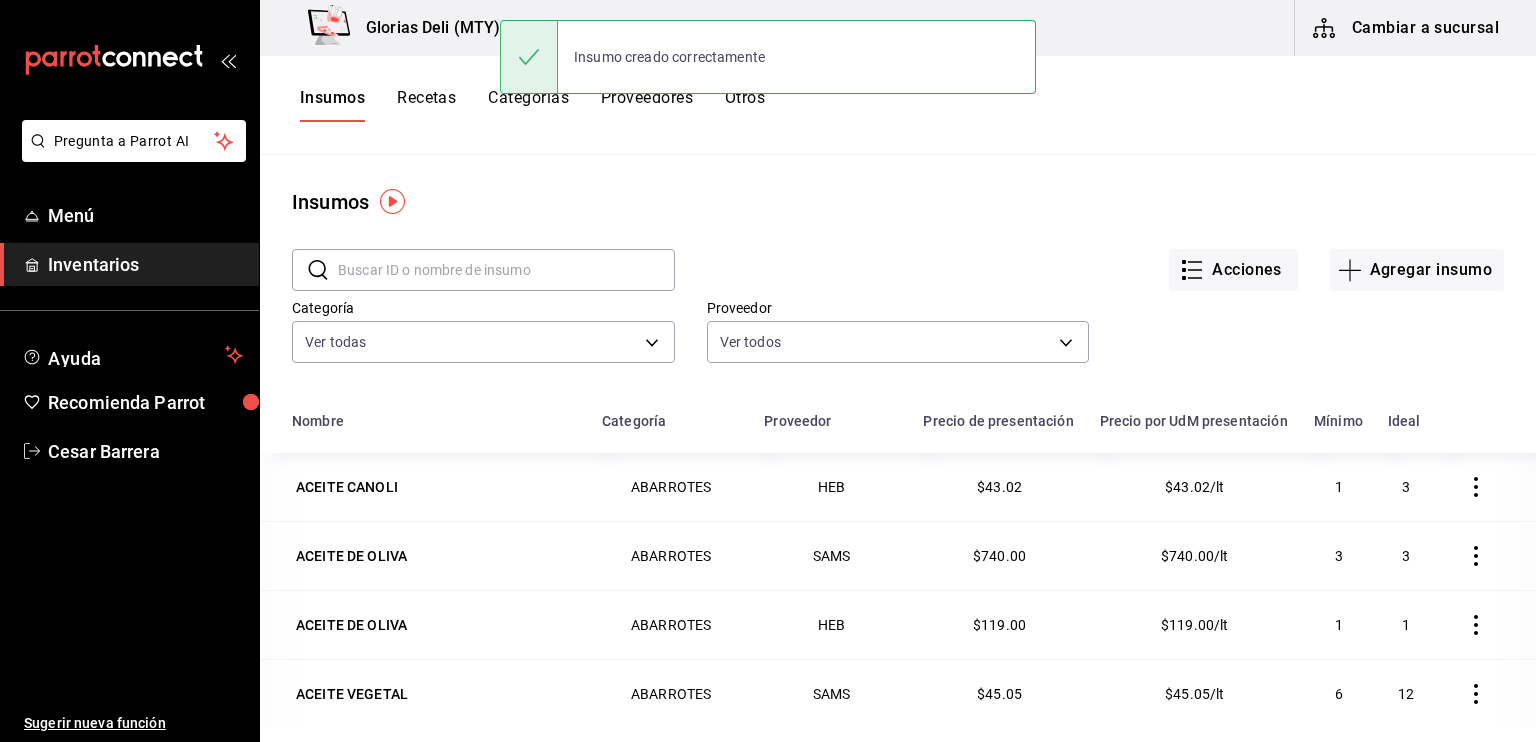 click on "Recetas" at bounding box center (426, 105) 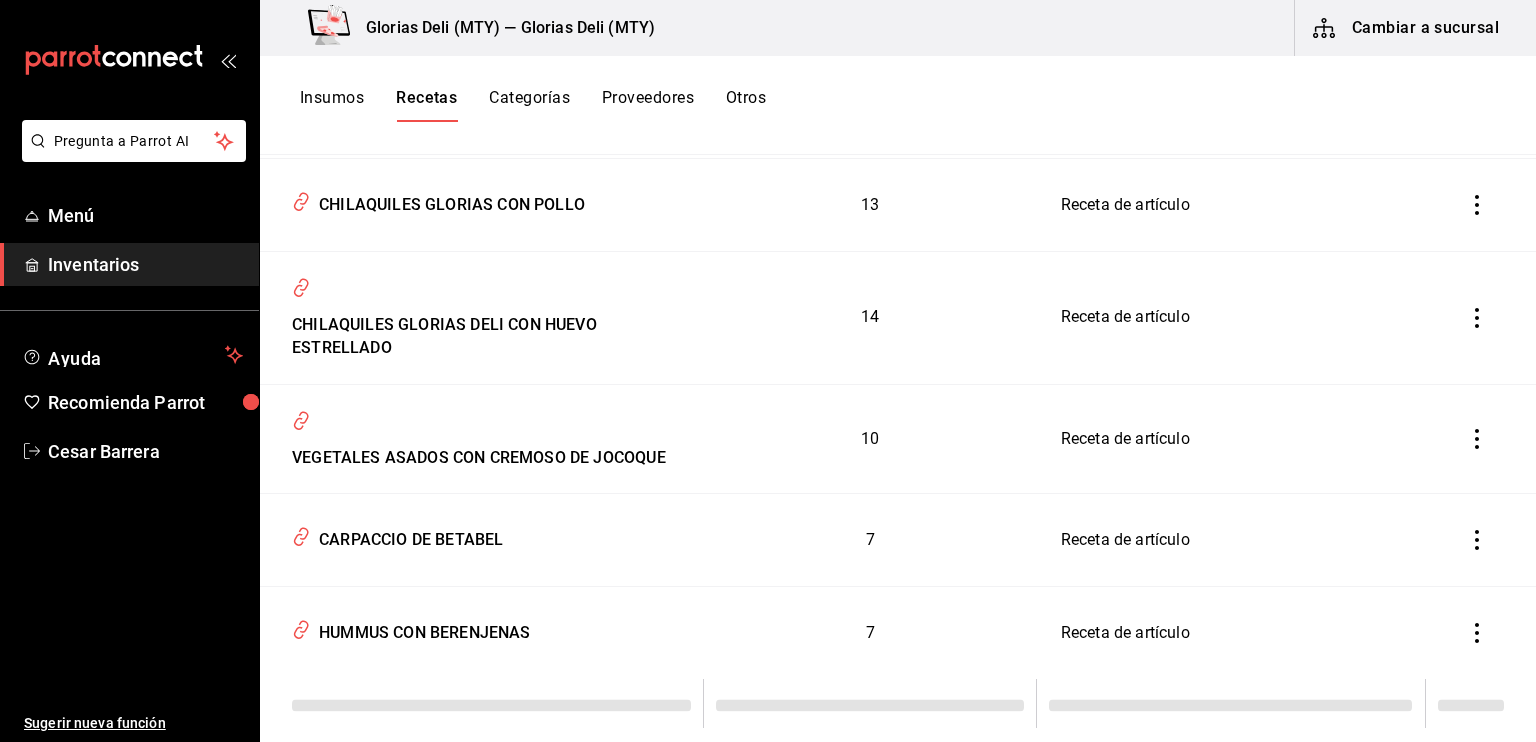 scroll, scrollTop: 9236, scrollLeft: 0, axis: vertical 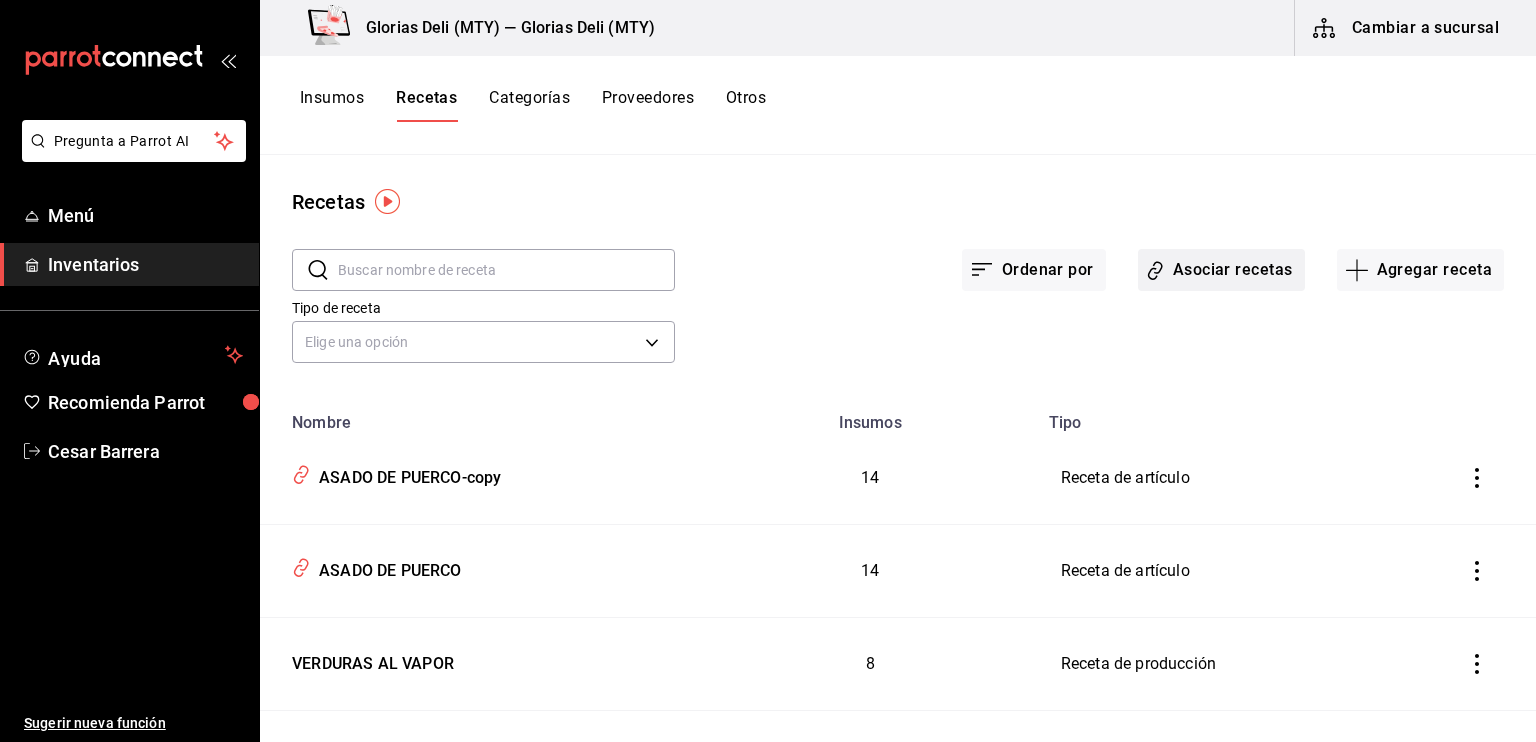 click on "Asociar recetas" at bounding box center [1221, 270] 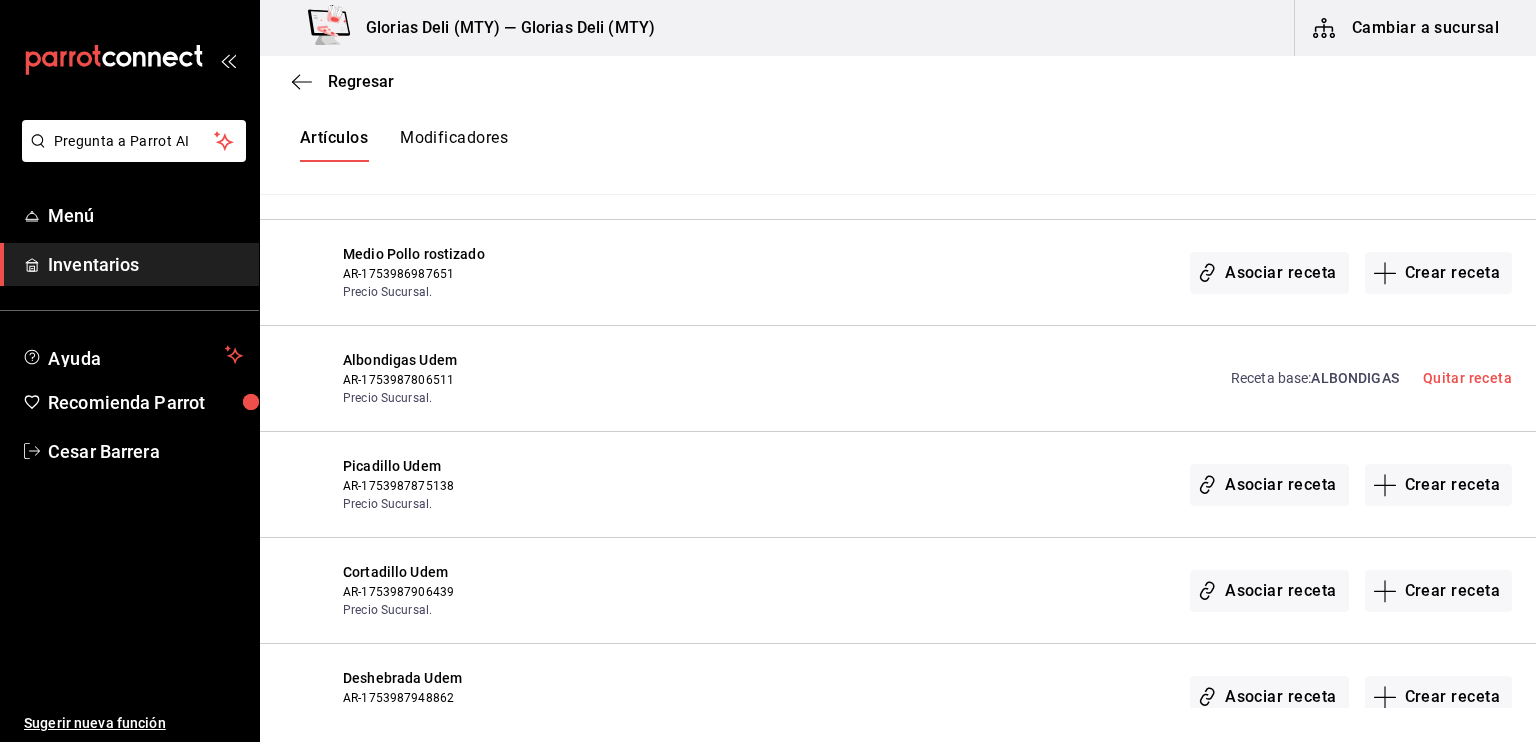 scroll, scrollTop: 7256, scrollLeft: 0, axis: vertical 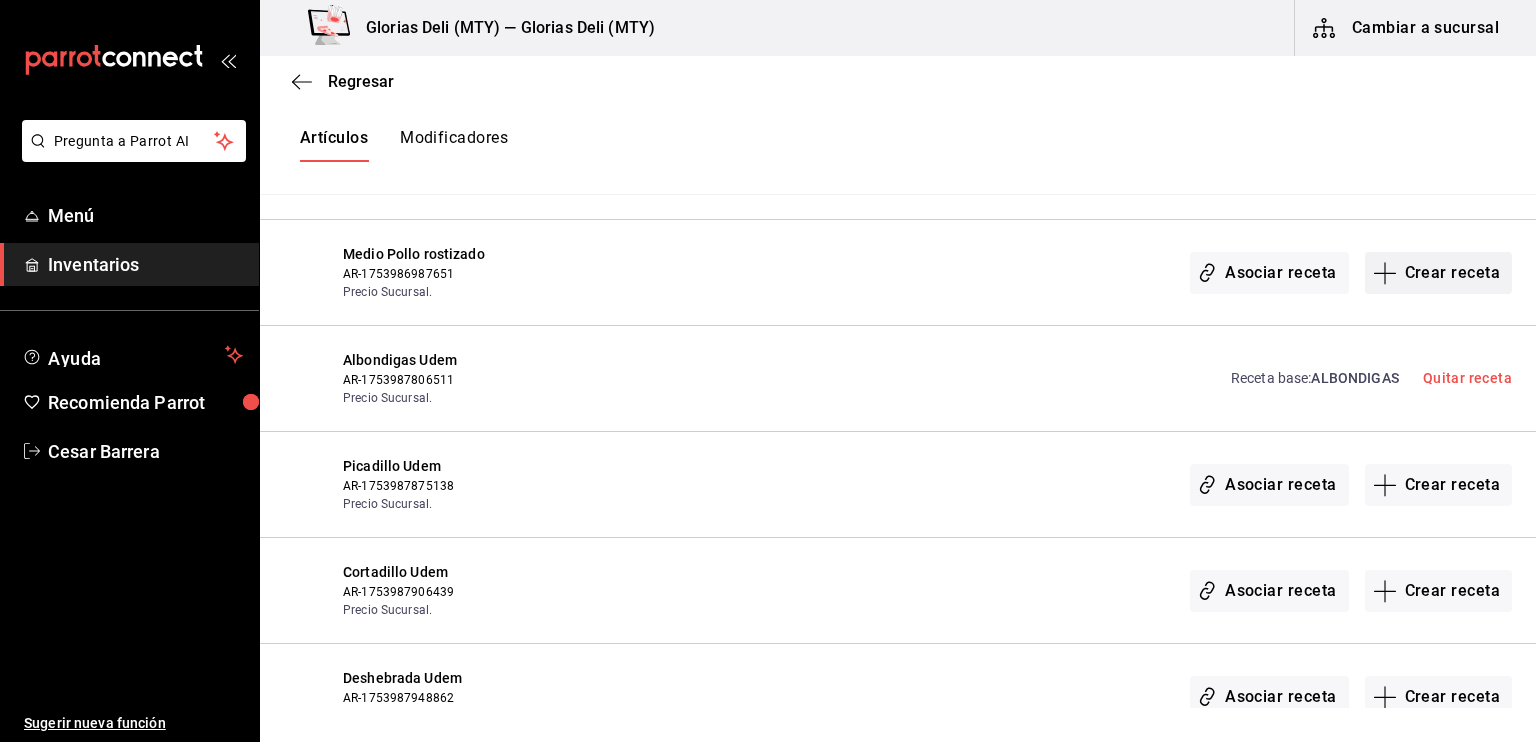 click 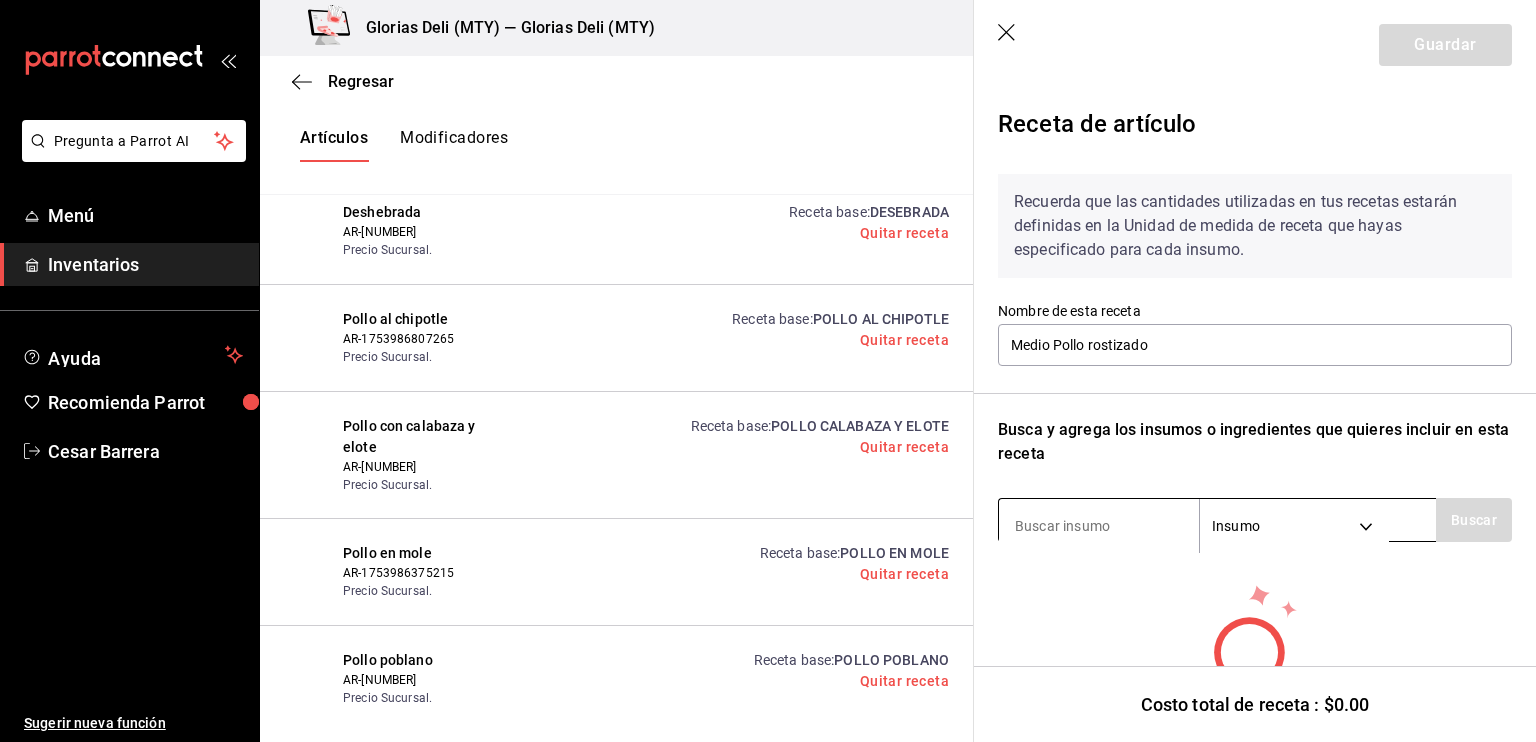 click at bounding box center [1099, 526] 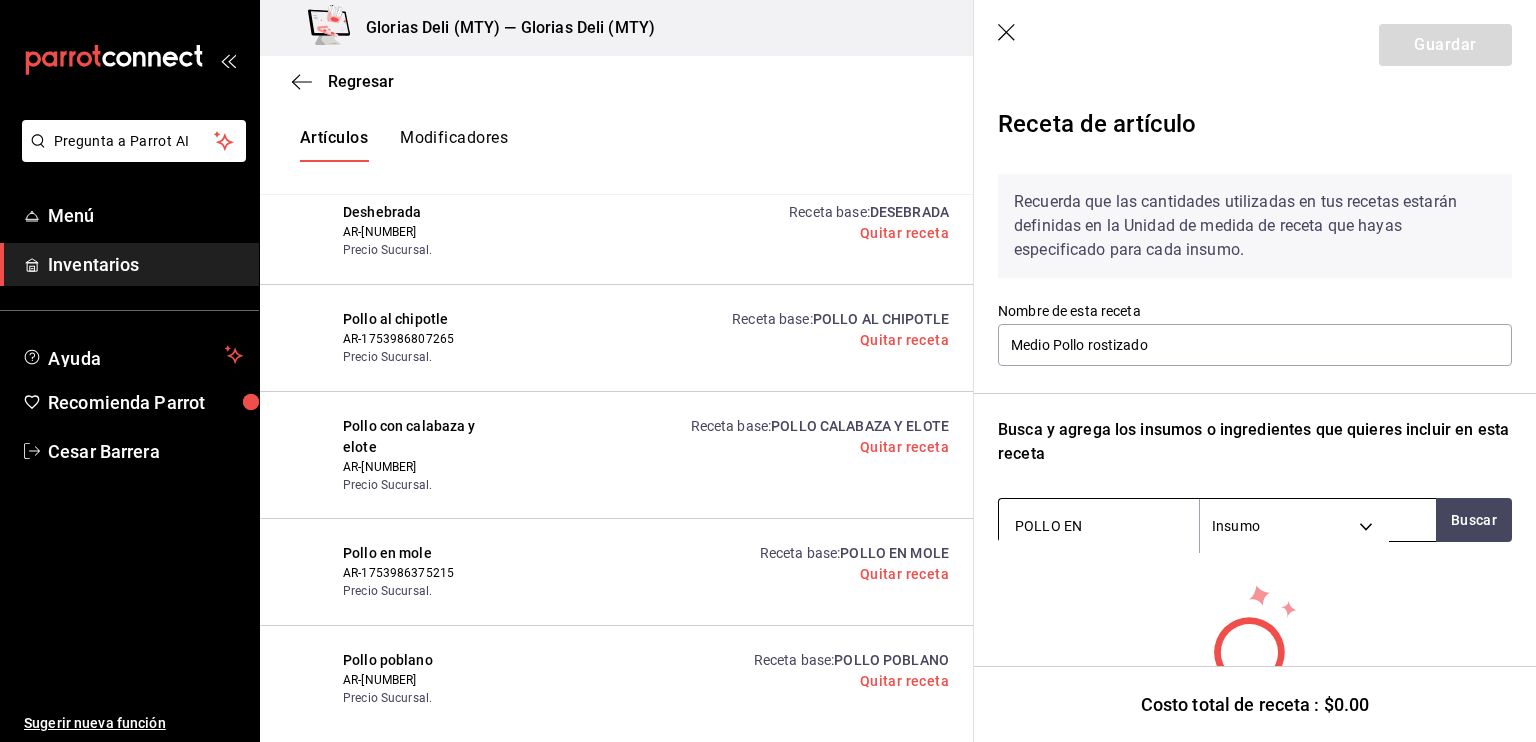 type on "POLLO EN" 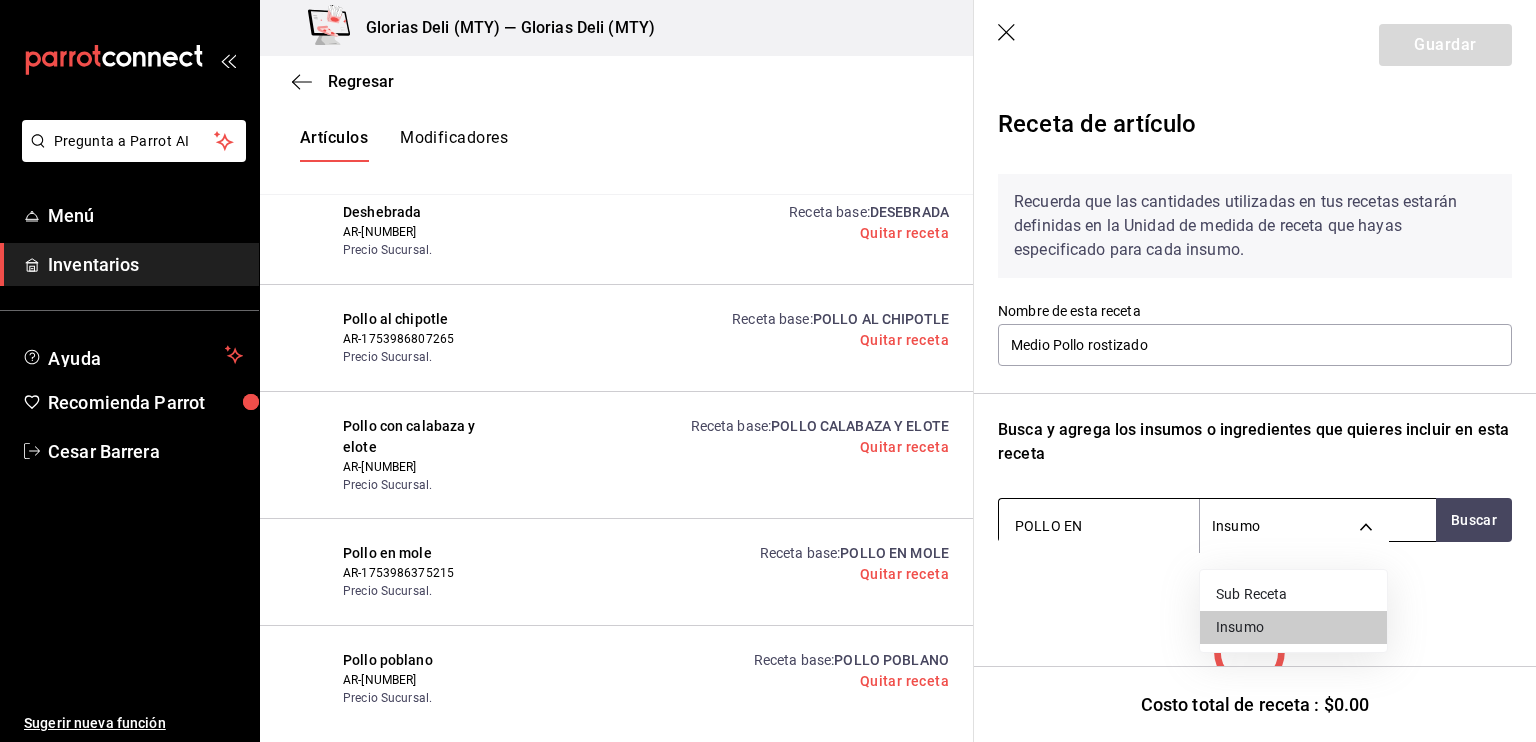 click on "Pregunta a Parrot AI Menú   Inventarios   Ayuda Recomienda Parrot   [PERSON]   Sugerir nueva función   Glorias Deli ([CITY]) — Glorias Deli ([CITY]) Cambiar a sucursal Regresar Creación y asignación de receta Asocia tus recetas con los artículos de tu menú y sus combinaciones de grupos modificadores para disminuir tu inventario de forma precisa Sucursal Elige una opción default Marca Elige una opción default ​ ​ Artículos Modificadores Si tu artículo tiene opciones de venta por tamaño, asegúrate de crear o asociar una receta base al artículo para poder especificar sus variaciones de tamaño. Huevo extra AR-[NUMBER] Precio Sucursal. Receta base :  Huevo extra Quitar receta Baggel Salmón AR-[NUMBER] Precio Sucursal. Receta base :  BAGGEL DE SALMON AHUMADO Quitar receta Sandwich de Ensalada de Pollo AR-[NUMBER] Precio Sucursal. Receta base :  SANDWICH ENSALADA DE POLLO Quitar receta Molletes Glorias AR-[NUMBER] Precio Sucursal. Receta base :  MOLLETES GLORIAS  Quitar receta" at bounding box center [768, 354] 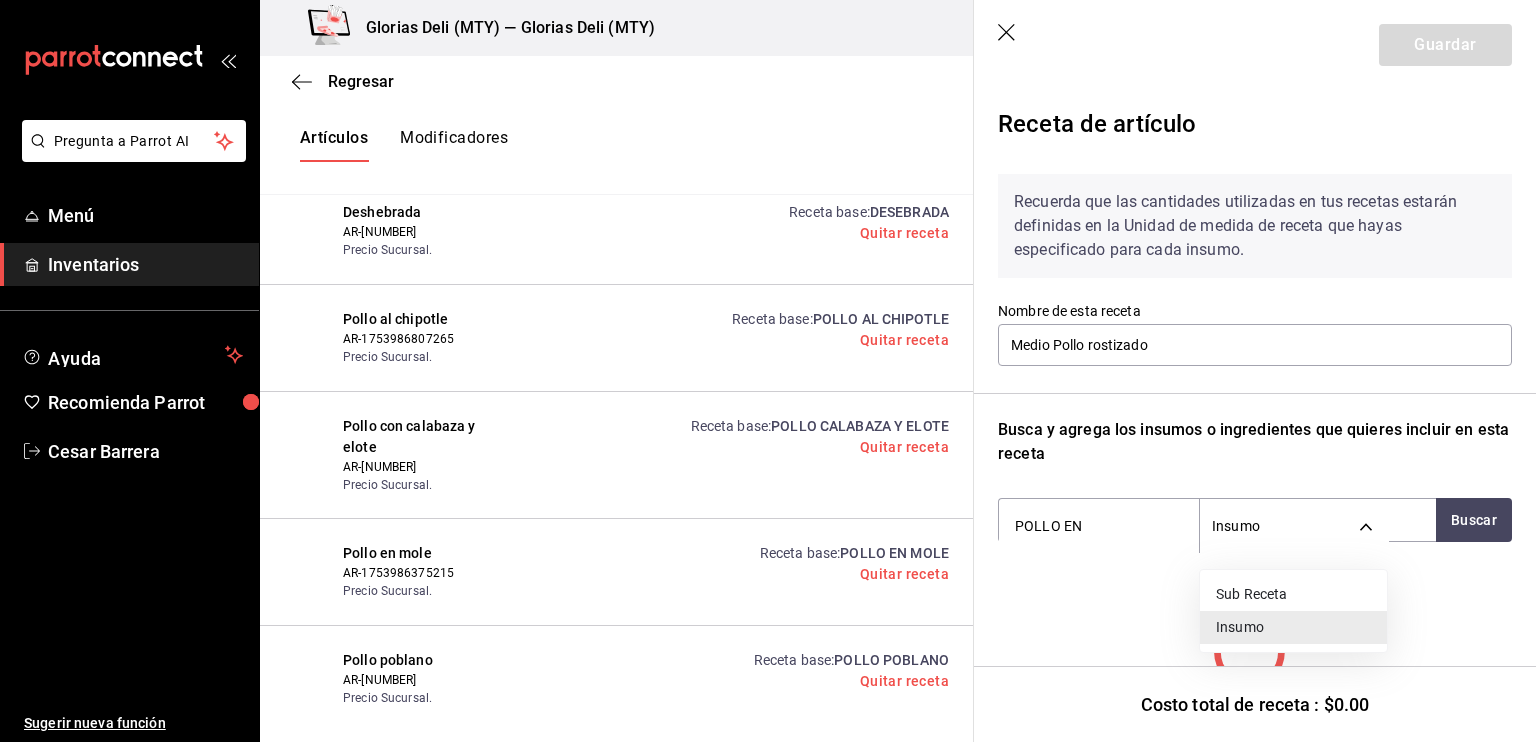 click on "Insumo" at bounding box center [1293, 627] 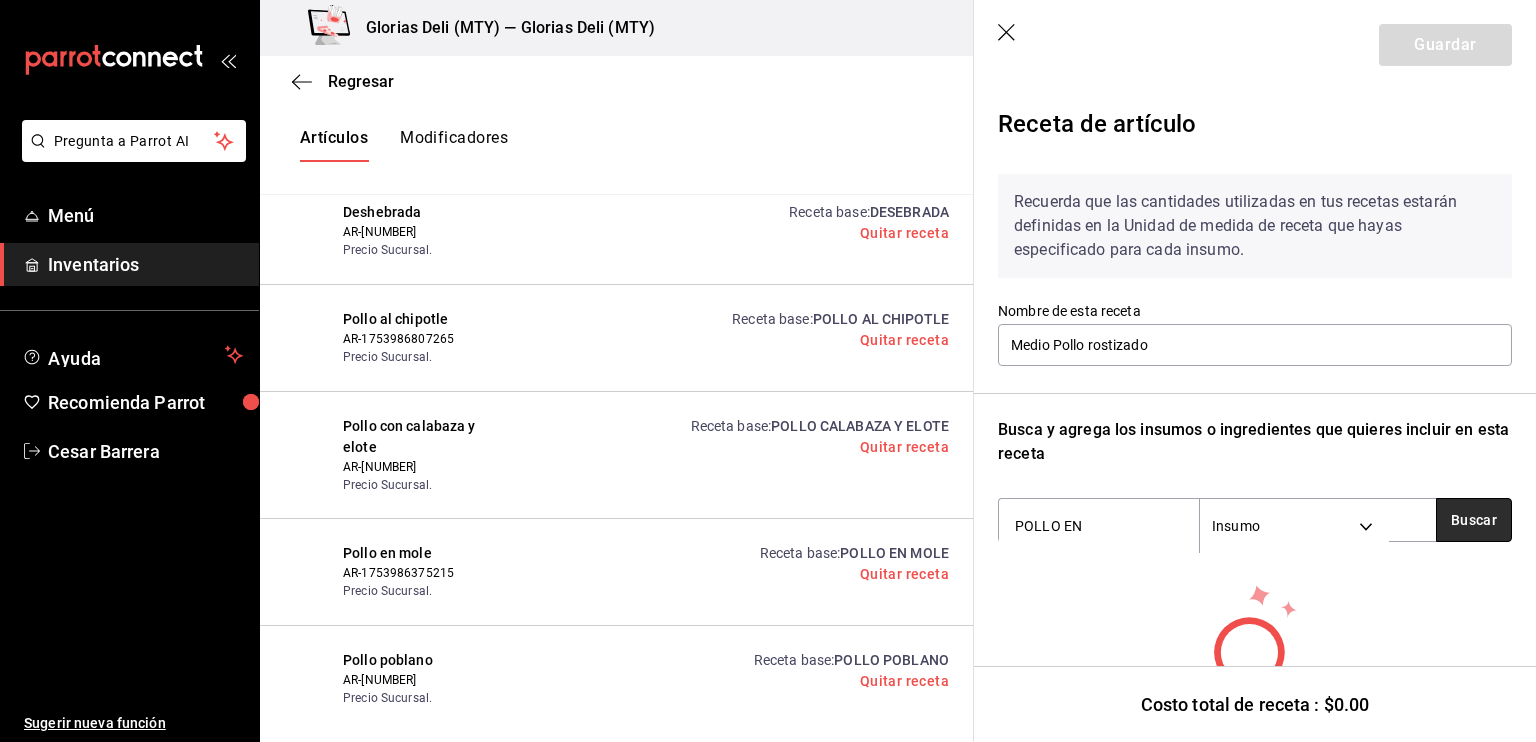 click on "Buscar" at bounding box center [1474, 520] 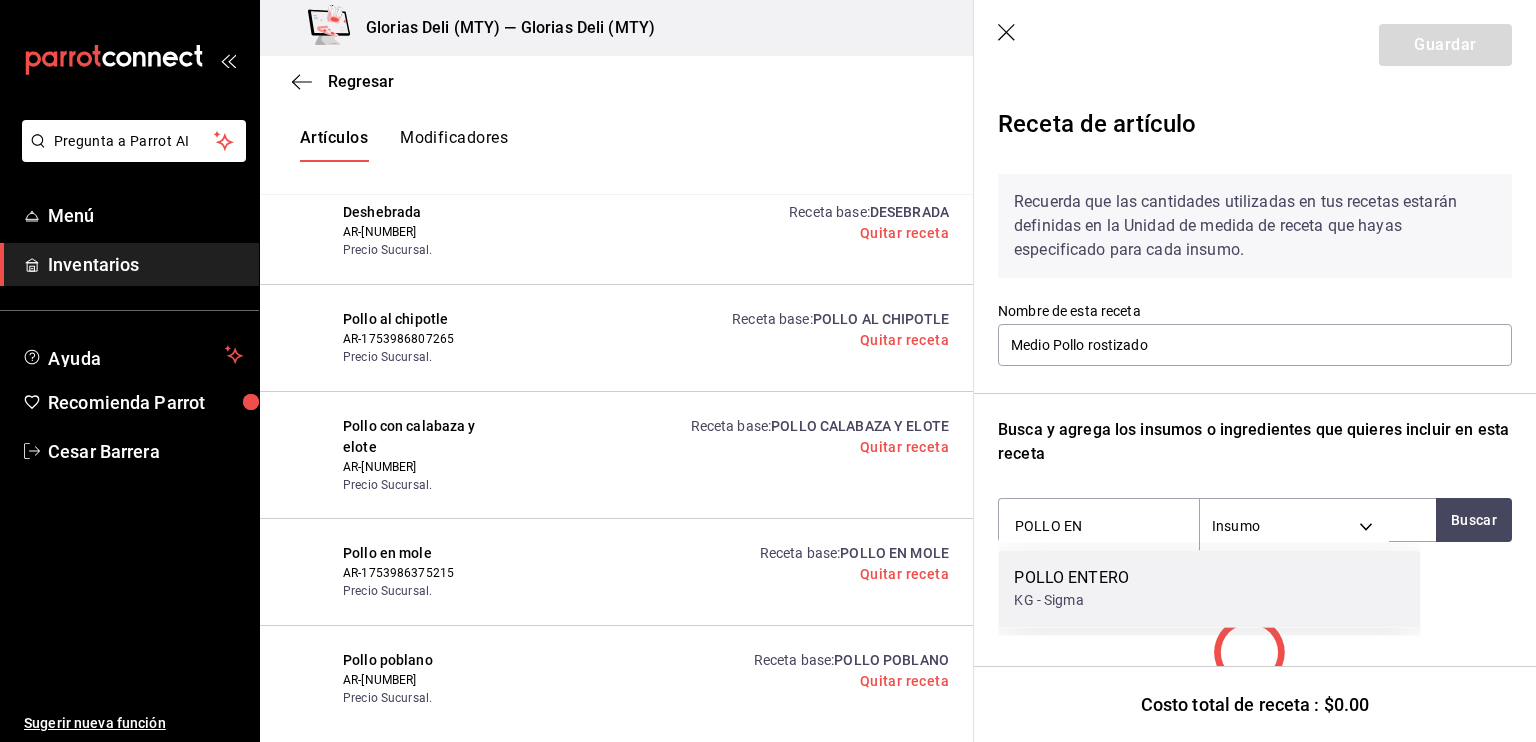 click on "KG - Sigma" at bounding box center (1071, 600) 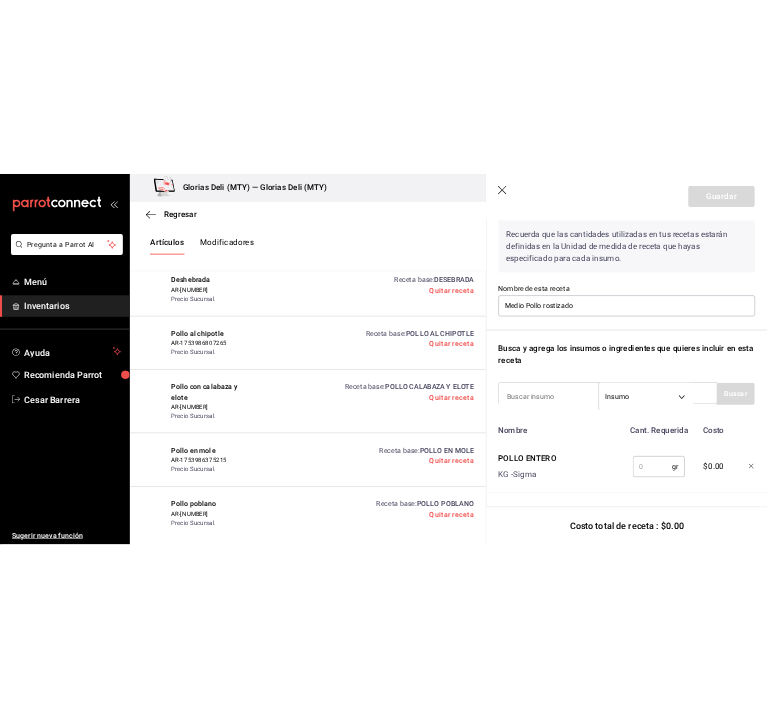 scroll, scrollTop: 96, scrollLeft: 0, axis: vertical 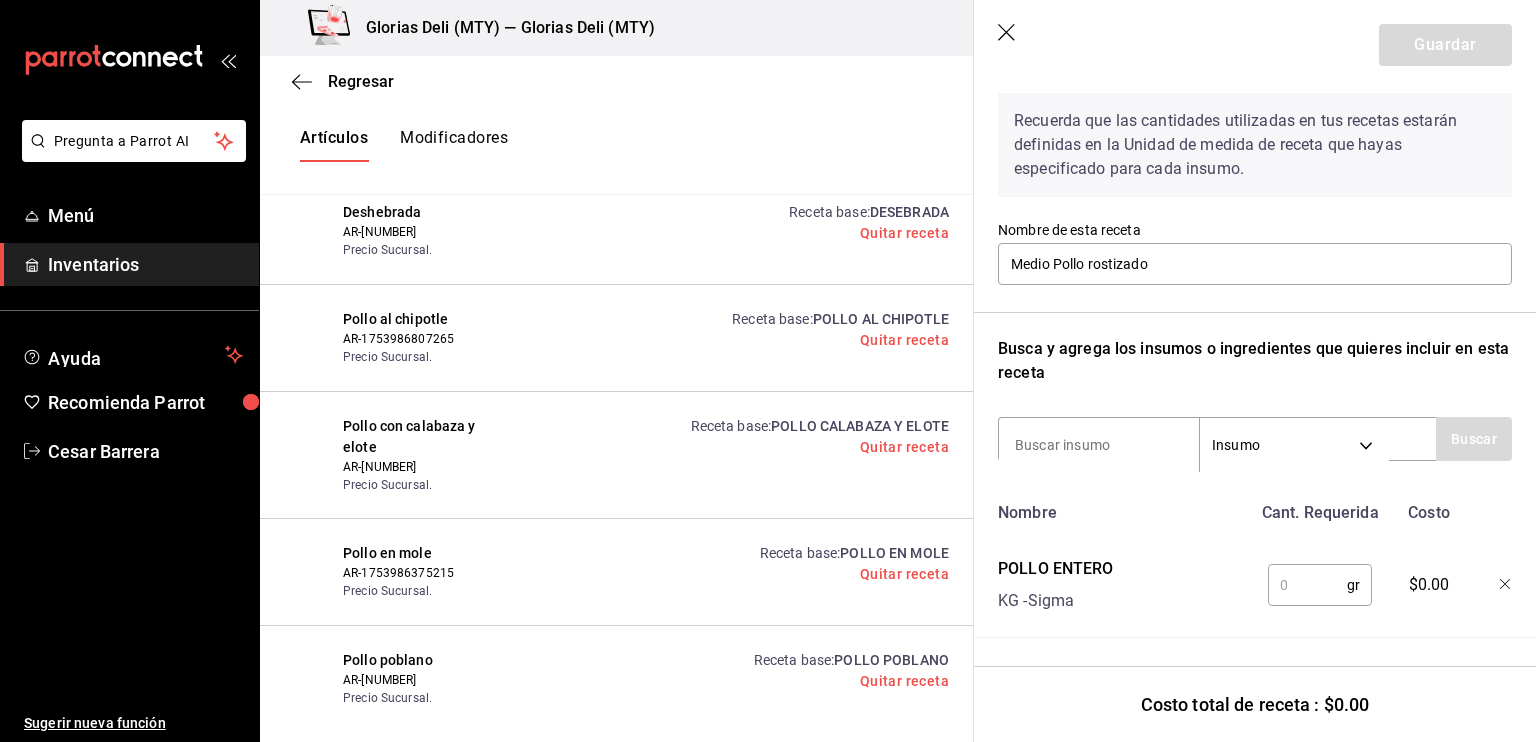 click at bounding box center (1307, 585) 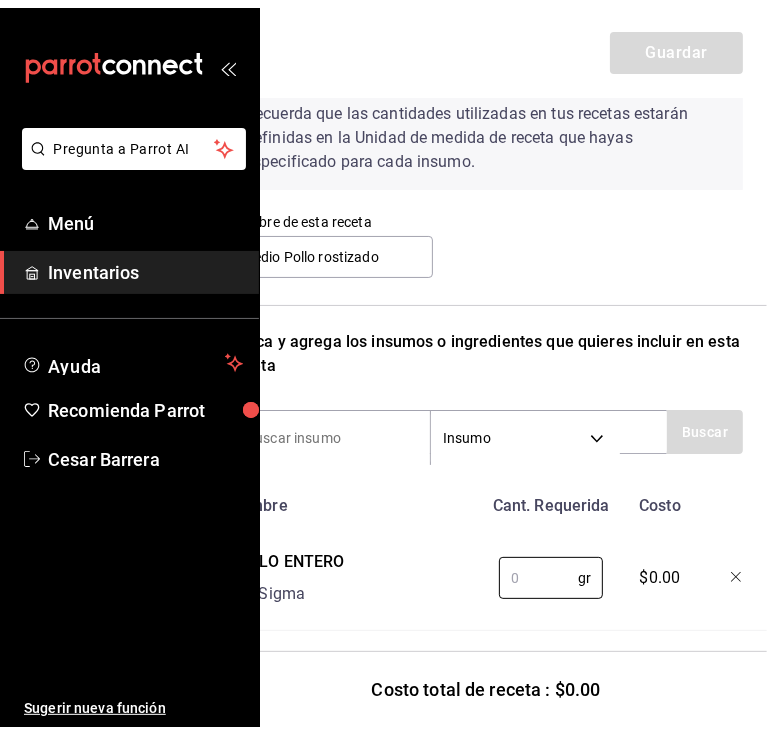 scroll, scrollTop: 13576, scrollLeft: 0, axis: vertical 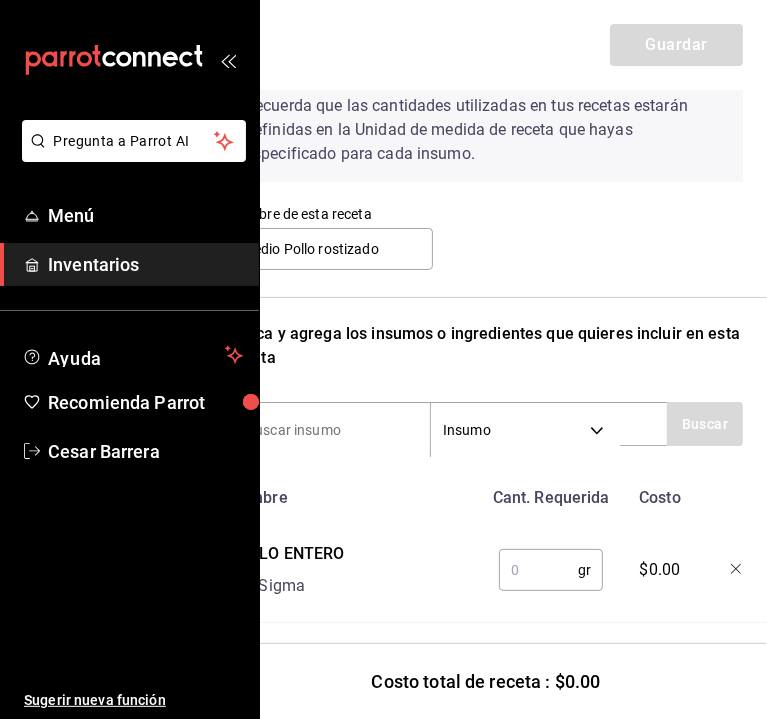 click 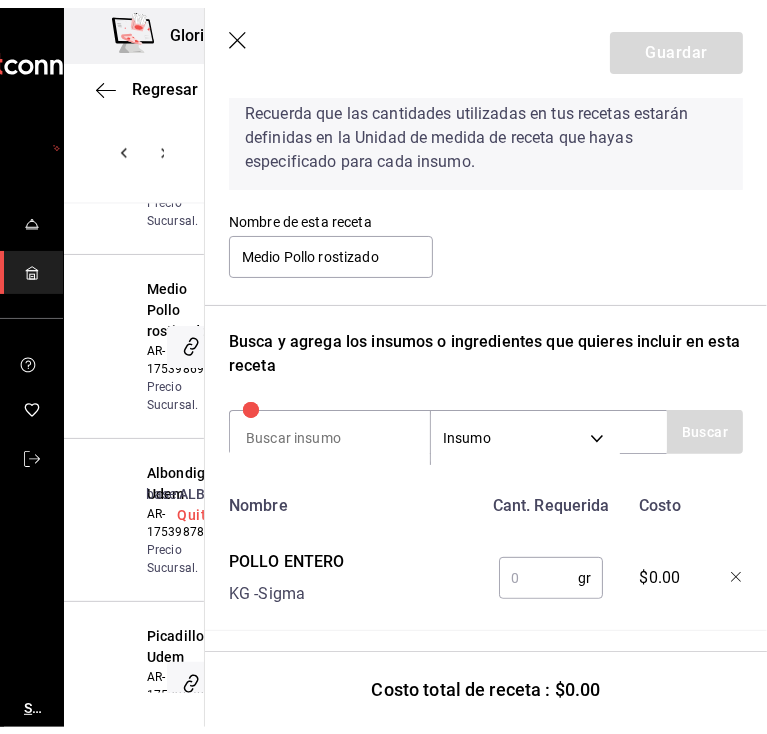 scroll, scrollTop: 13403, scrollLeft: 0, axis: vertical 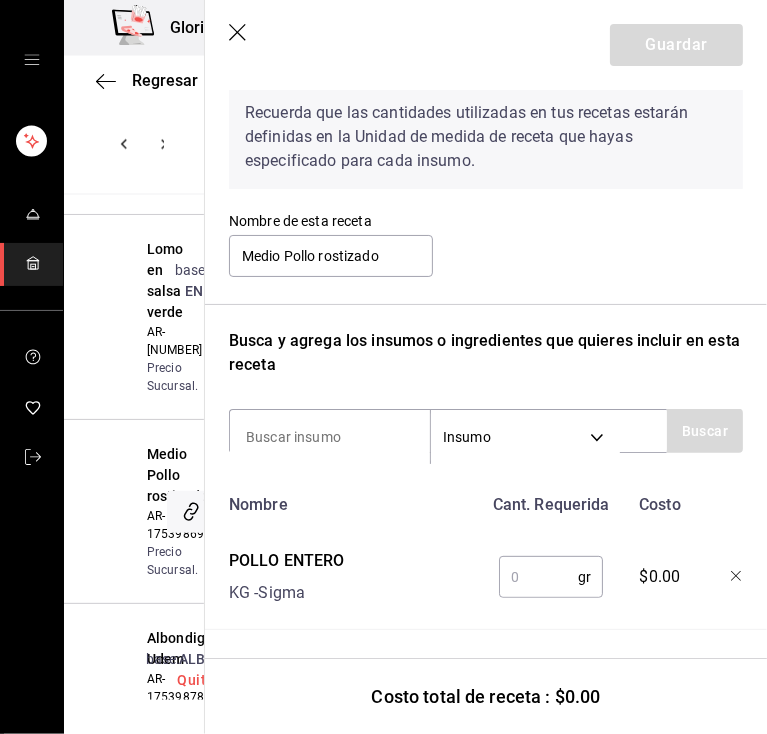 click at bounding box center [538, 577] 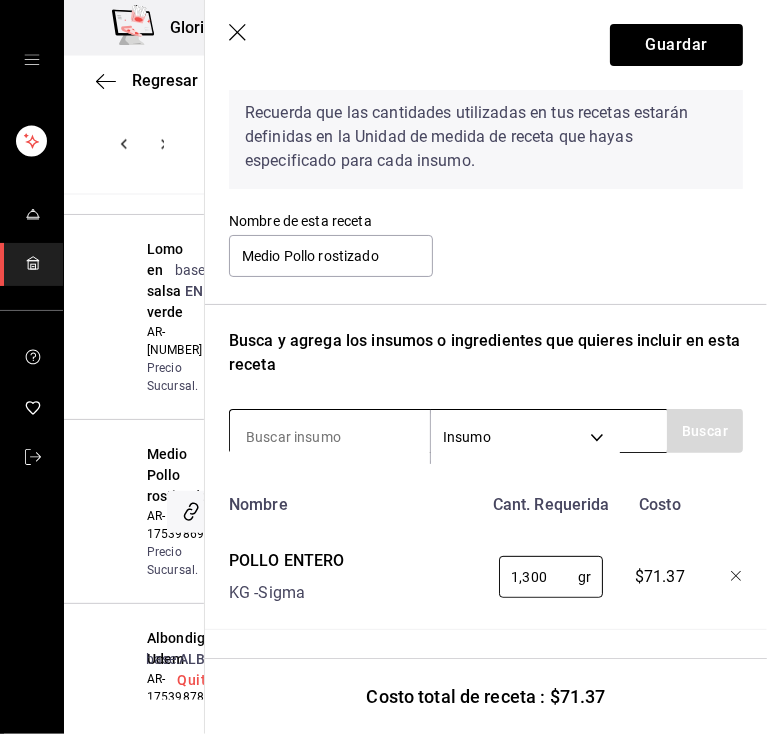 type on "1,300" 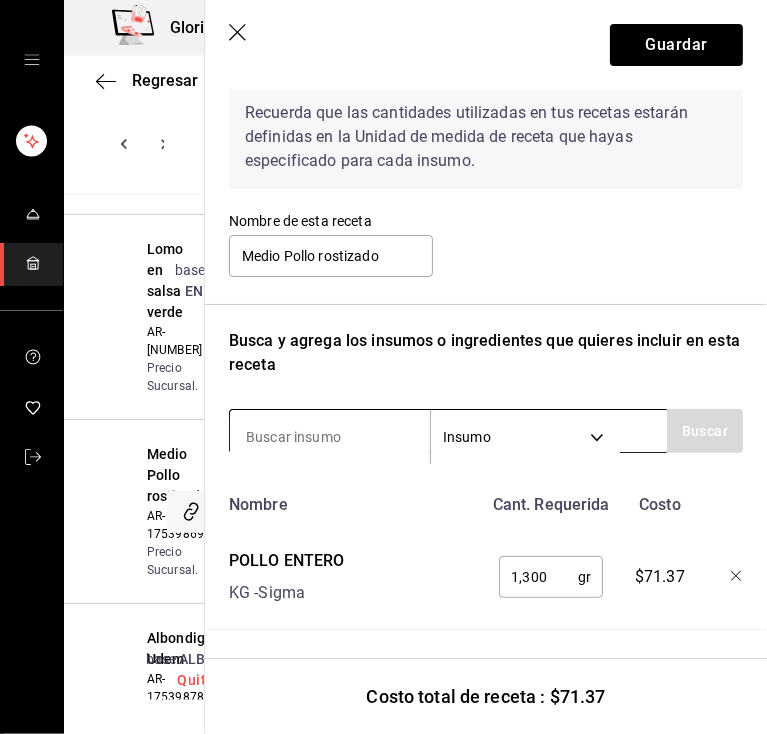 click at bounding box center [330, 437] 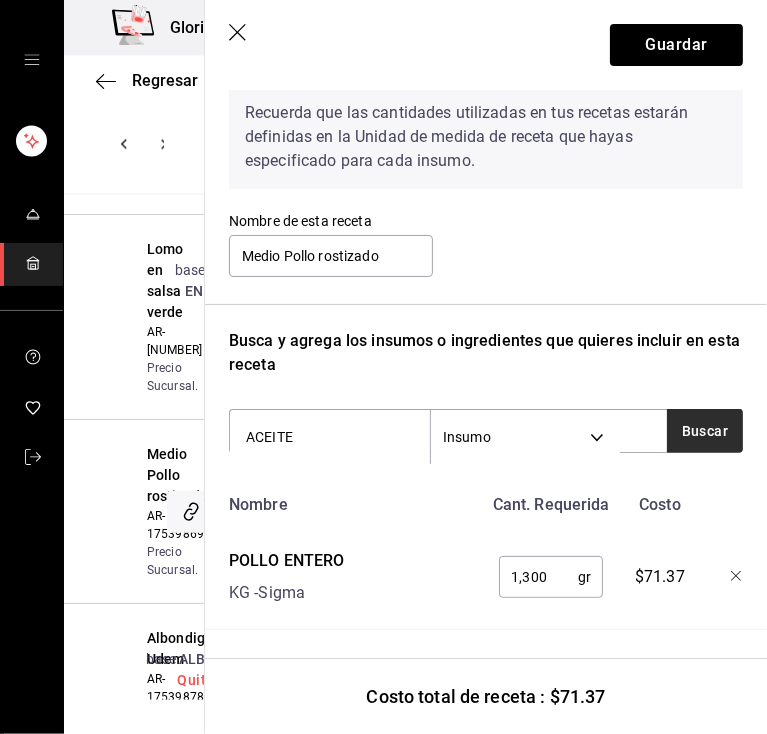 type on "ACEITE" 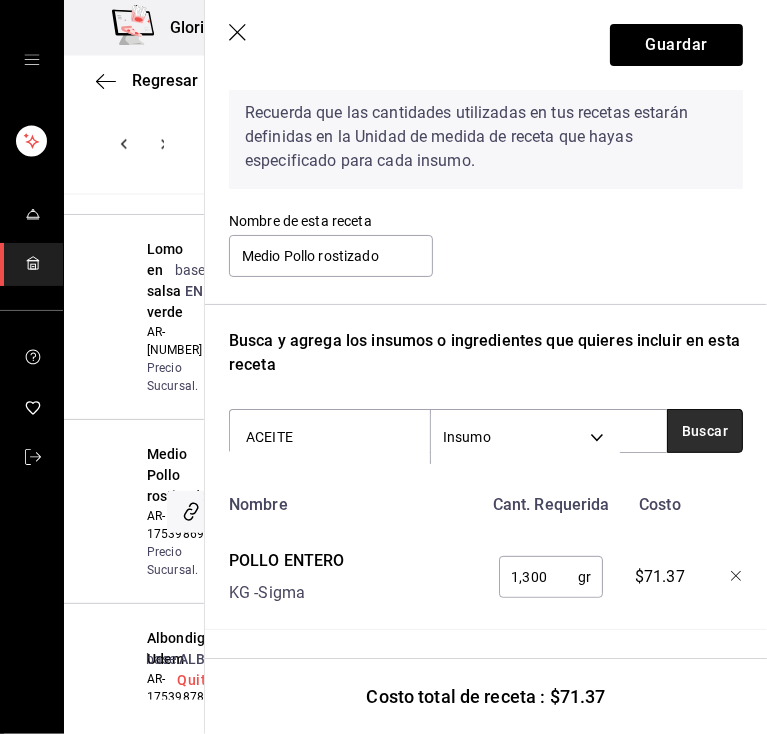click on "Buscar" at bounding box center [705, 431] 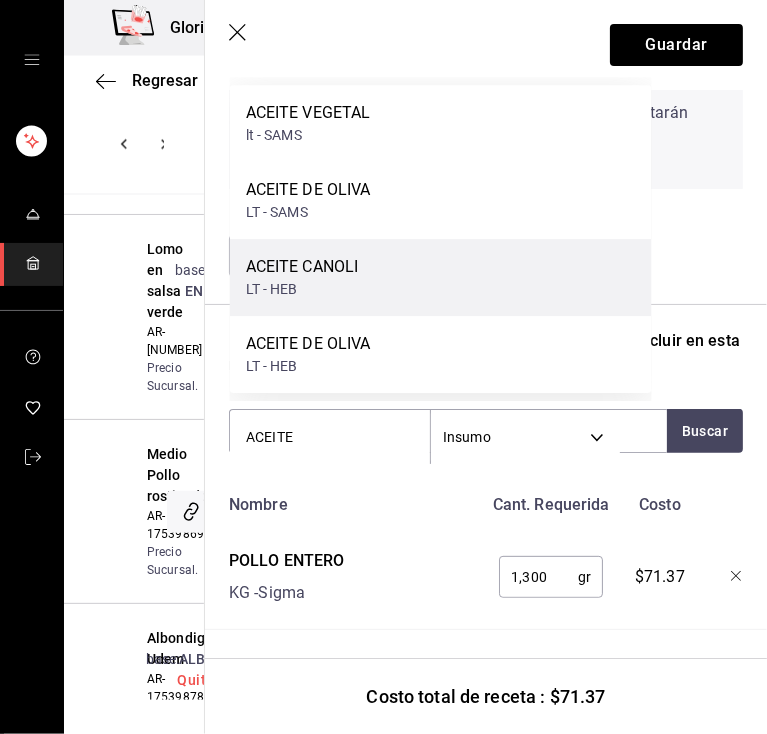 click on "ACEITE CANOLI LT - HEB" at bounding box center (441, 277) 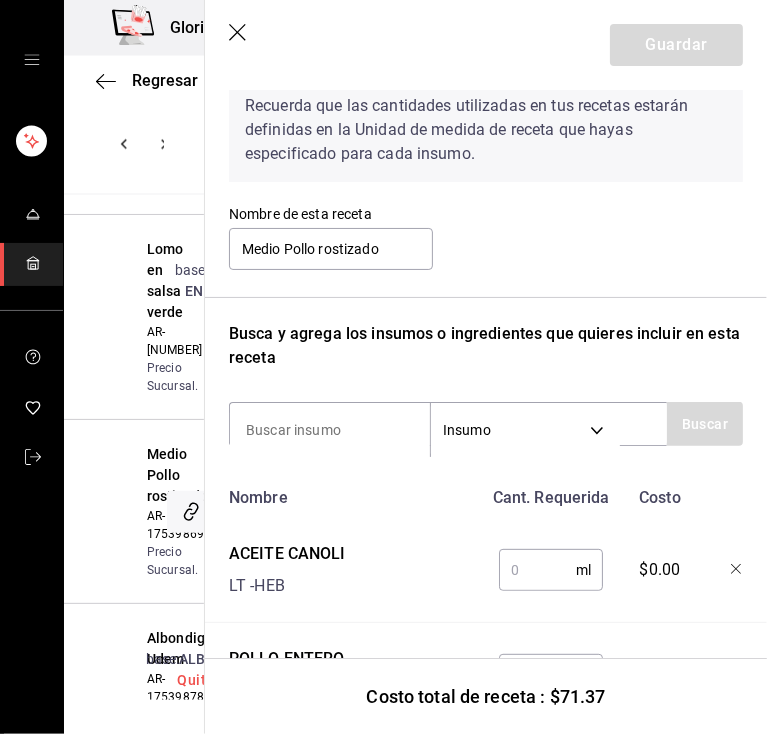 click at bounding box center (537, 570) 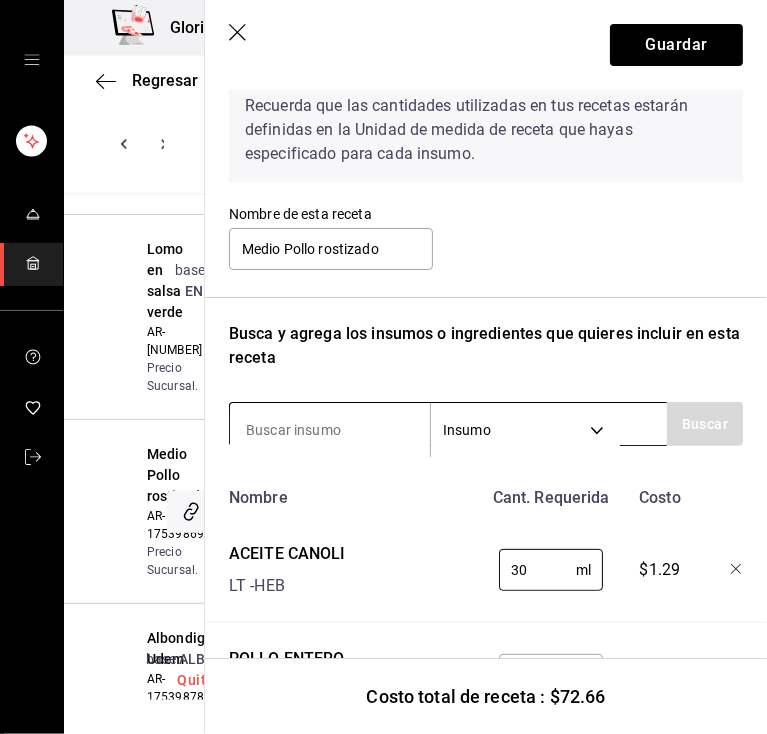 type on "30" 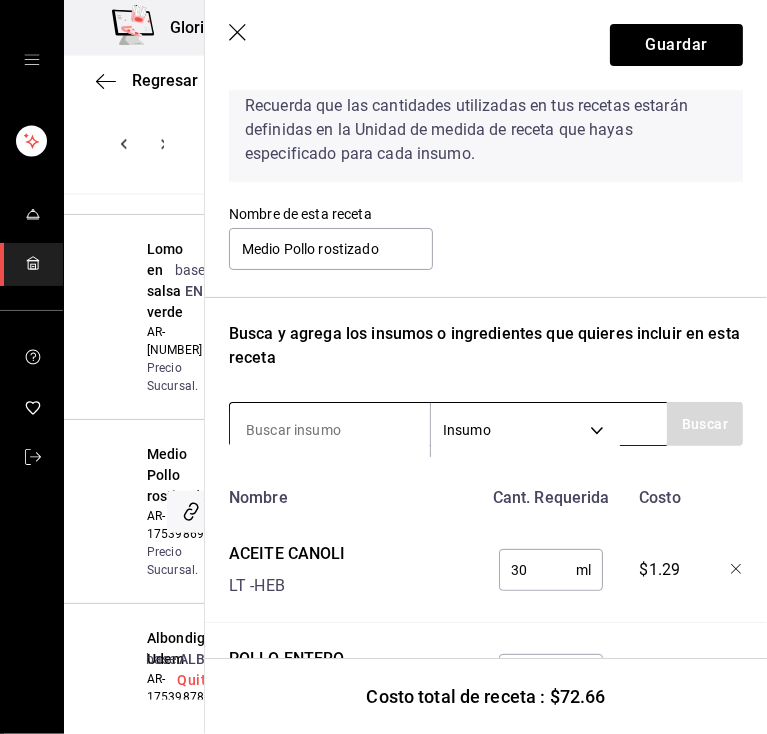 click at bounding box center (330, 430) 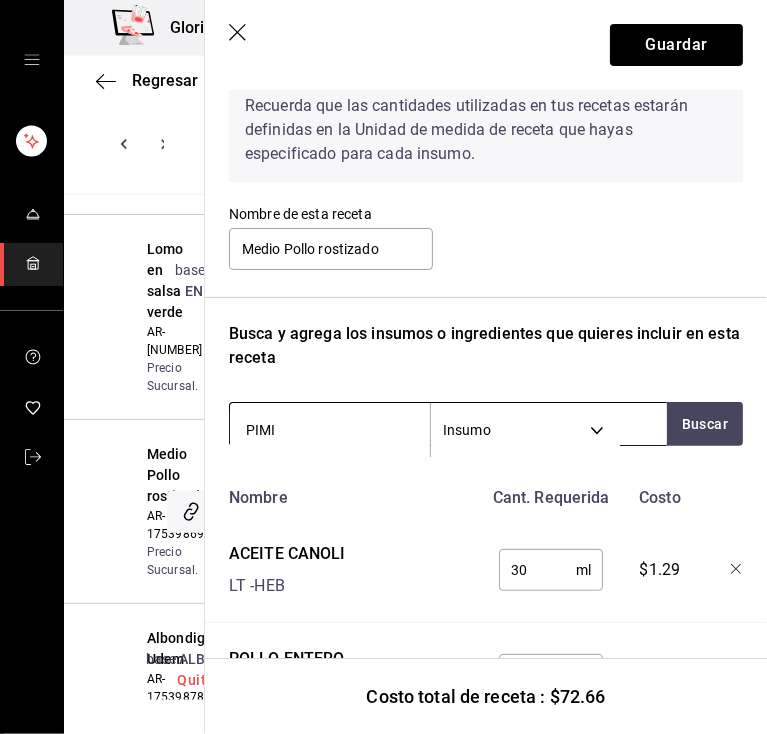 type on "PIMI" 